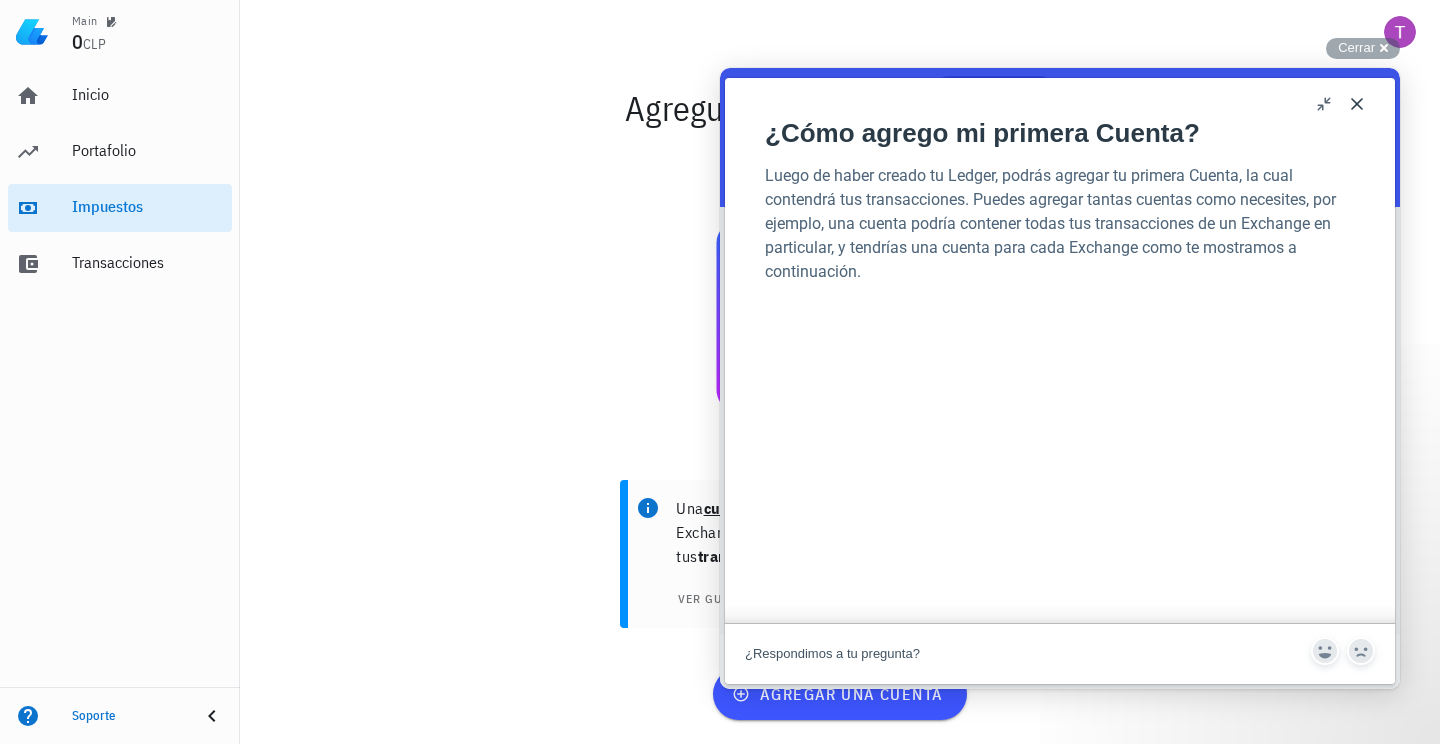 scroll, scrollTop: 0, scrollLeft: 0, axis: both 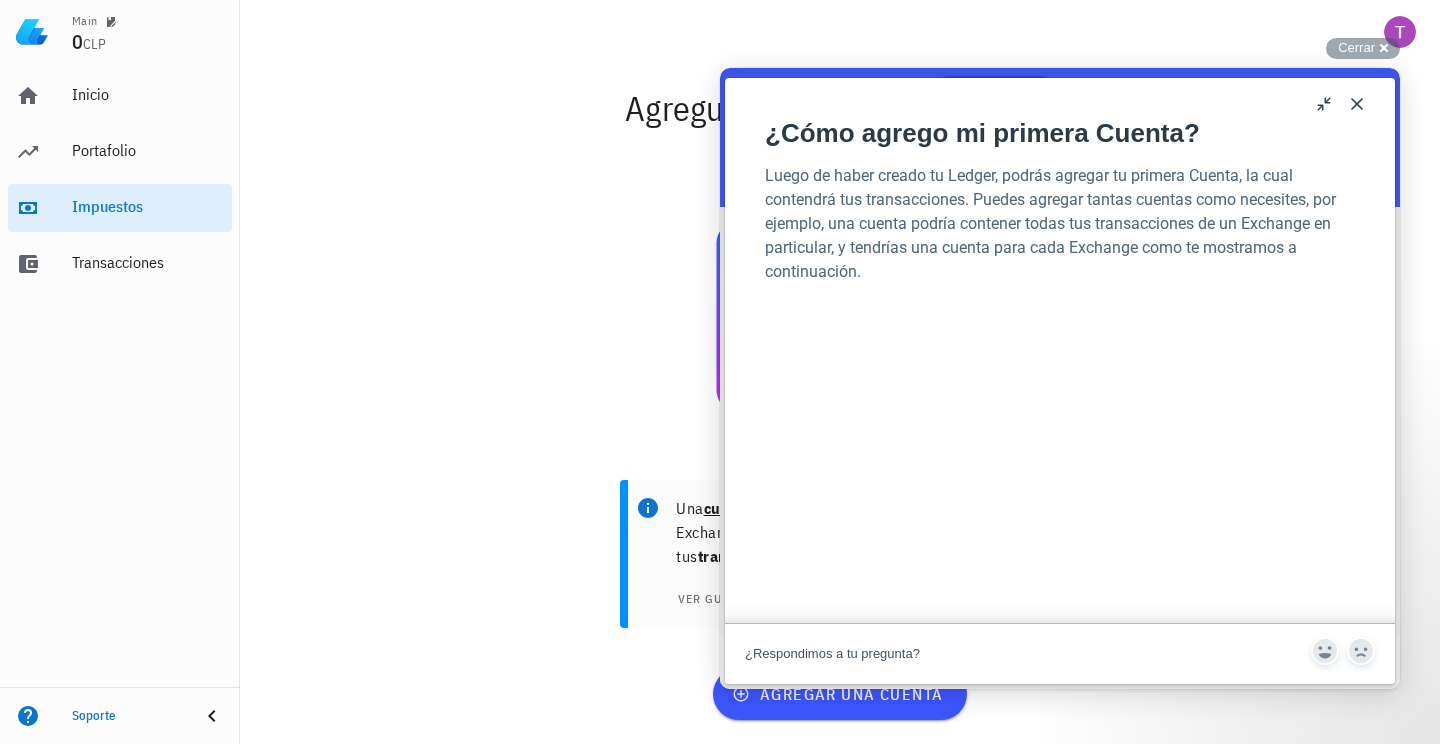 click on "Close" at bounding box center (1357, 104) 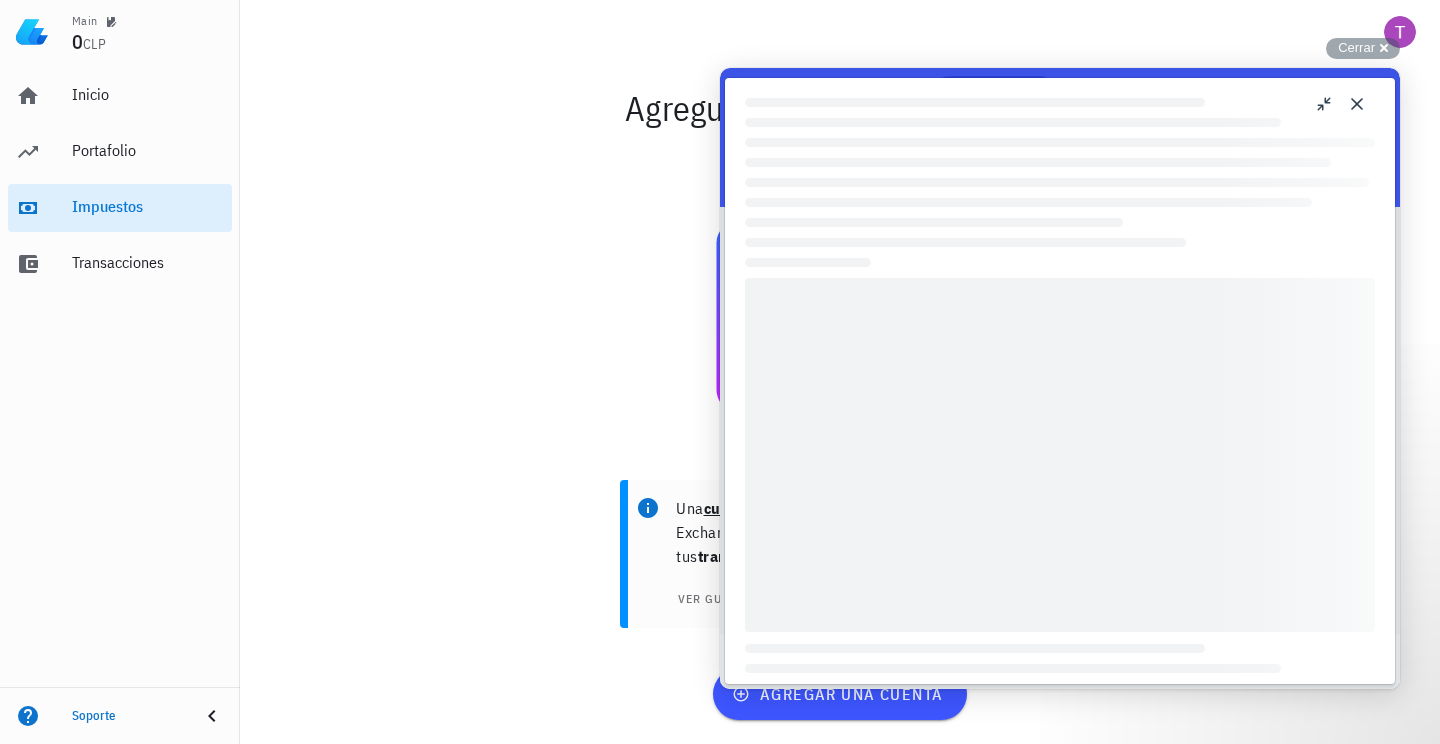 scroll, scrollTop: 0, scrollLeft: 0, axis: both 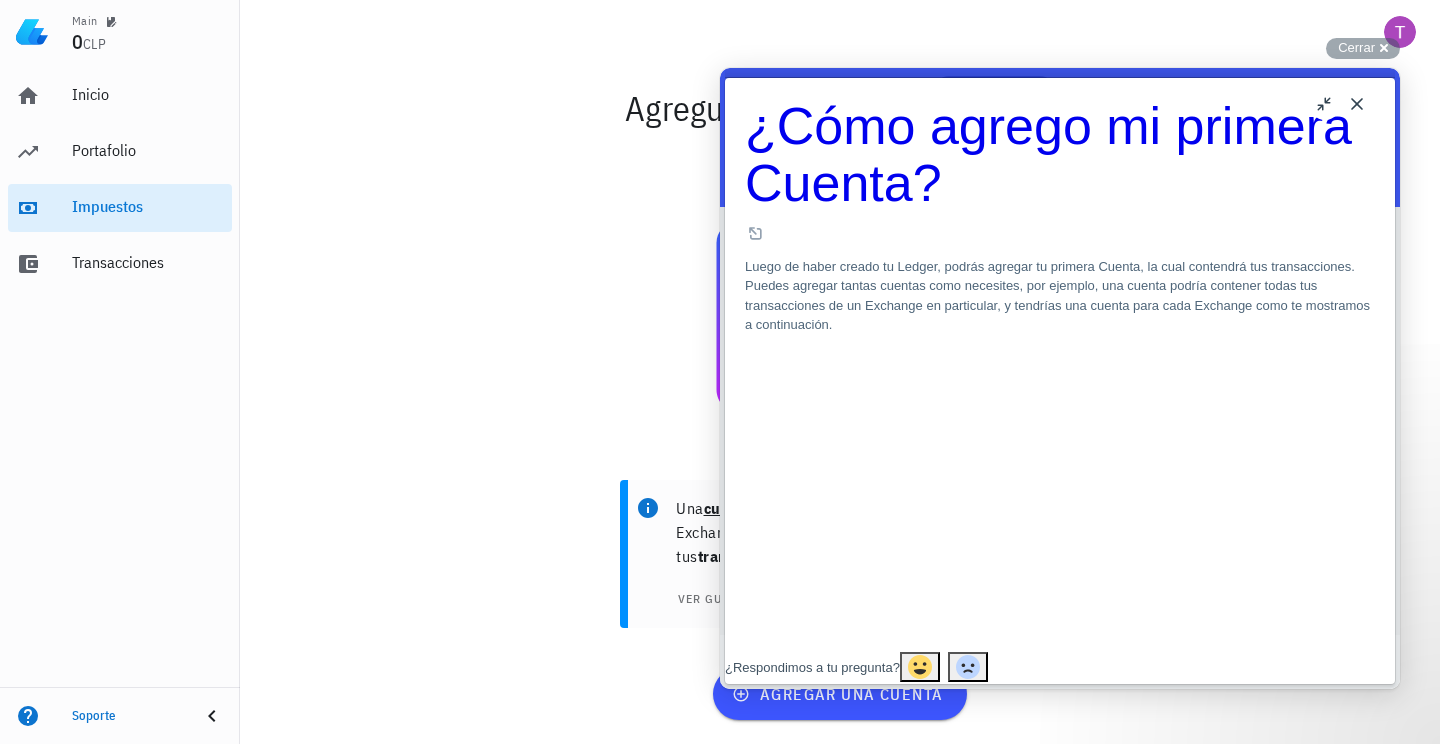 click on "Close" at bounding box center [1357, 104] 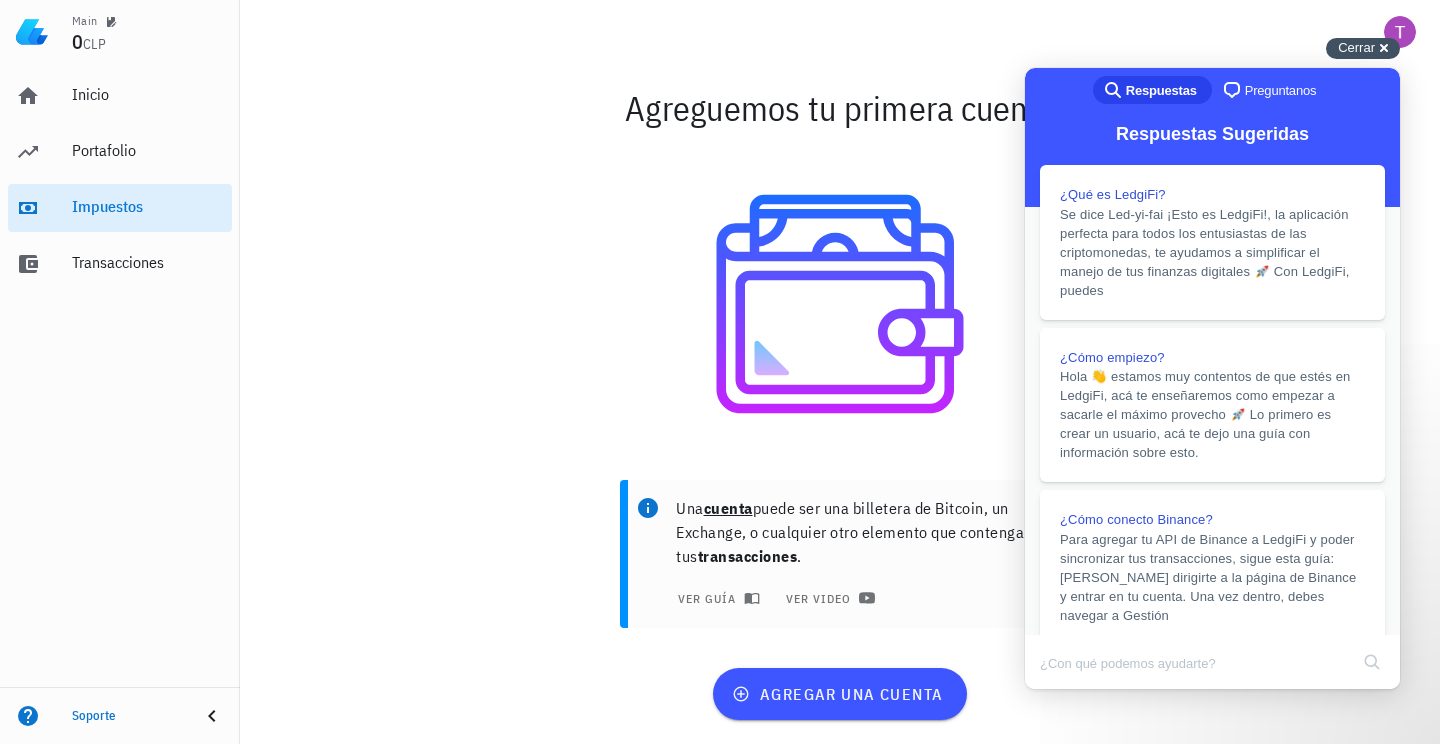 click on "Cerrar" at bounding box center (1356, 47) 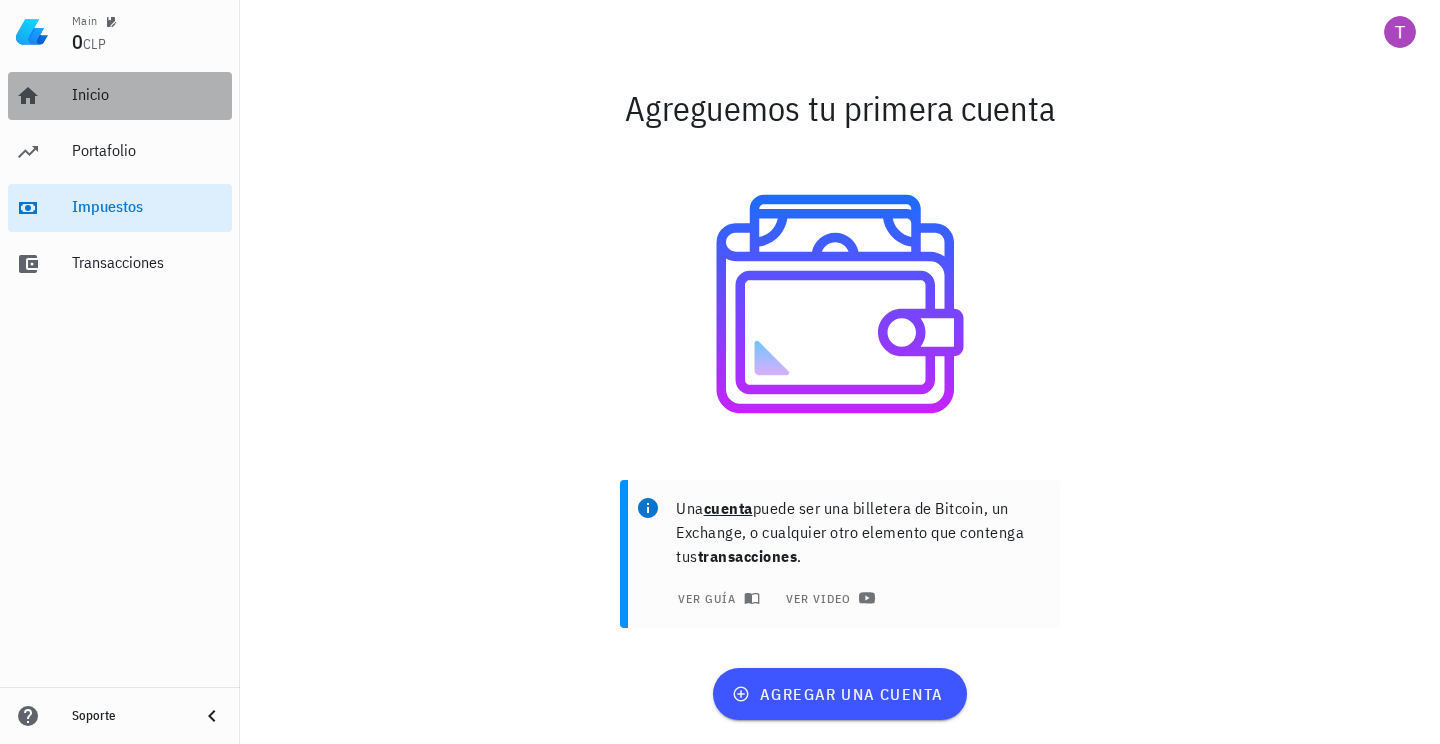 click on "Inicio" at bounding box center [148, 95] 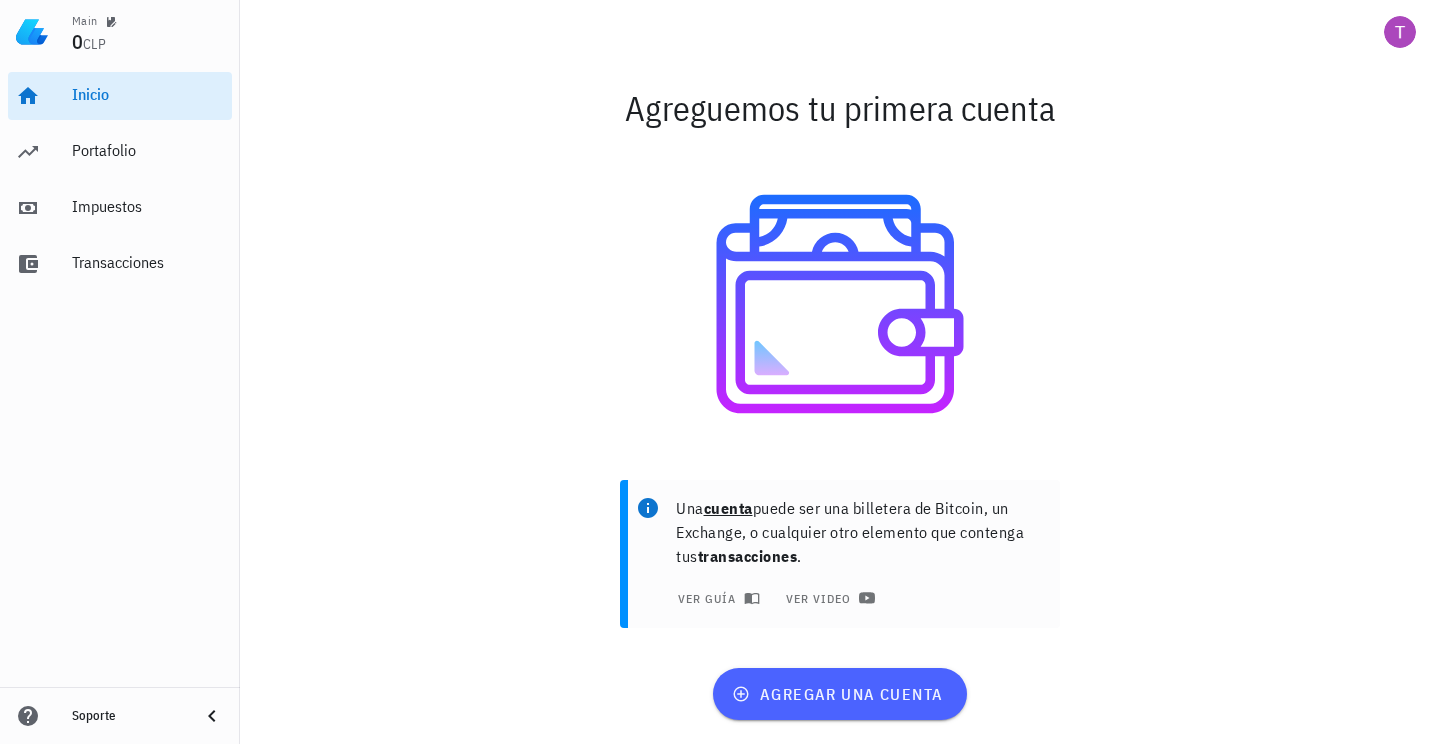 click on "agregar una cuenta" at bounding box center [839, 694] 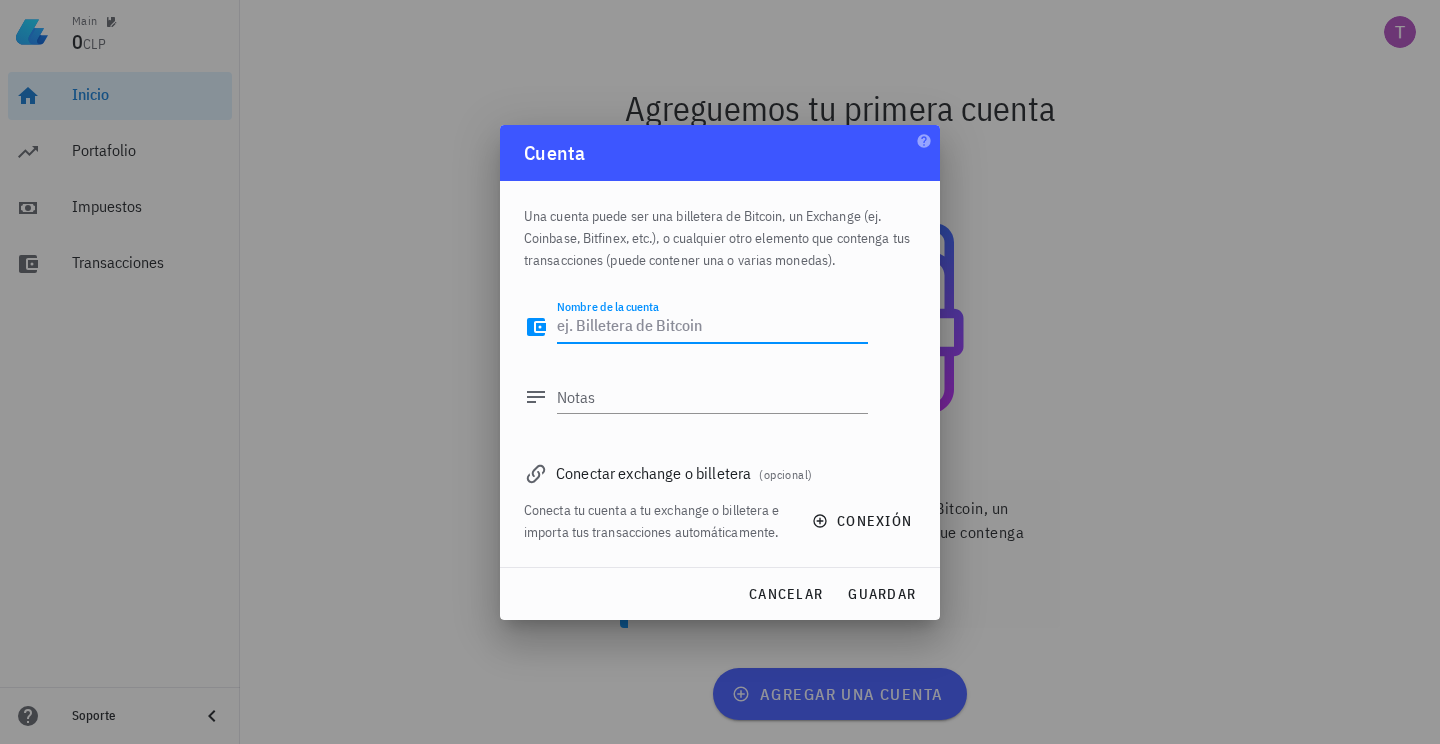 click on "Nombre de la cuenta" at bounding box center (712, 327) 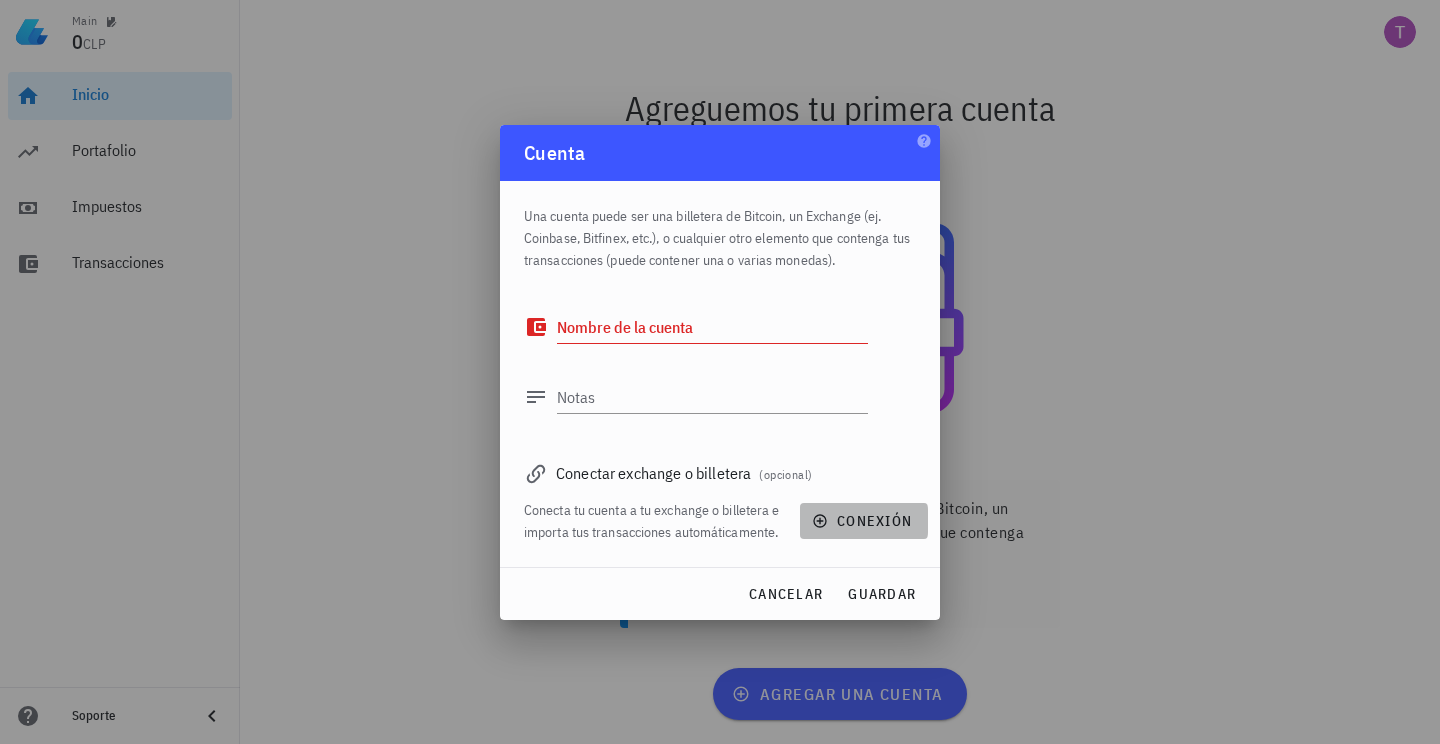 click on "conexión" at bounding box center [864, 521] 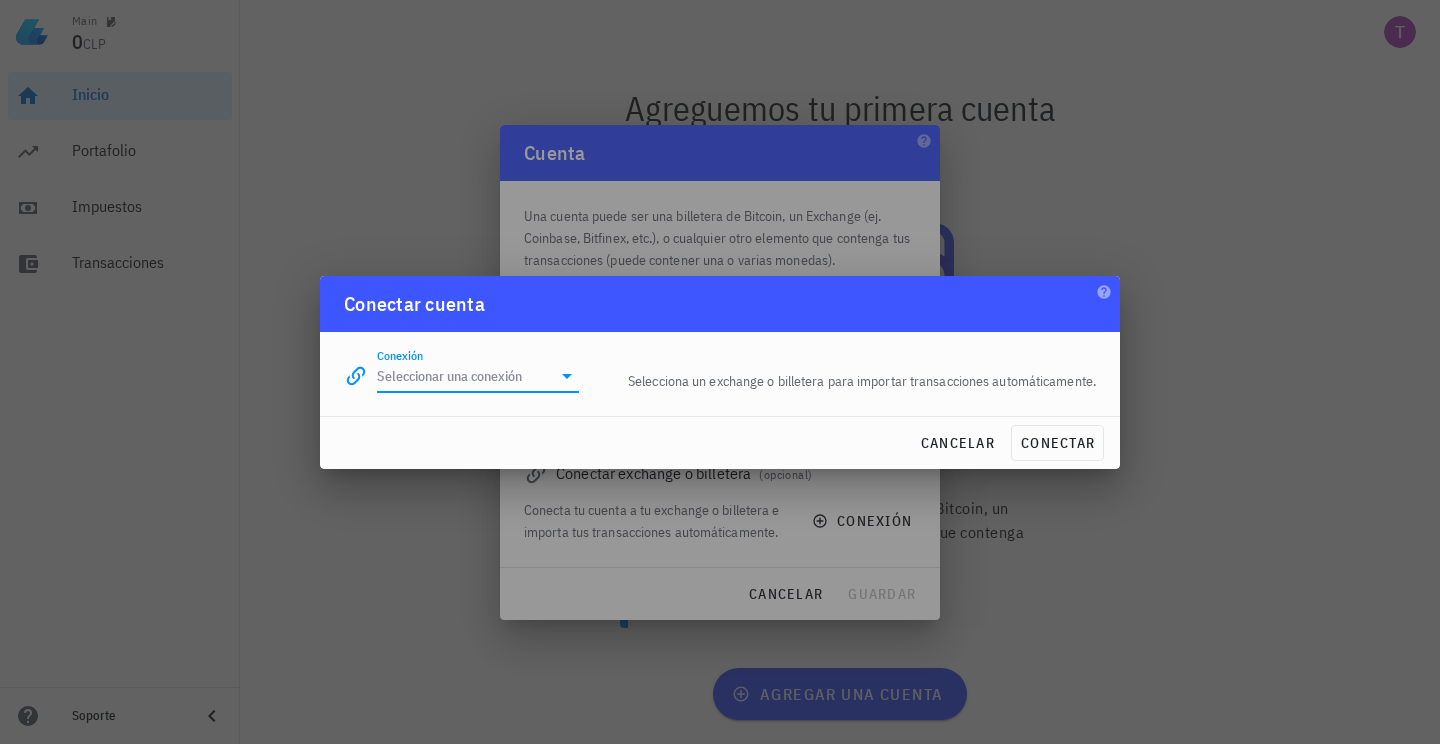 click on "Conexión" at bounding box center (464, 376) 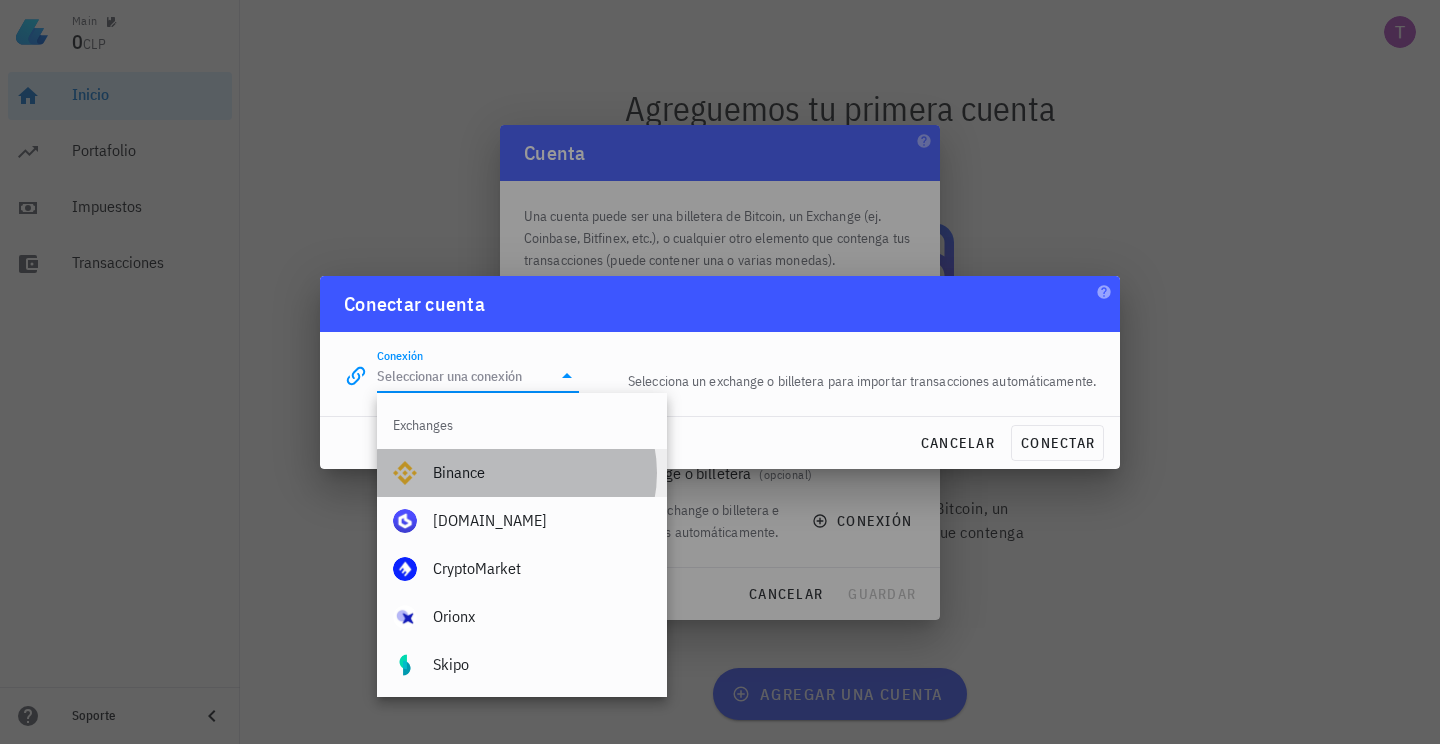 click on "Binance" at bounding box center [542, 472] 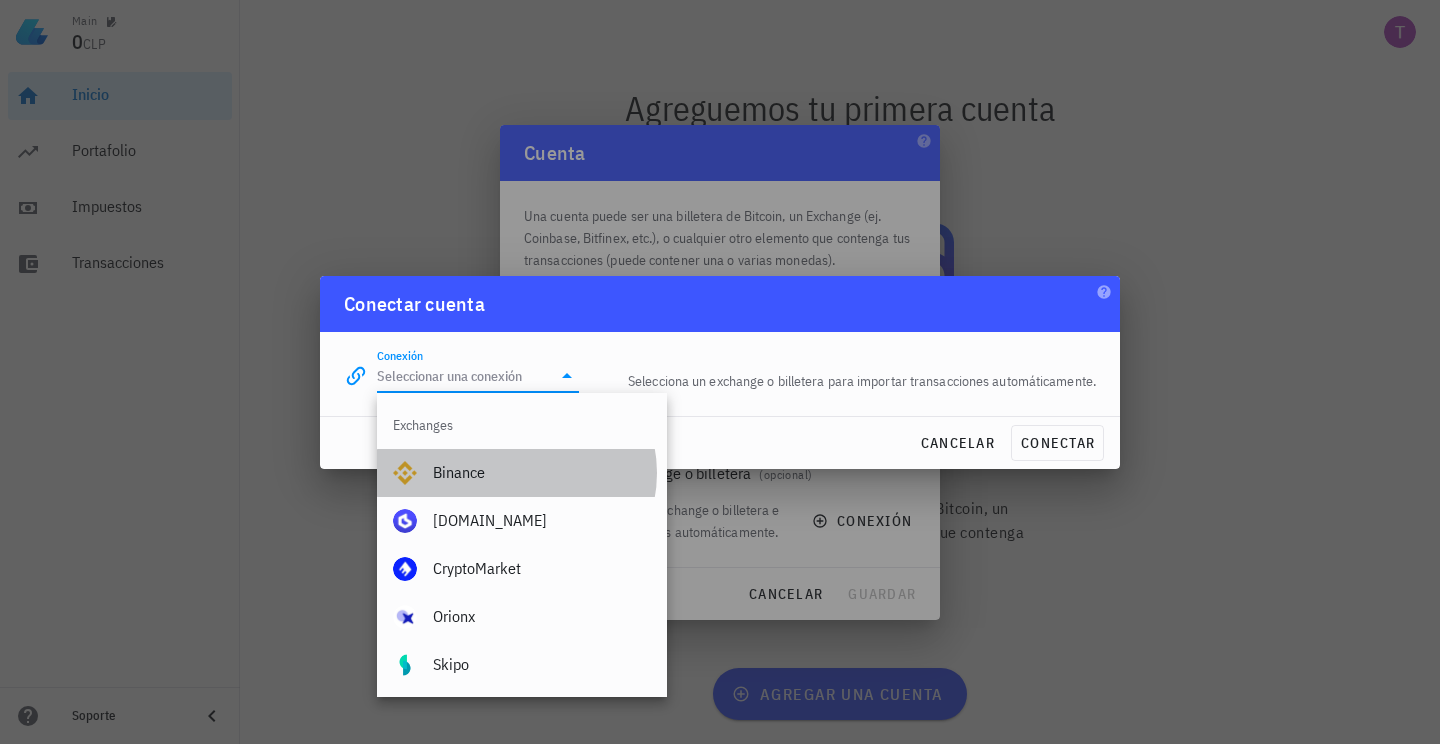 type on "Binance" 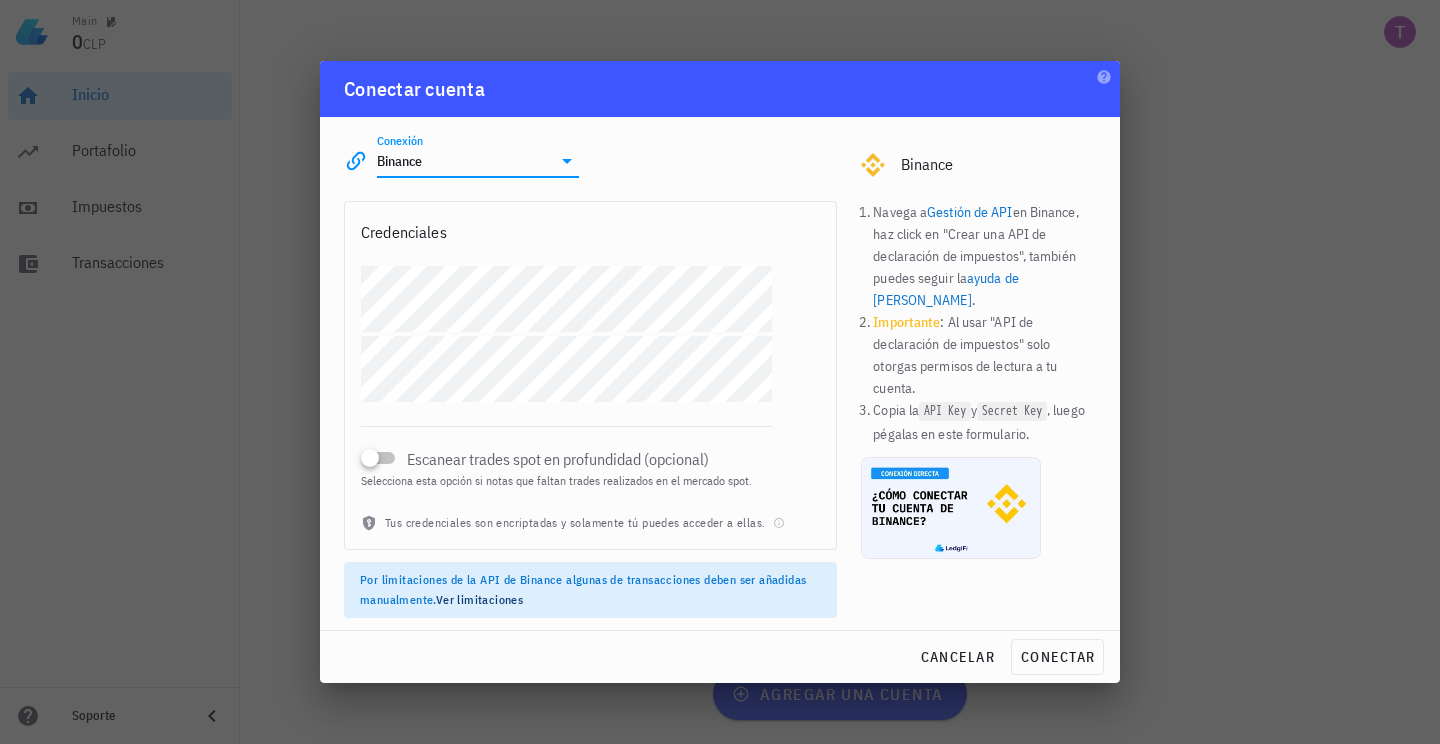 click on "Gestión de API" at bounding box center [969, 212] 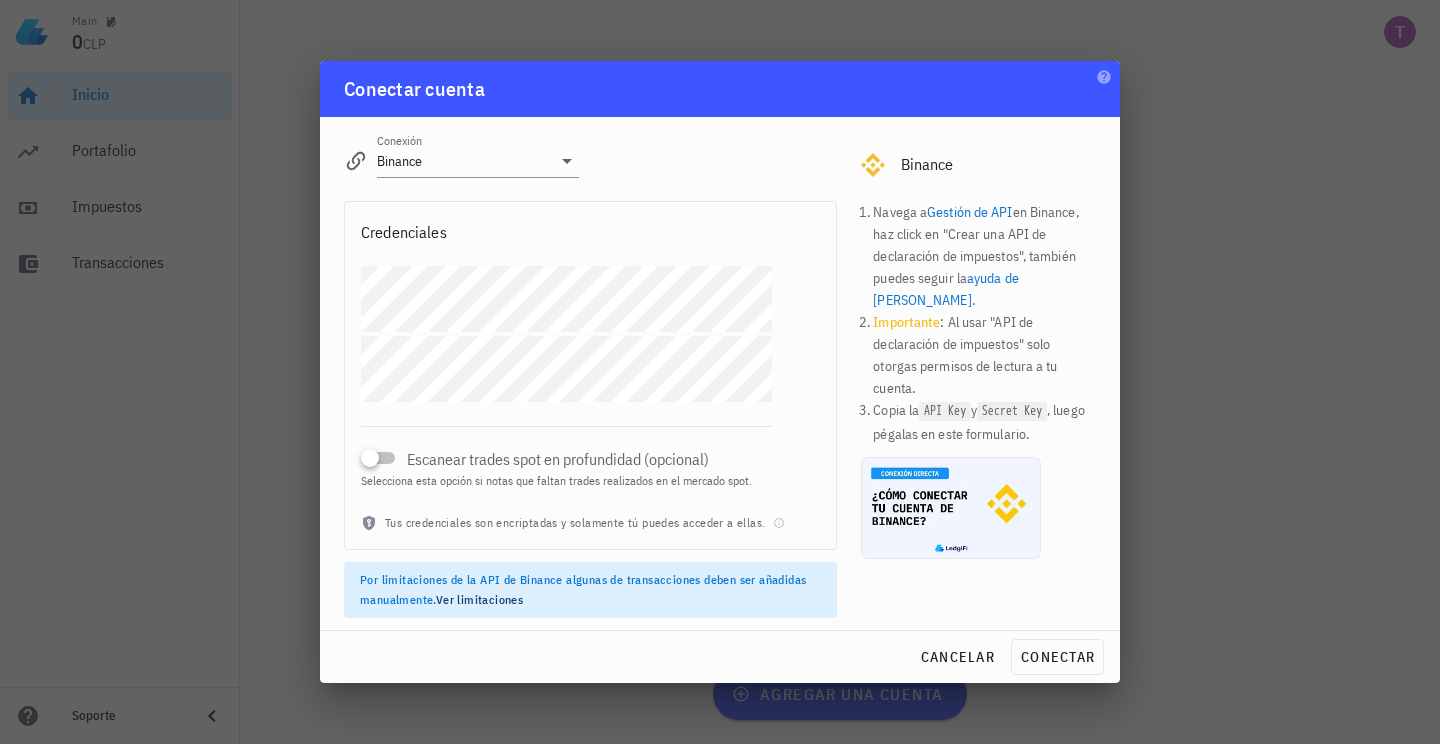 click on "ayuda de [PERSON_NAME]" at bounding box center [945, 289] 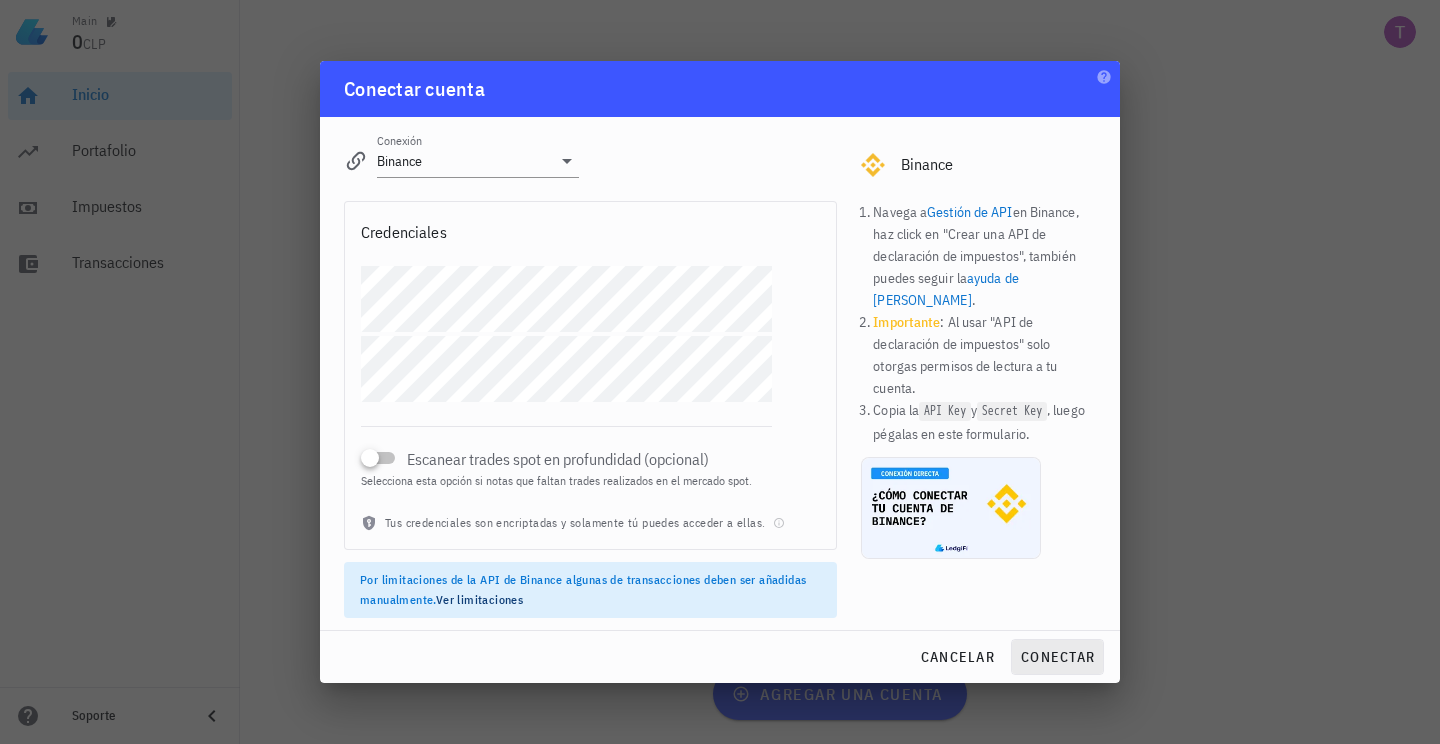 click on "conectar" at bounding box center (1057, 657) 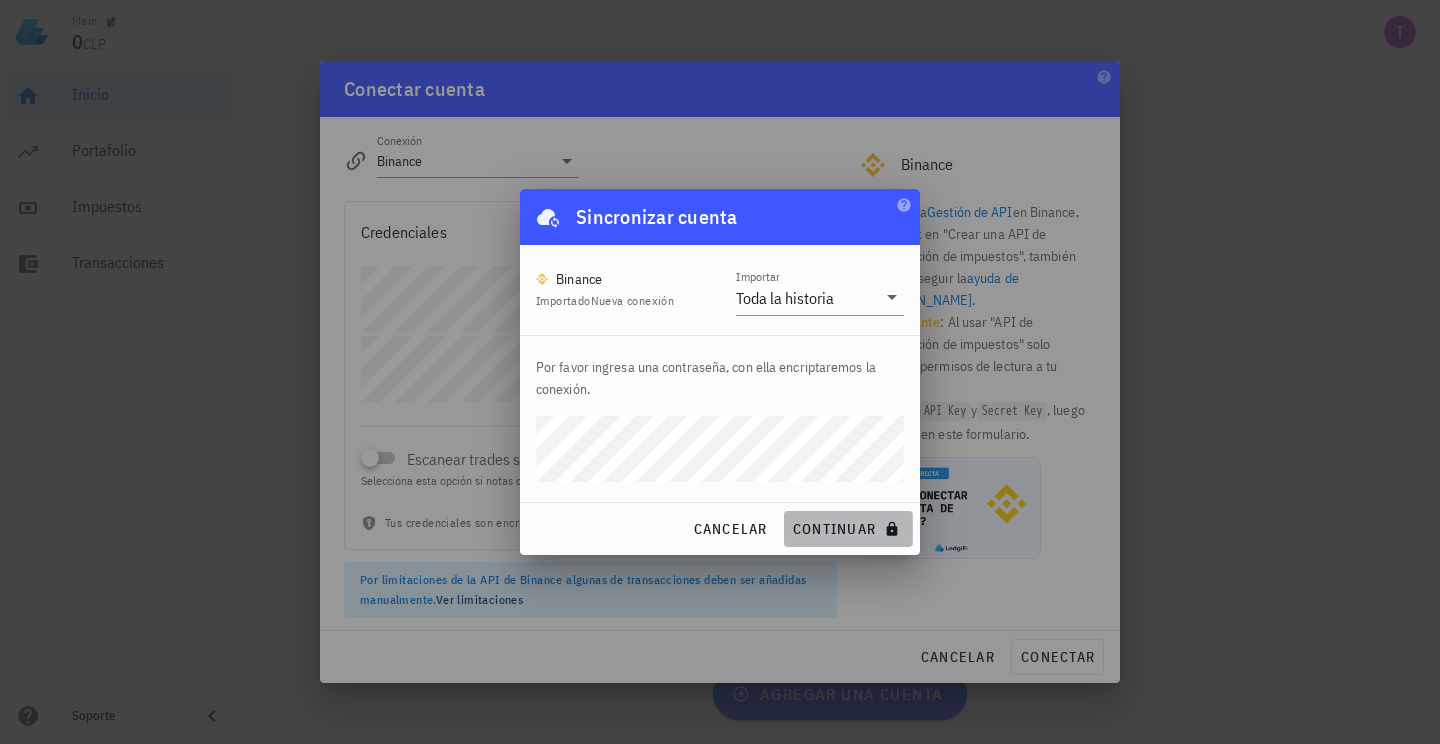 click on "continuar" at bounding box center (848, 529) 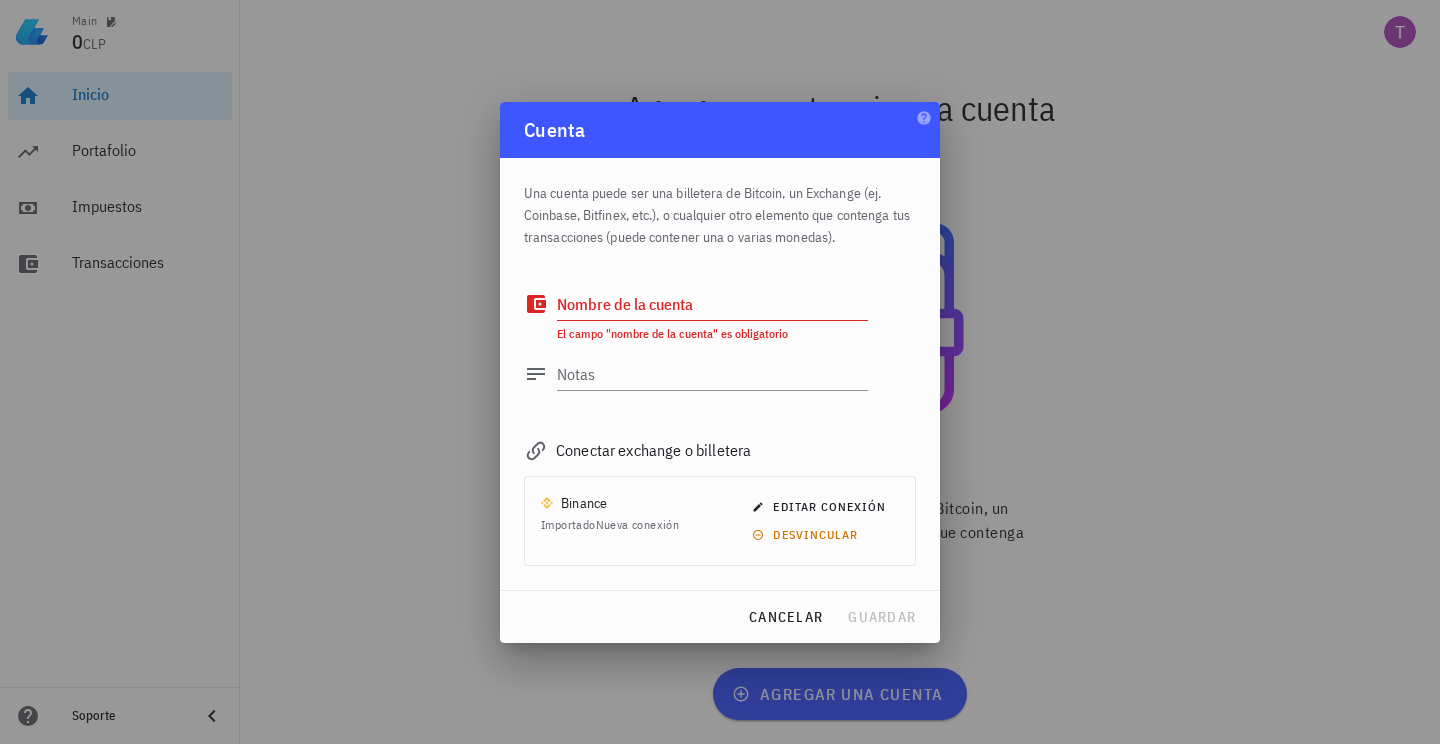 click on "Nombre de la cuenta" at bounding box center (712, 304) 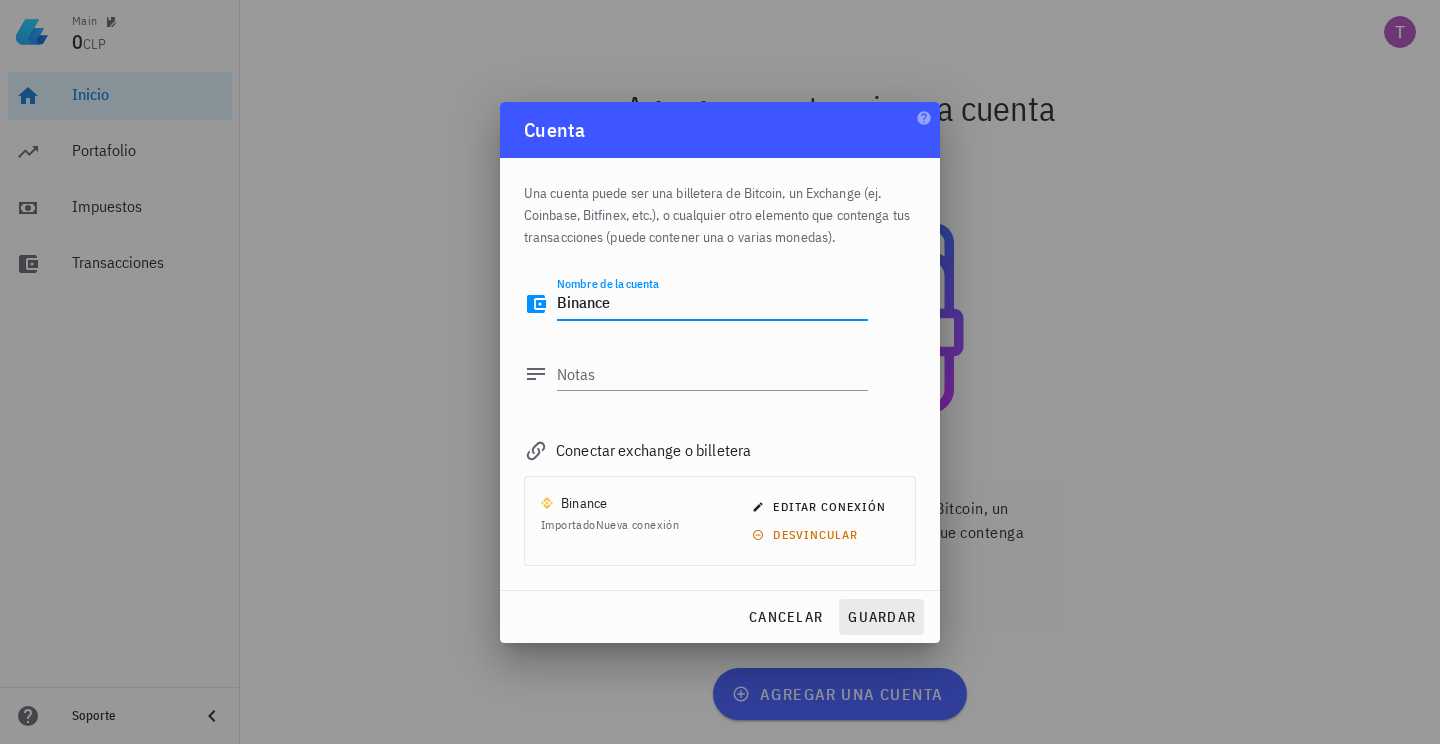 type on "Binance" 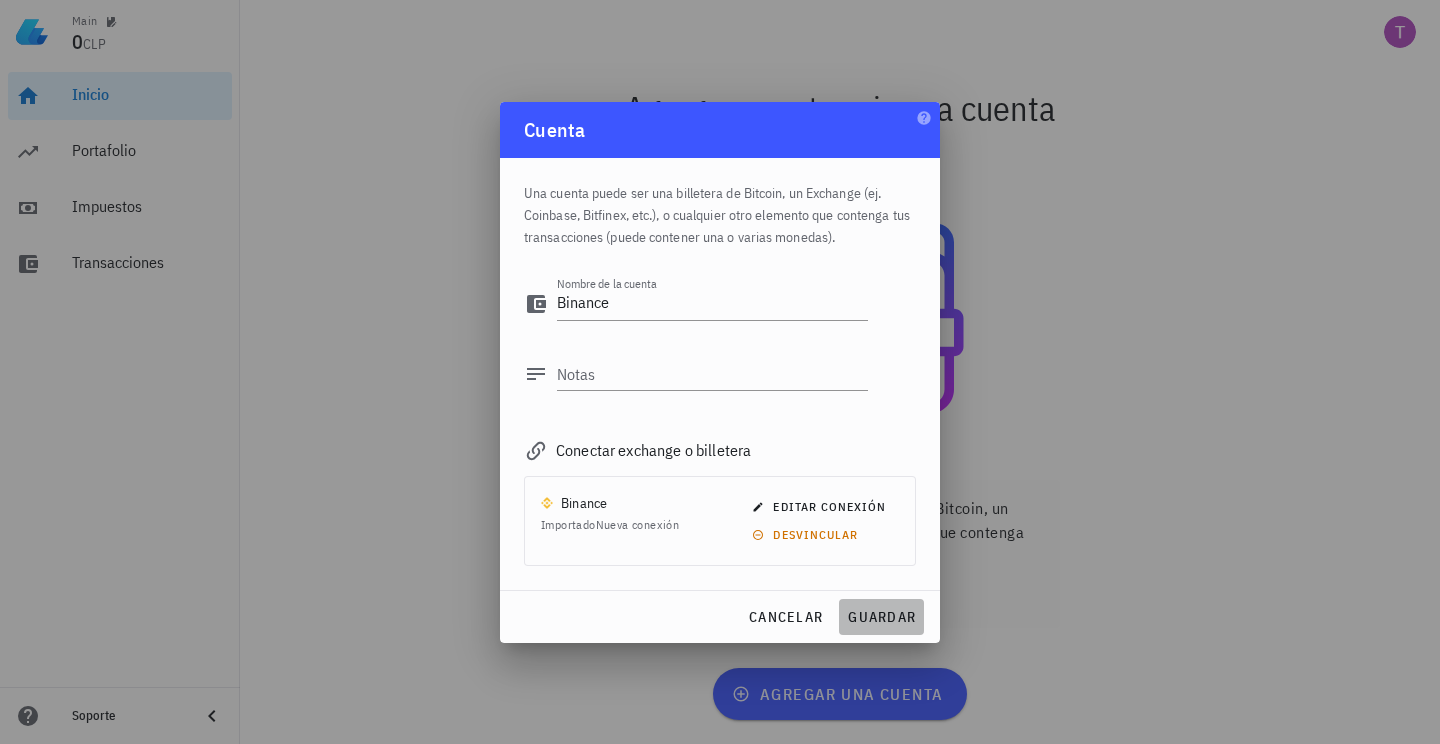 click on "guardar" at bounding box center [881, 617] 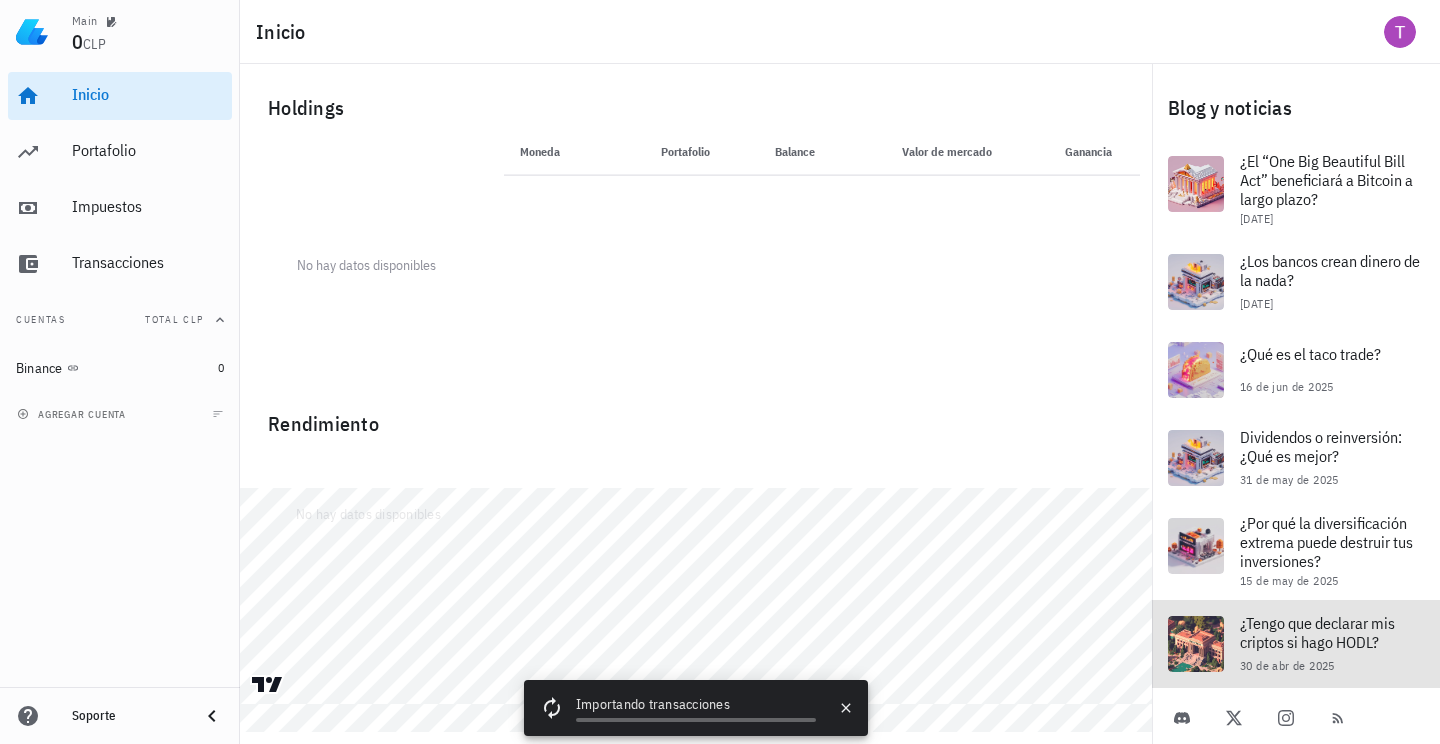 click on "¿Tengo que declarar mis criptos si hago HODL?" at bounding box center (1317, 632) 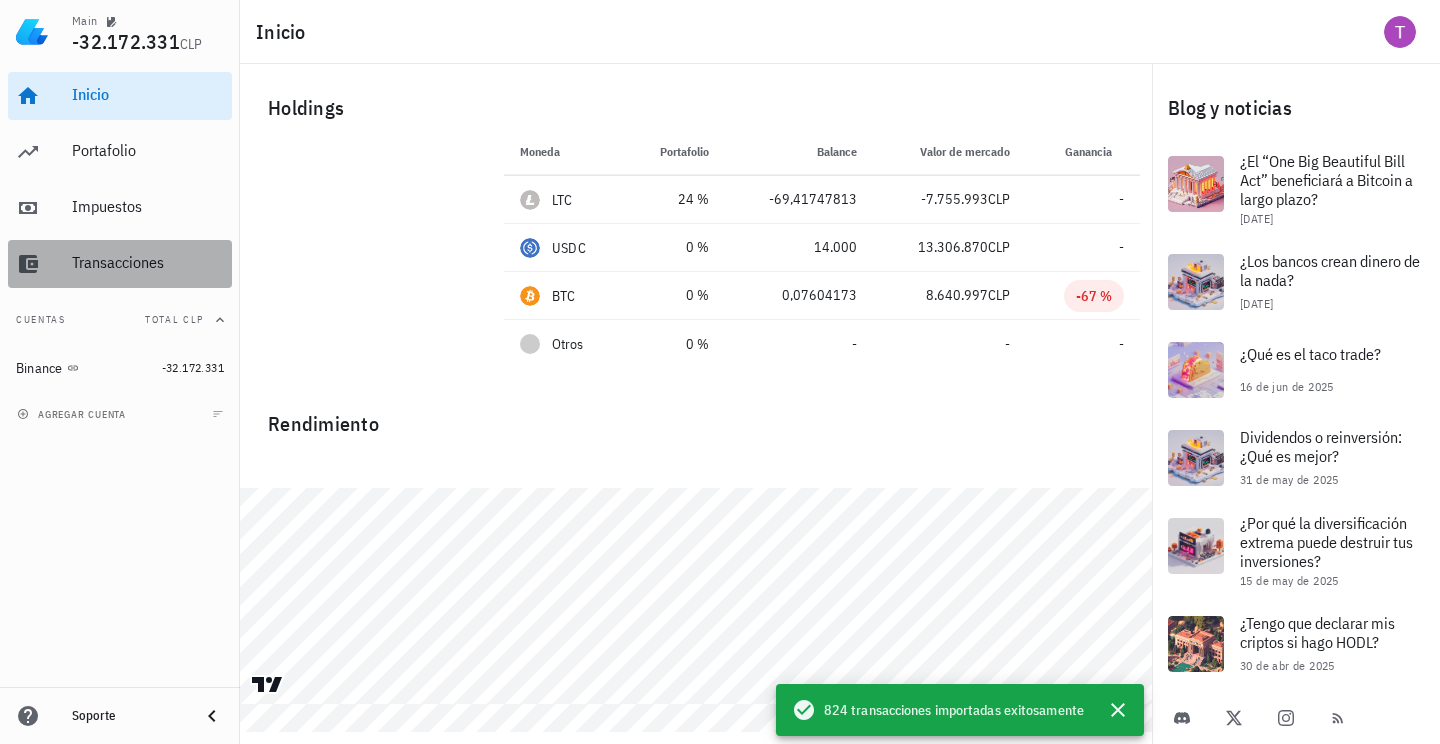 click on "Transacciones" at bounding box center [148, 262] 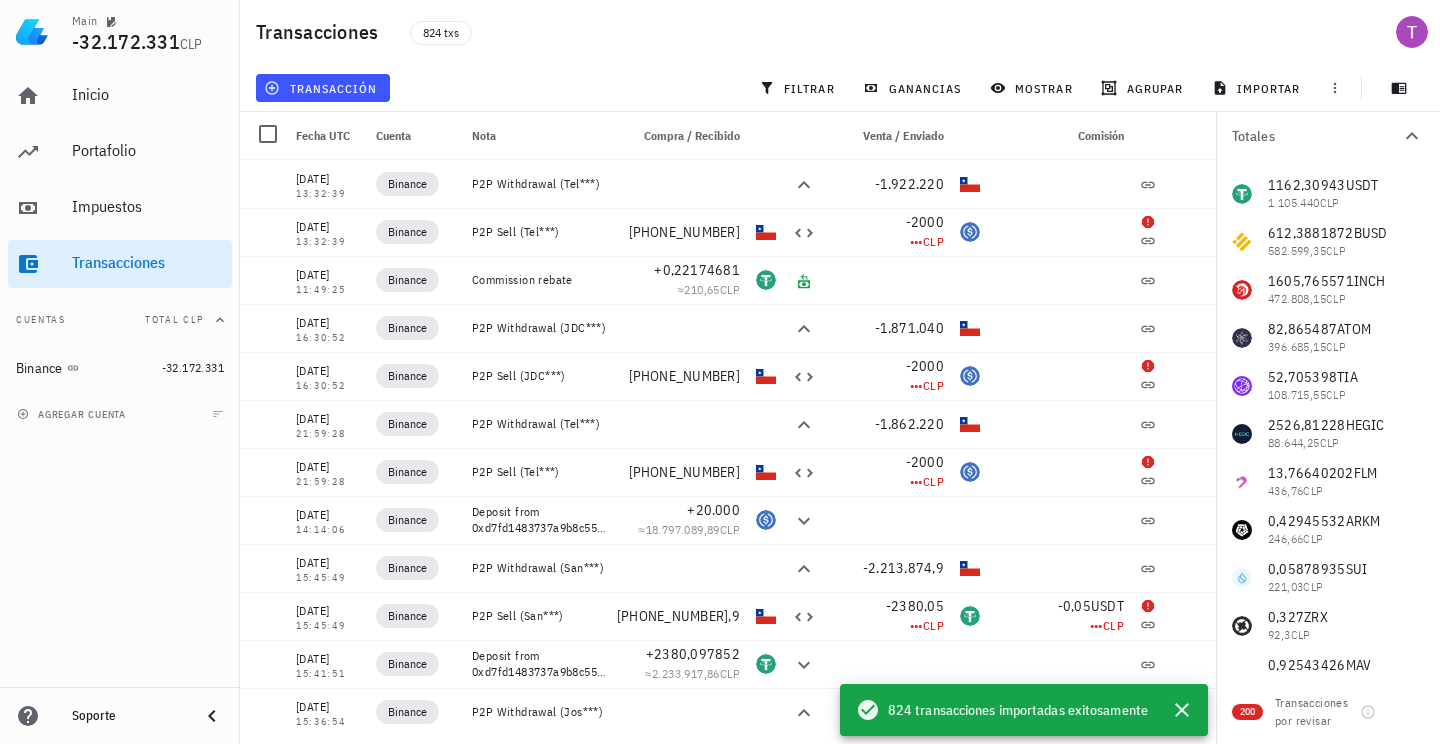 scroll, scrollTop: 232, scrollLeft: 0, axis: vertical 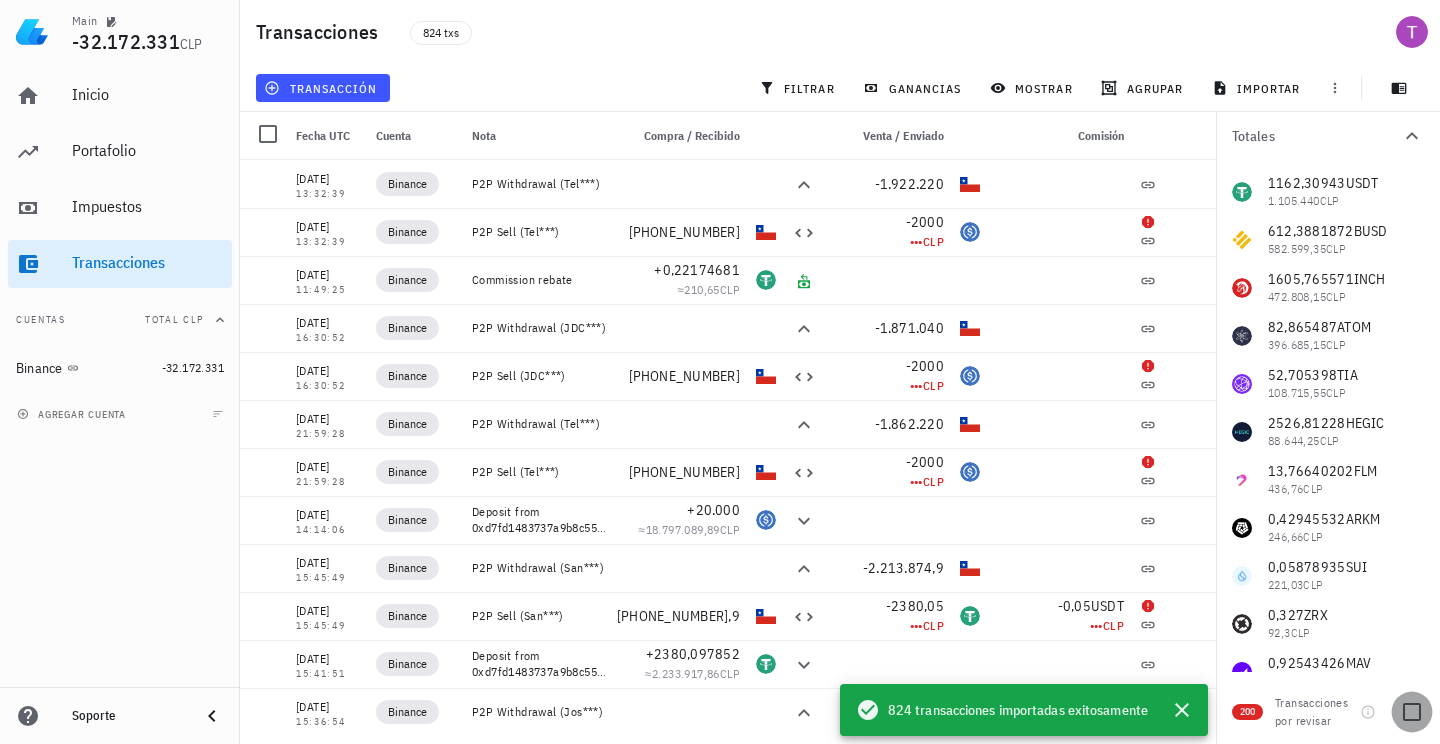 click at bounding box center (1412, 712) 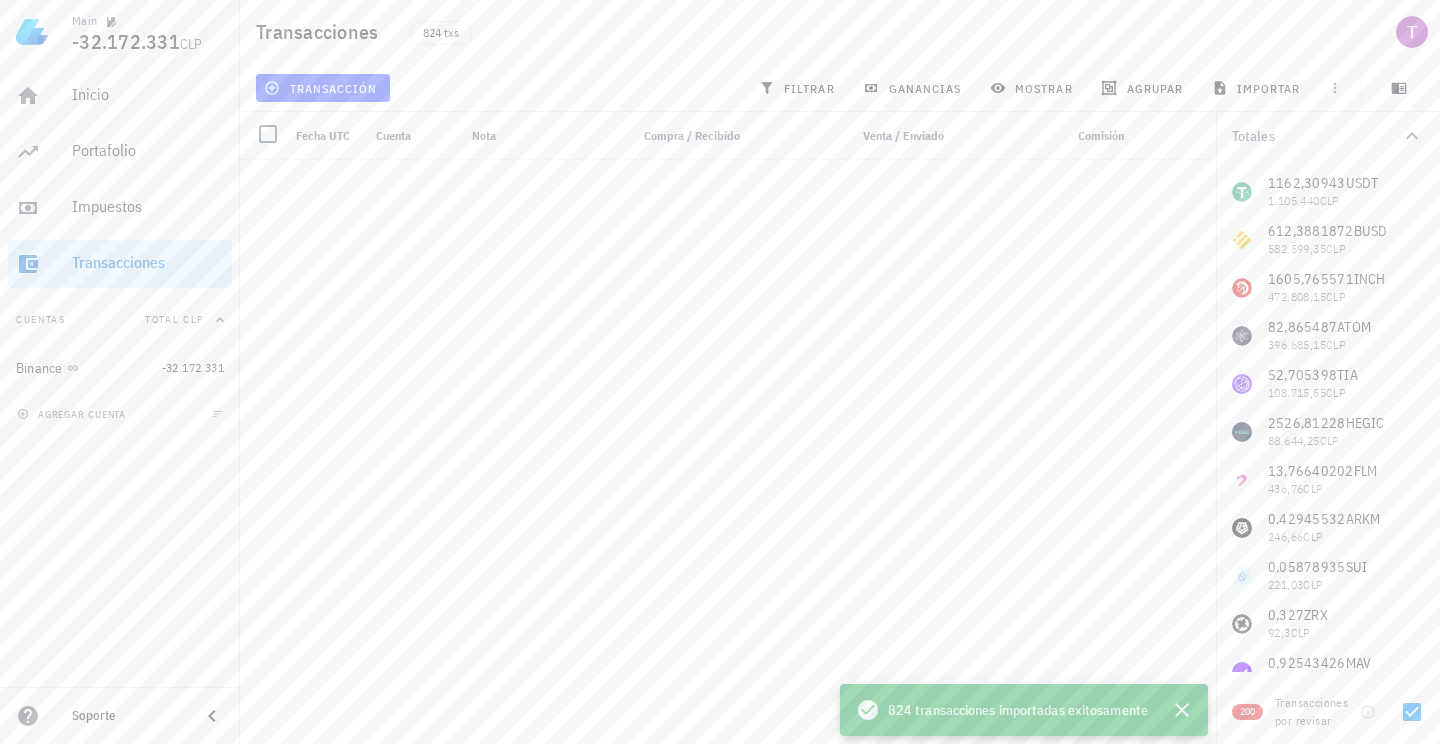 scroll, scrollTop: 0, scrollLeft: 0, axis: both 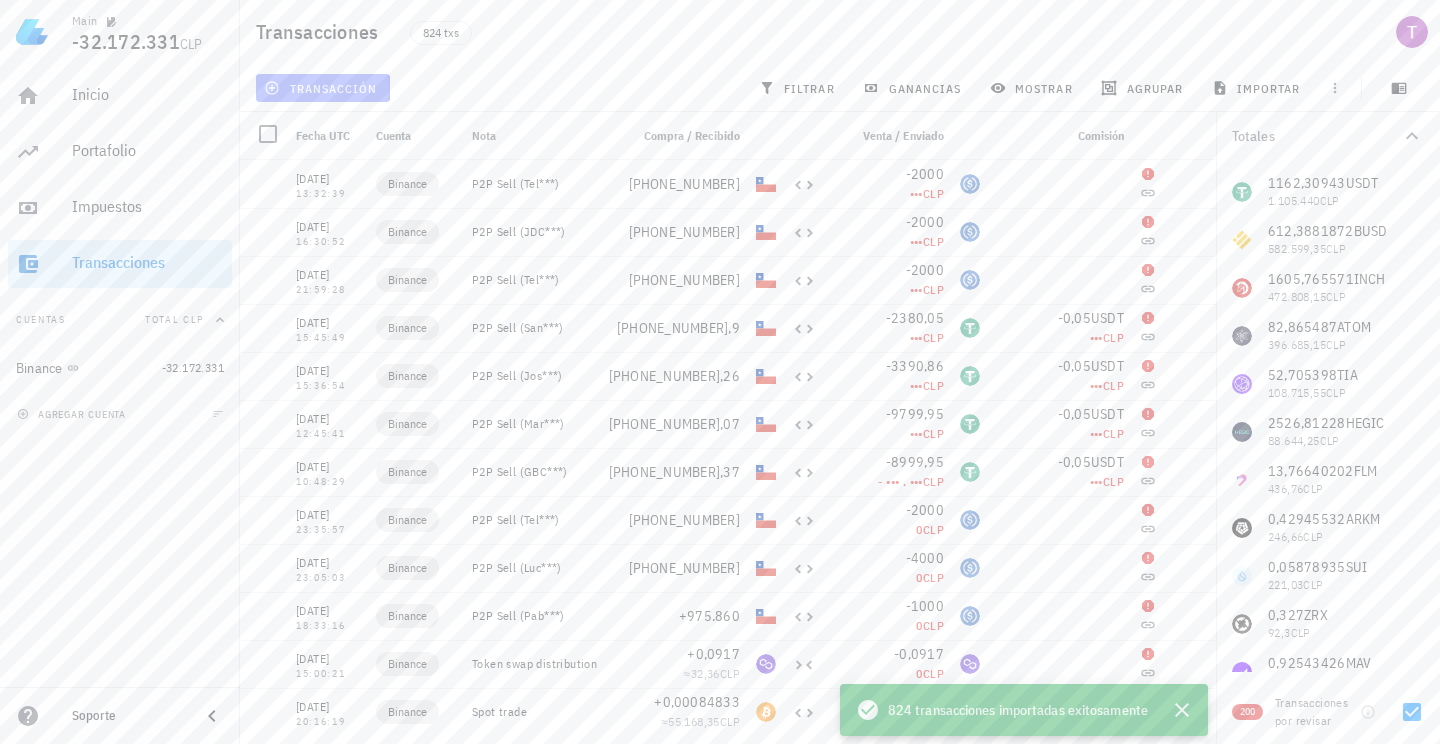 click on "transacción" at bounding box center (322, 88) 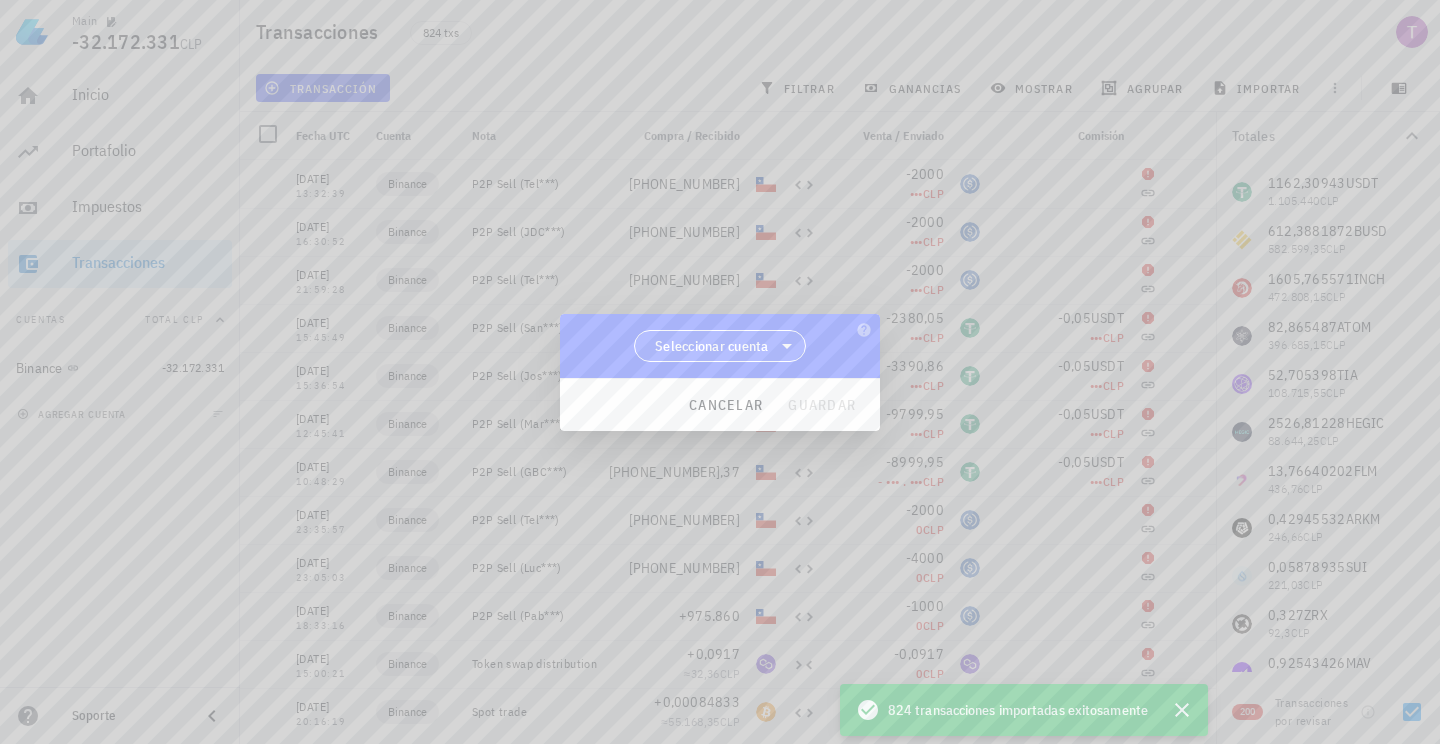 click on "Seleccionar cuenta" at bounding box center (712, 346) 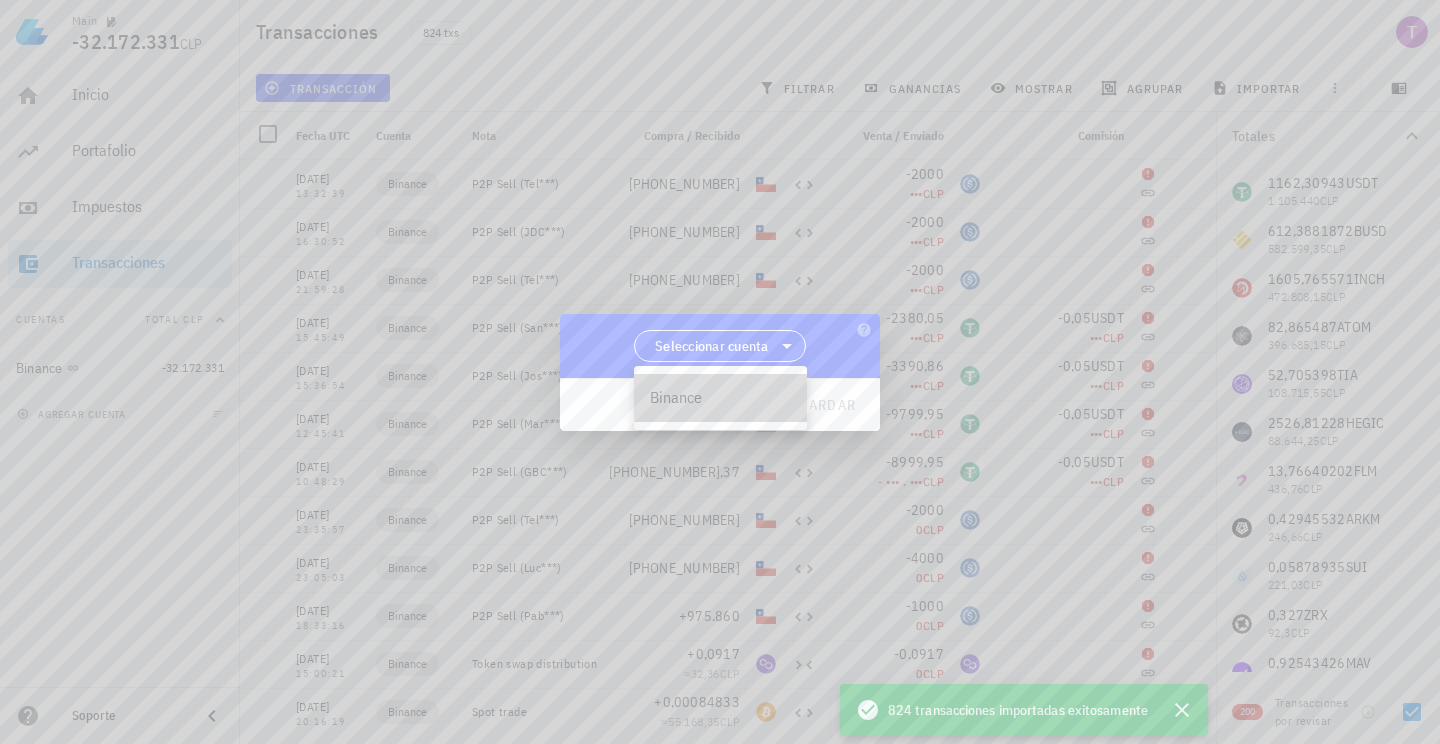 click on "Binance" at bounding box center [720, 398] 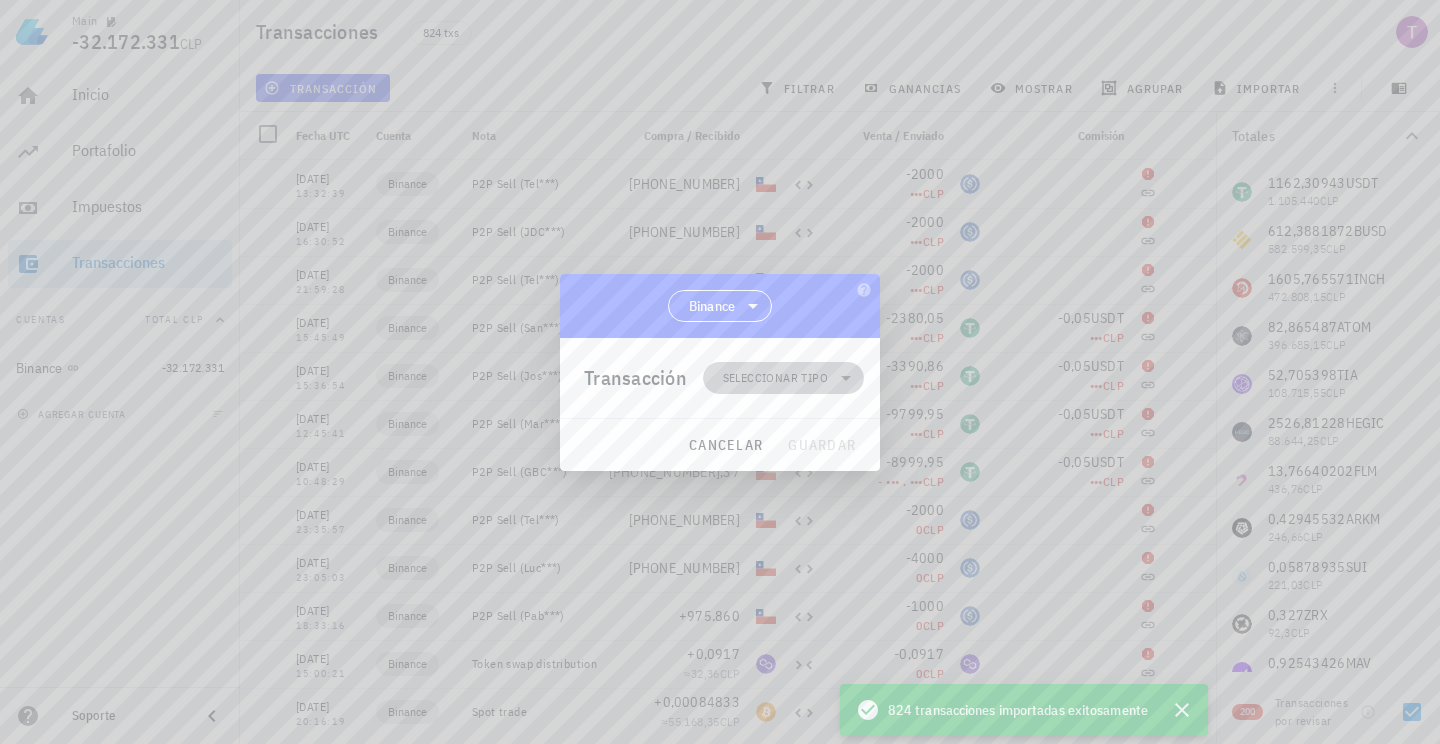 click on "Seleccionar tipo" at bounding box center [775, 378] 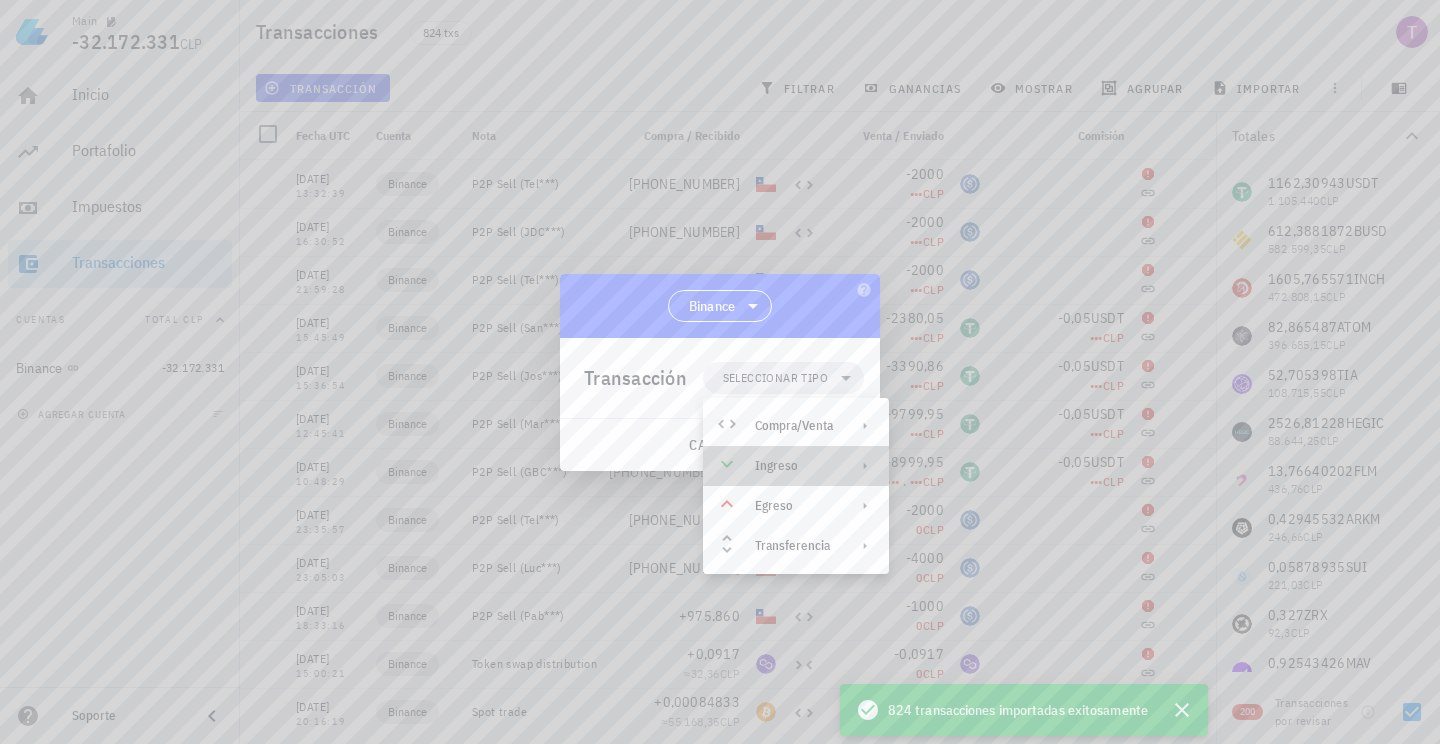 click on "Ingreso" at bounding box center (794, 466) 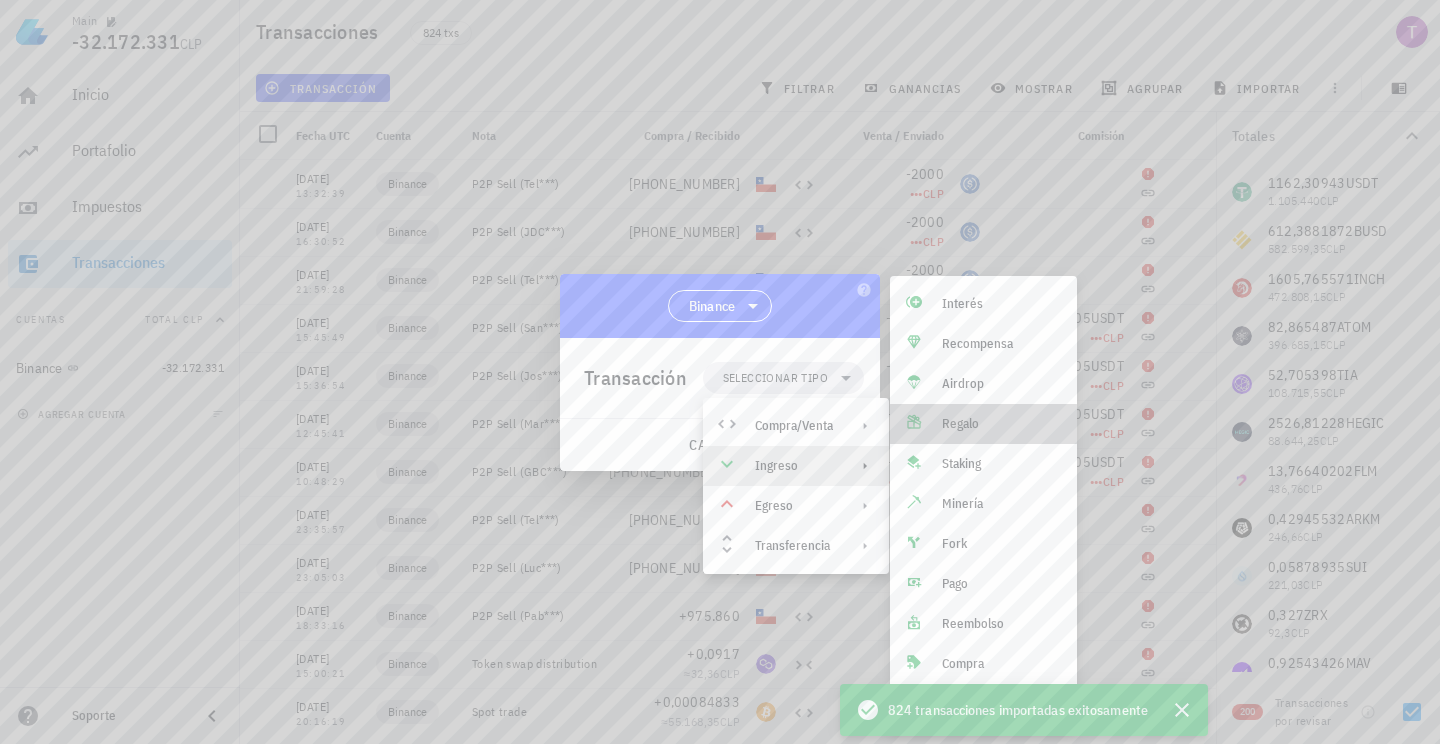 click on "Regalo" at bounding box center [1001, 424] 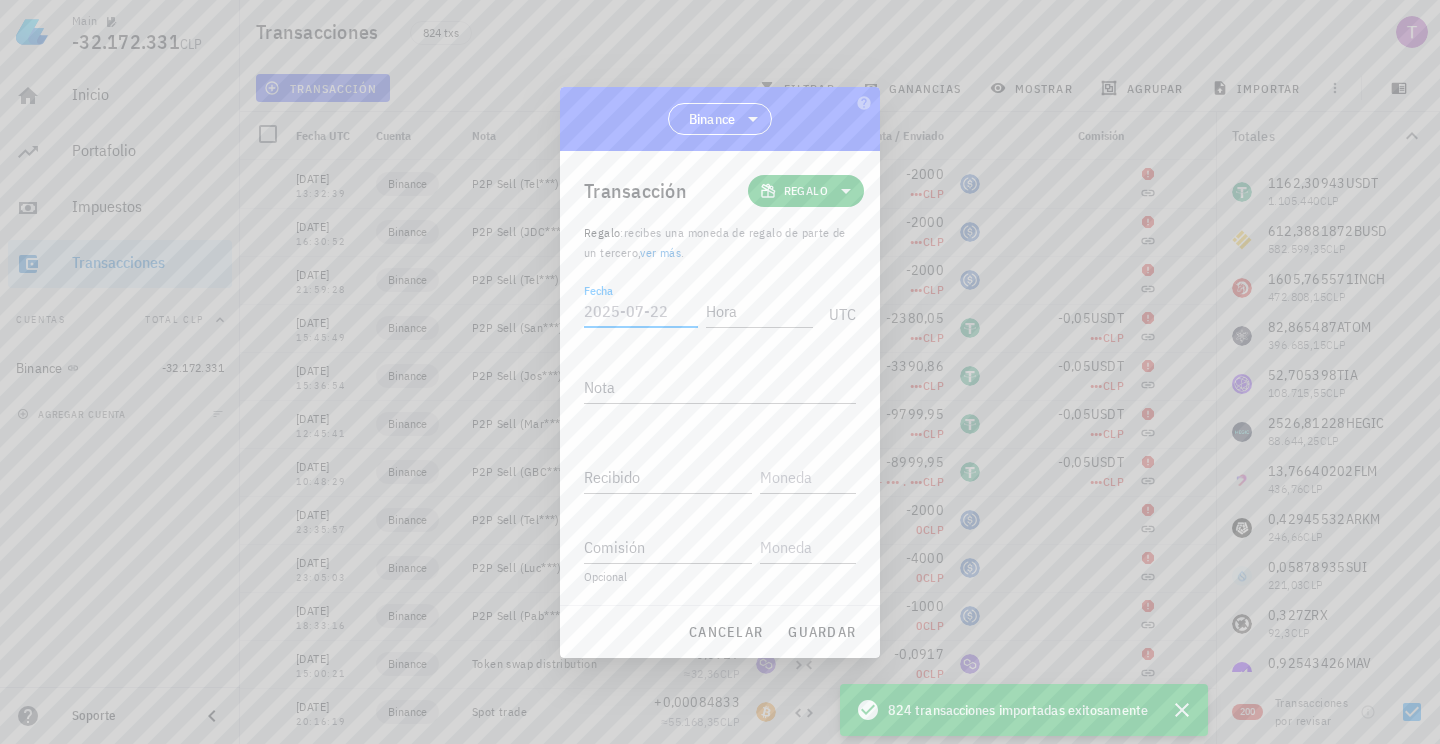 click on "Fecha" at bounding box center (641, 311) 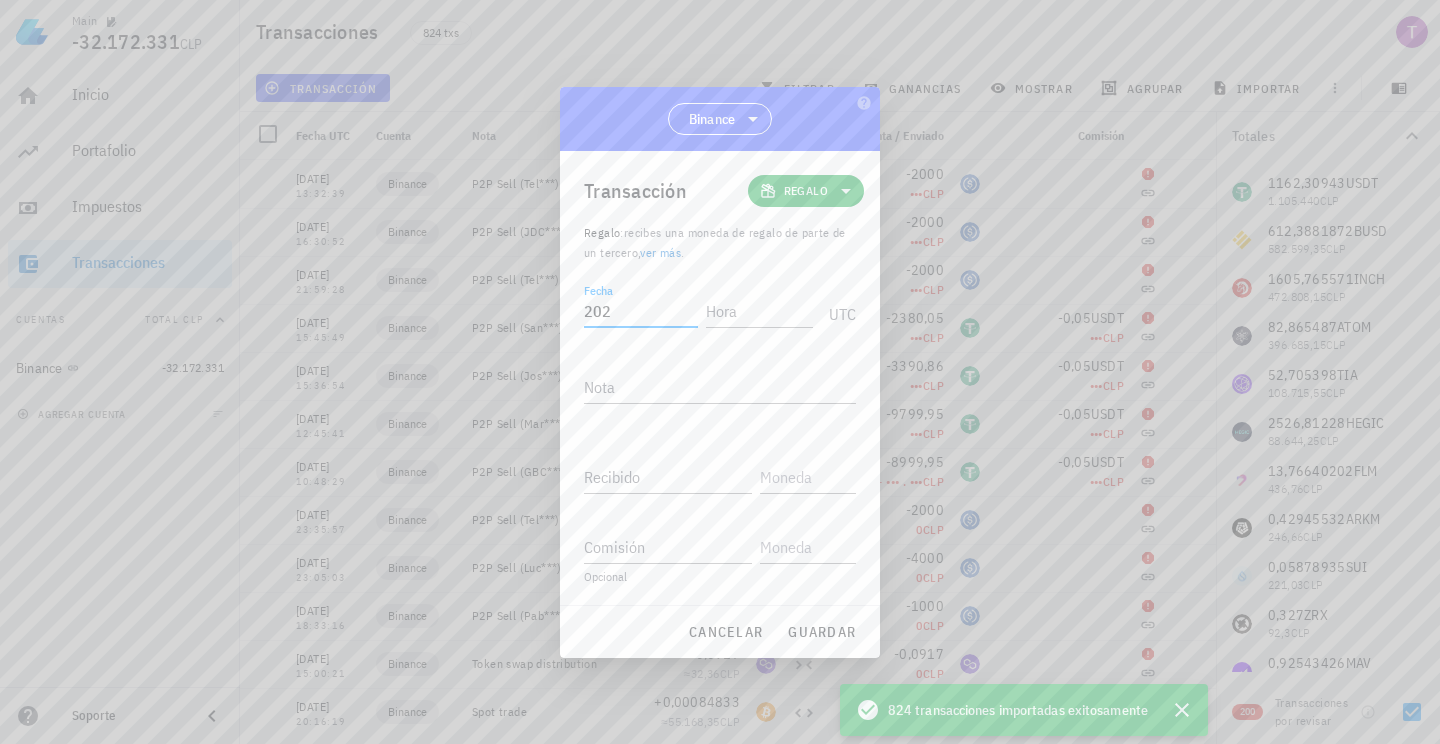 type on "2024-" 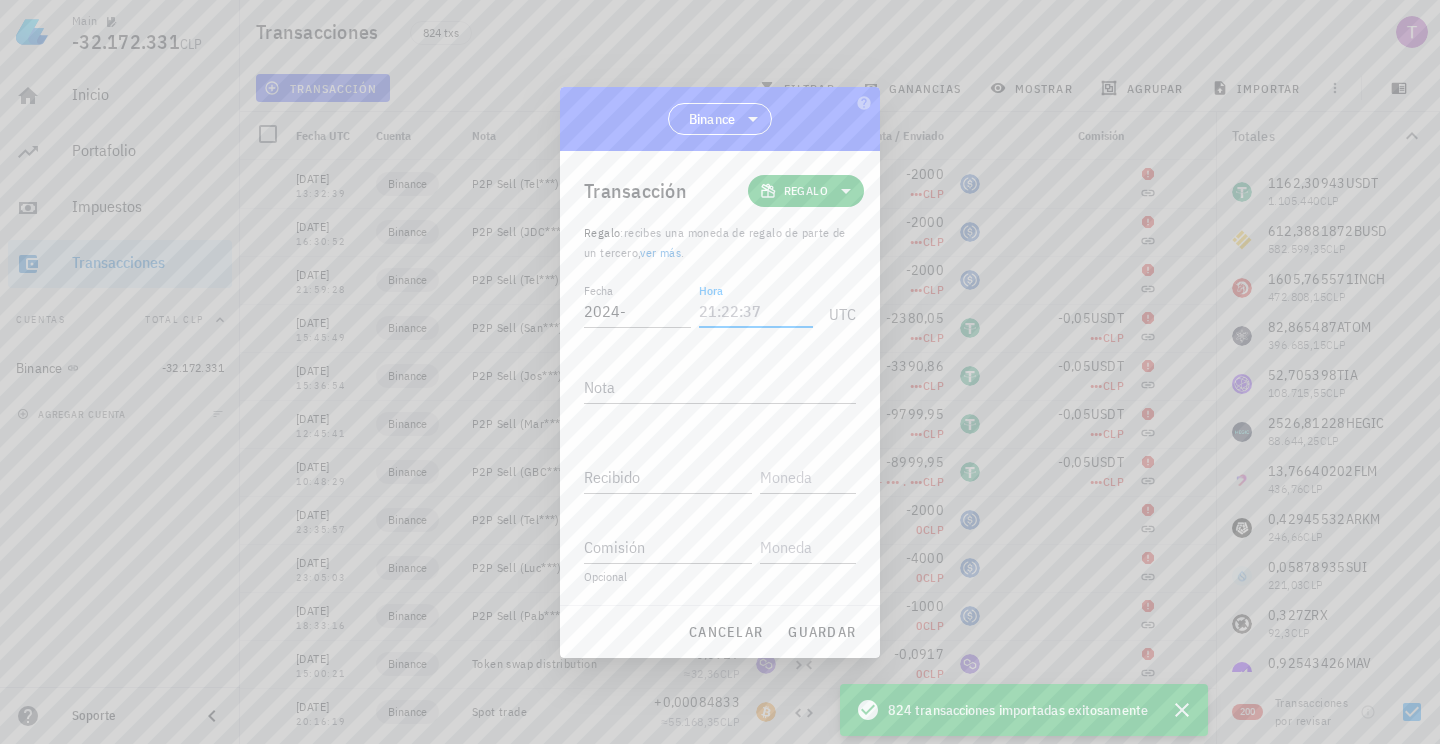 click on "Hora" at bounding box center [756, 311] 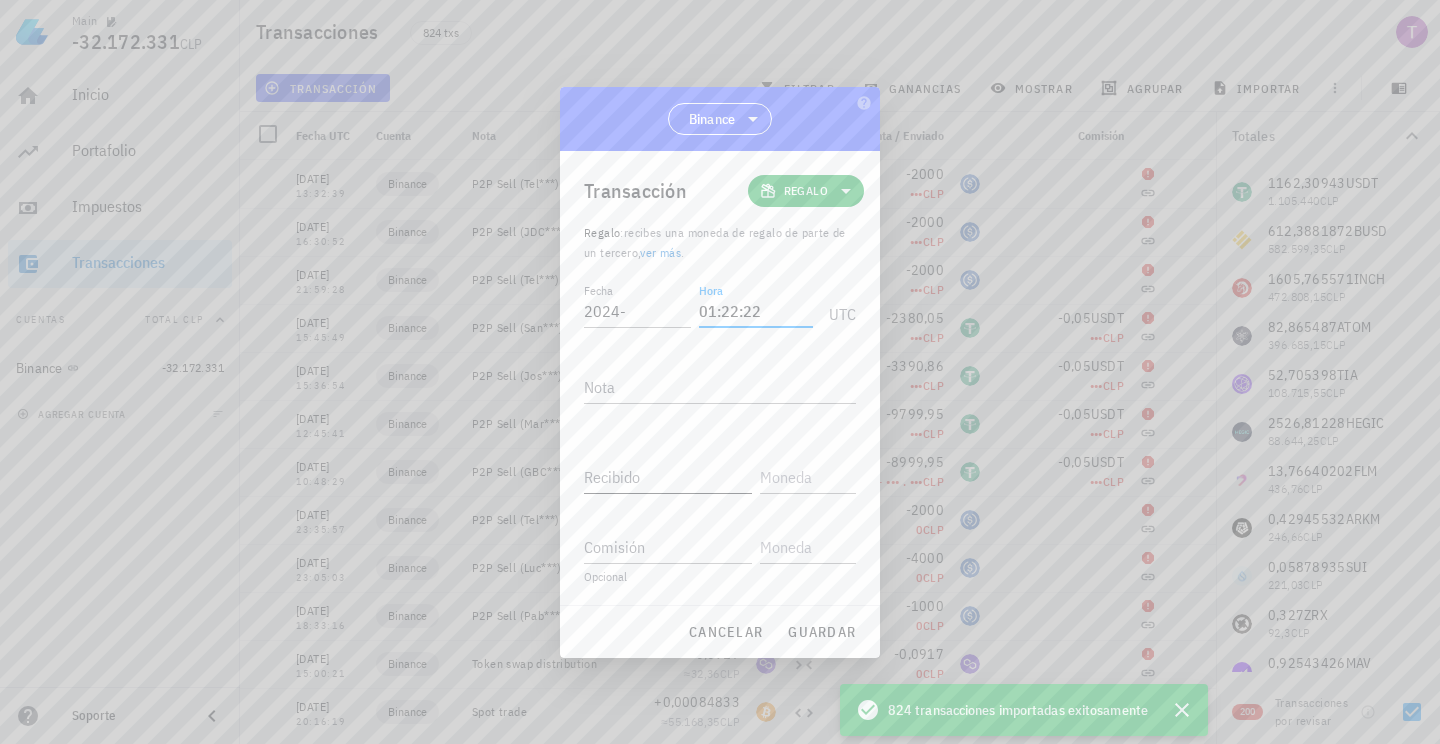 type on "01:22:22" 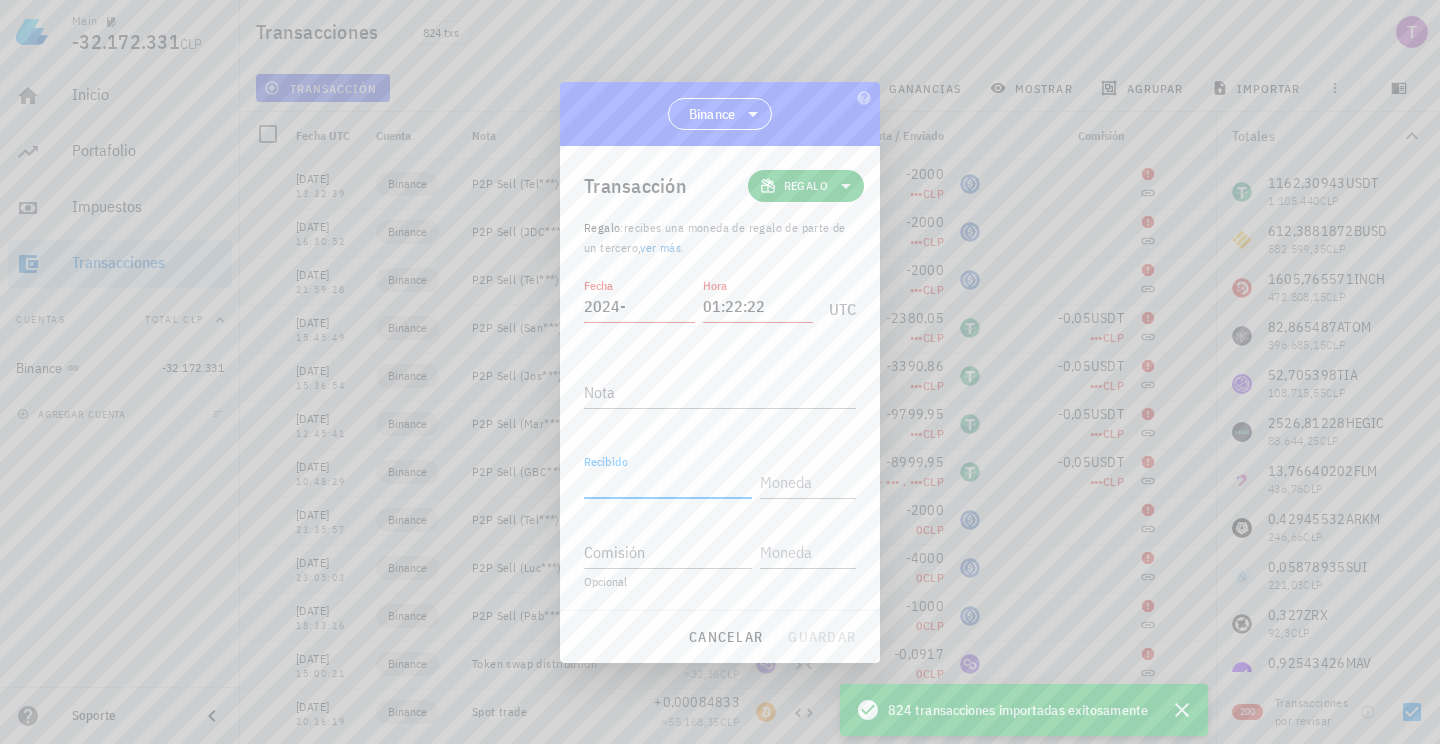 click on "Recibido" at bounding box center (668, 482) 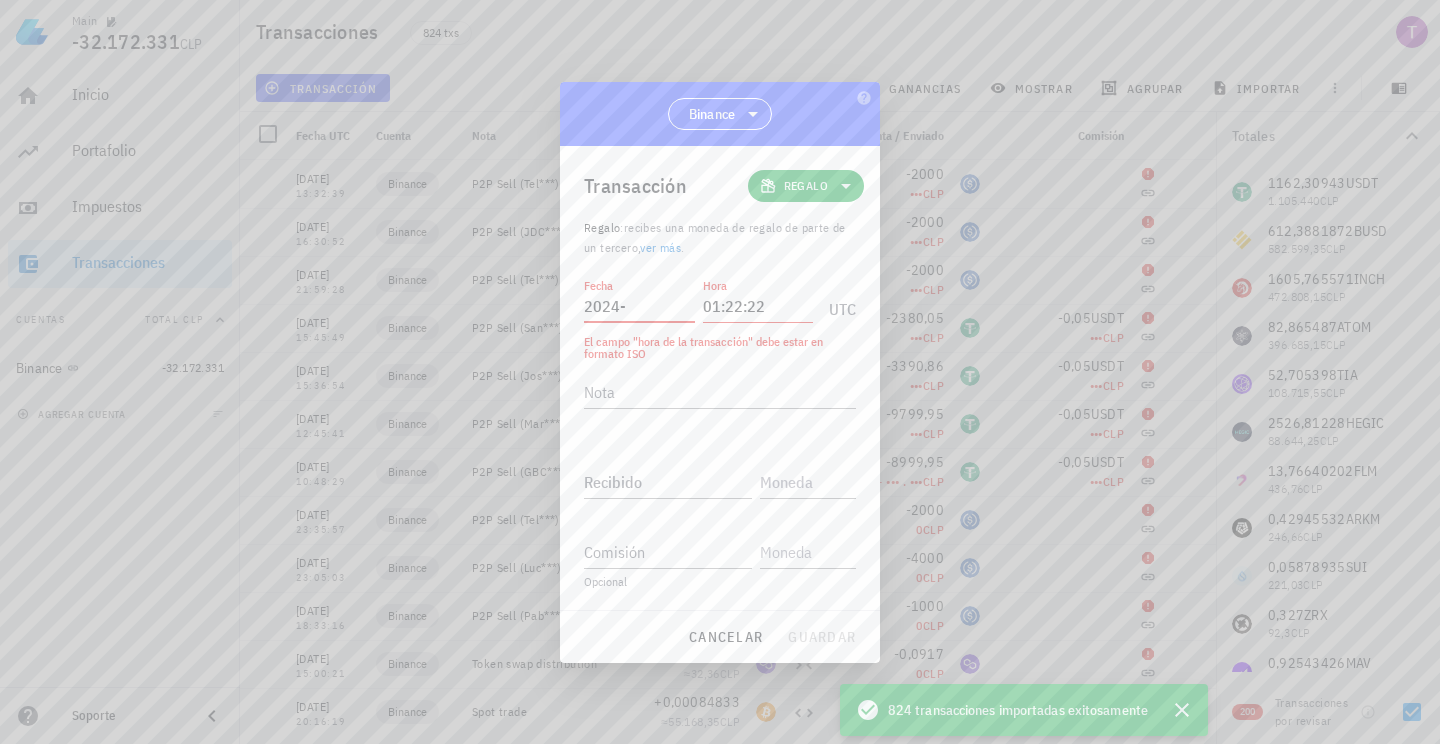 click on "2024-" at bounding box center [639, 306] 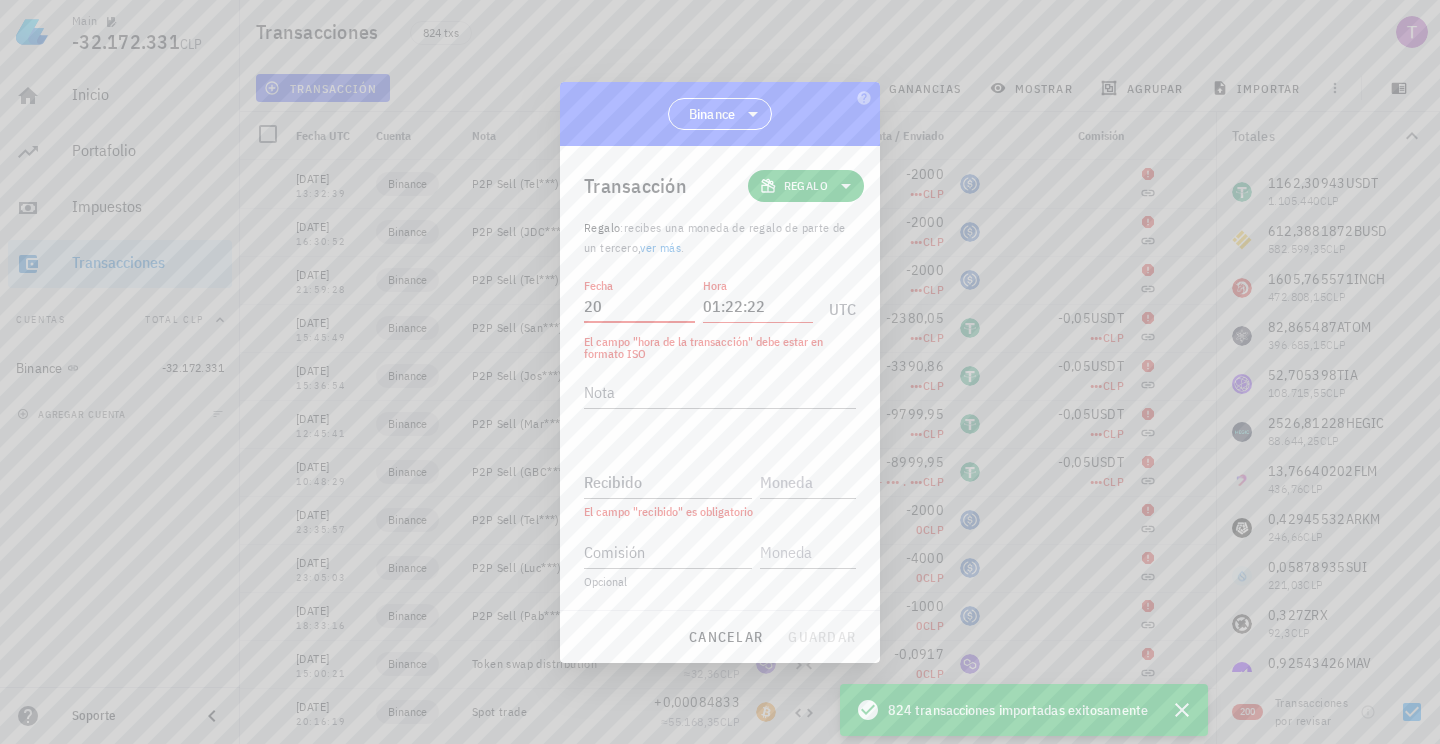 type on "2" 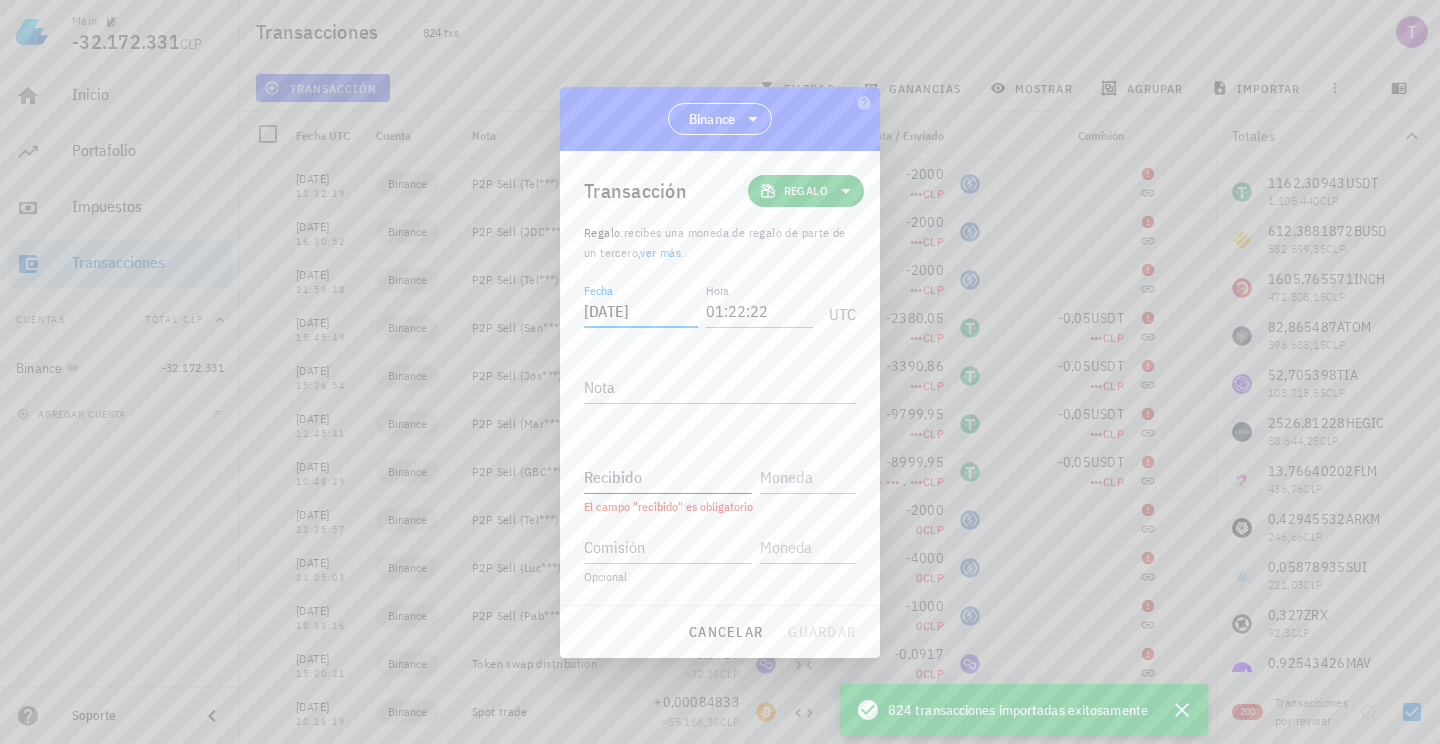 type on "[DATE]" 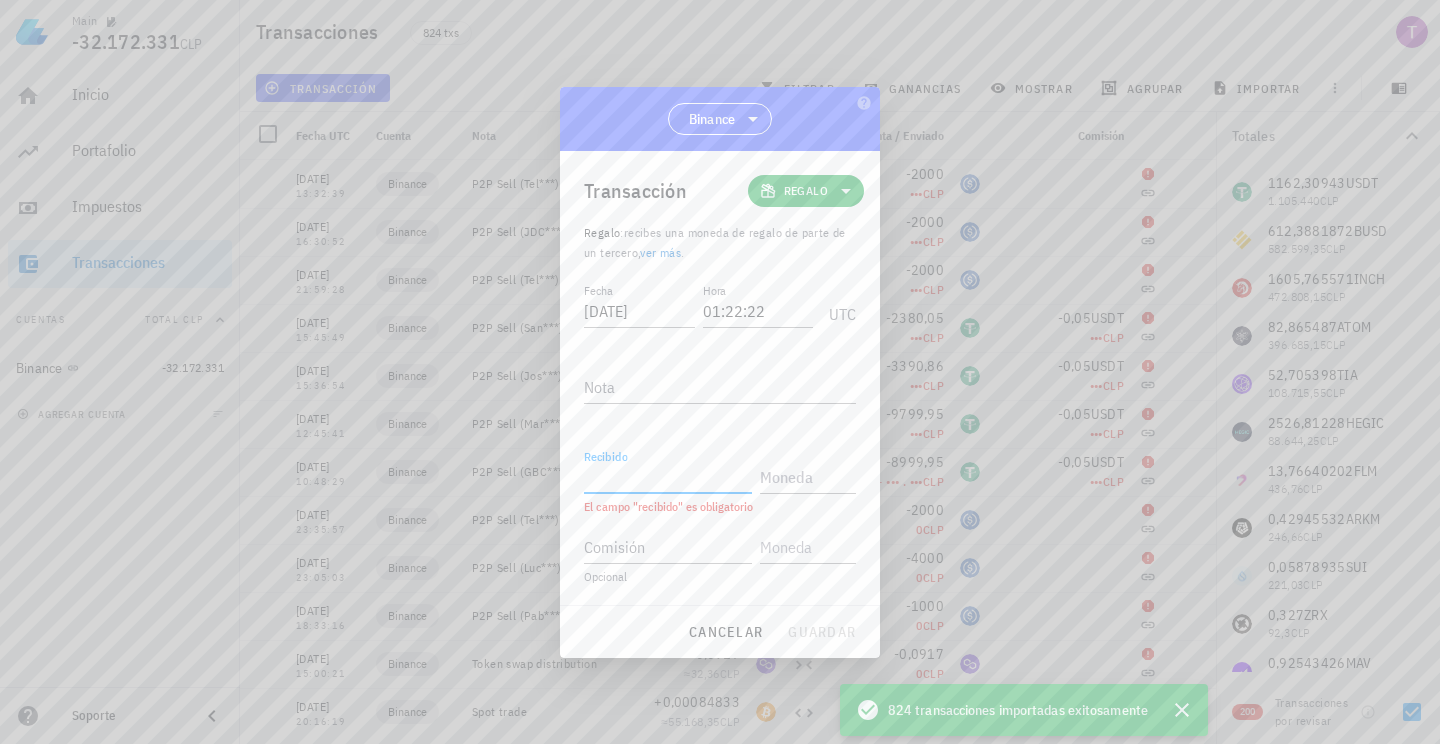 click on "Recibido" at bounding box center (668, 477) 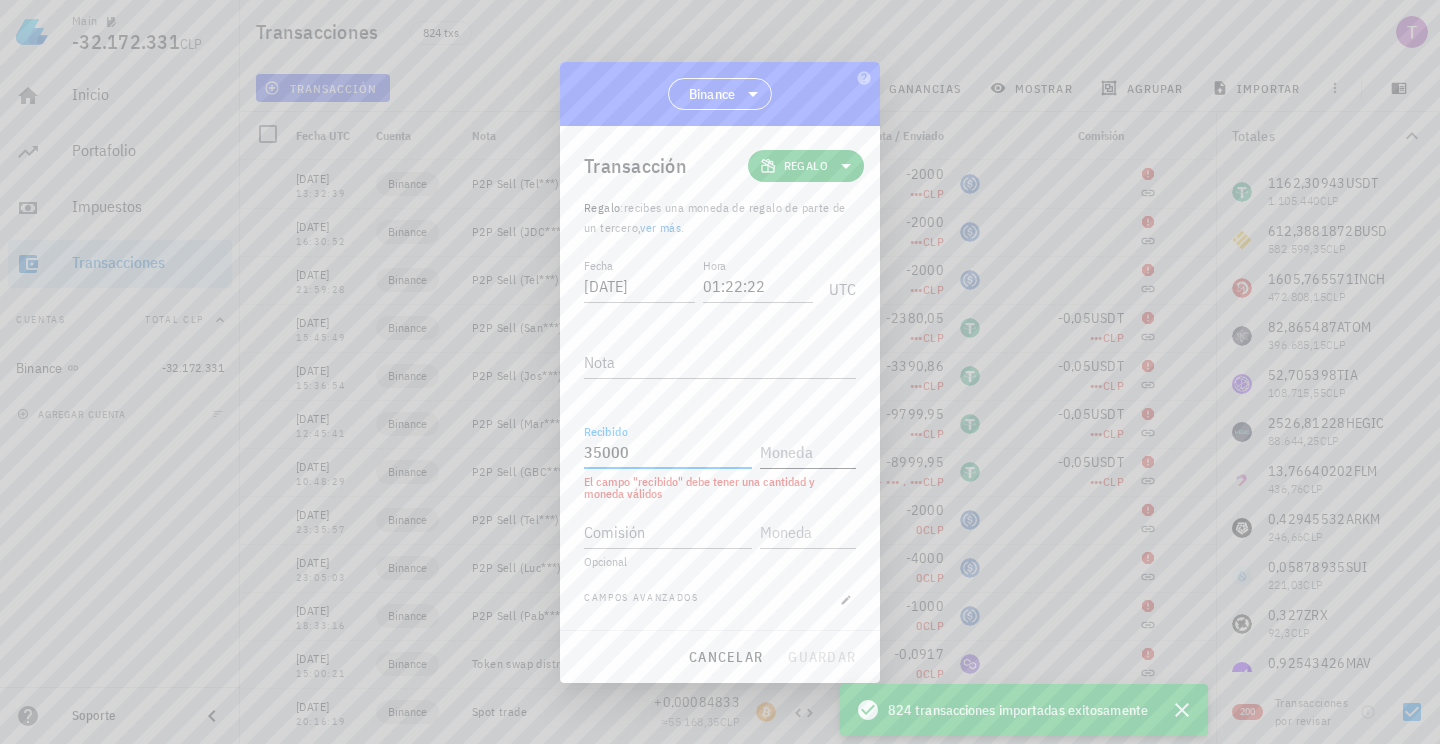 type on "35.000" 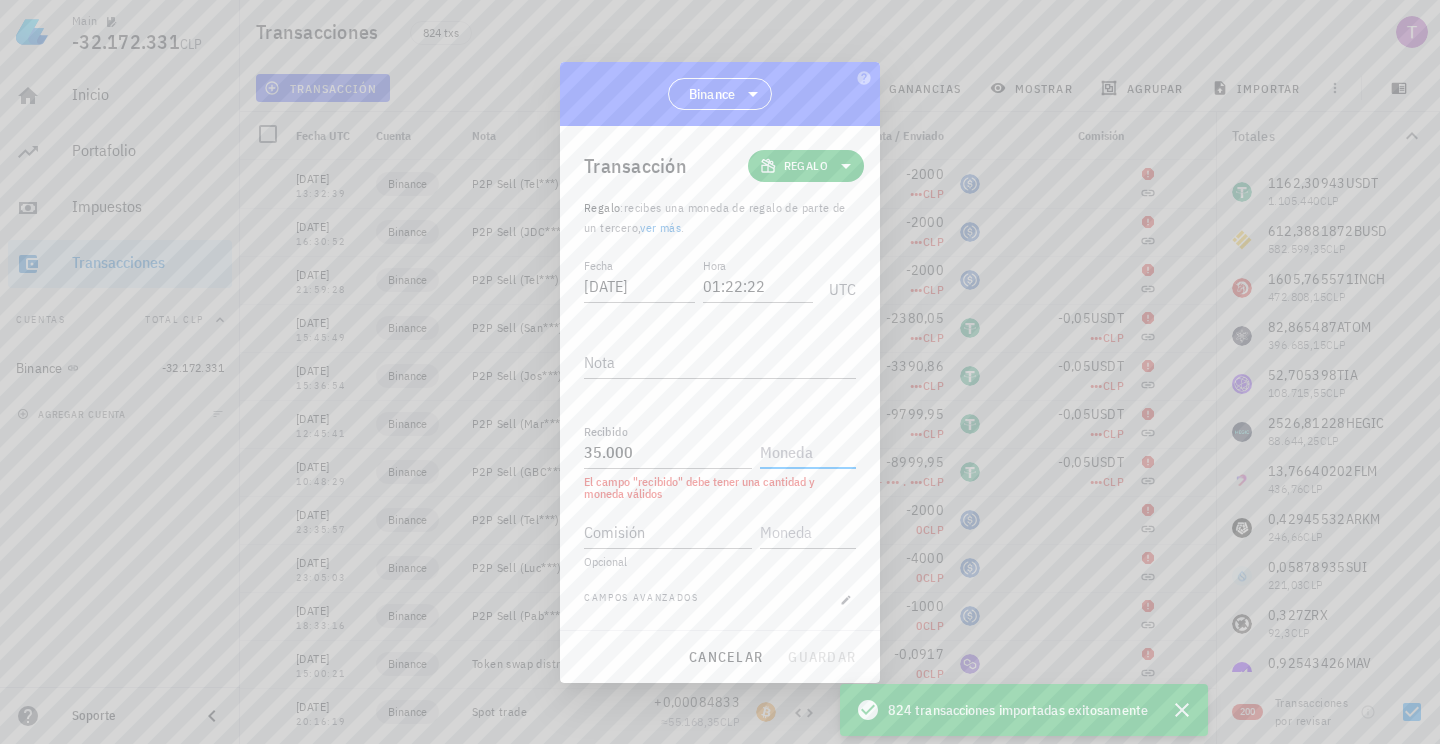 click at bounding box center (806, 452) 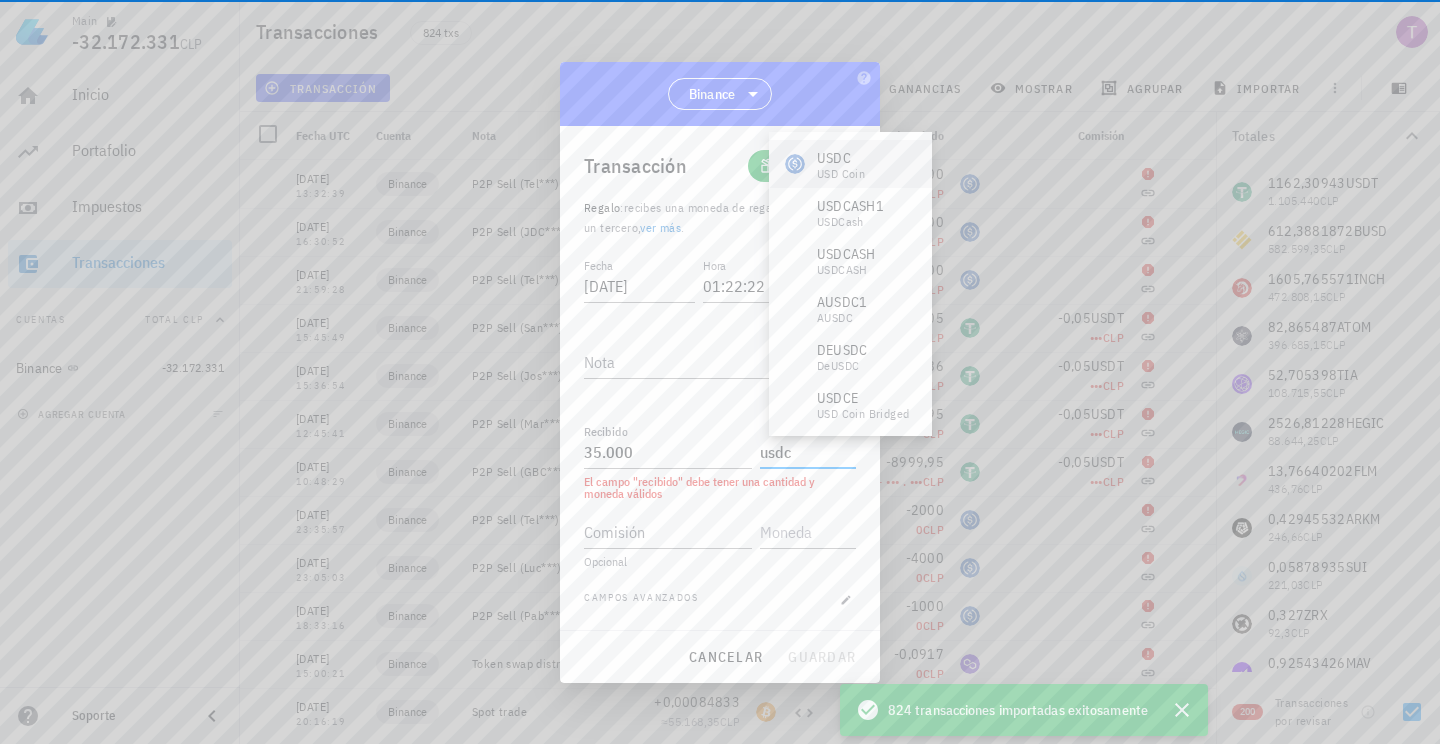 click on "USD Coin" at bounding box center (841, 174) 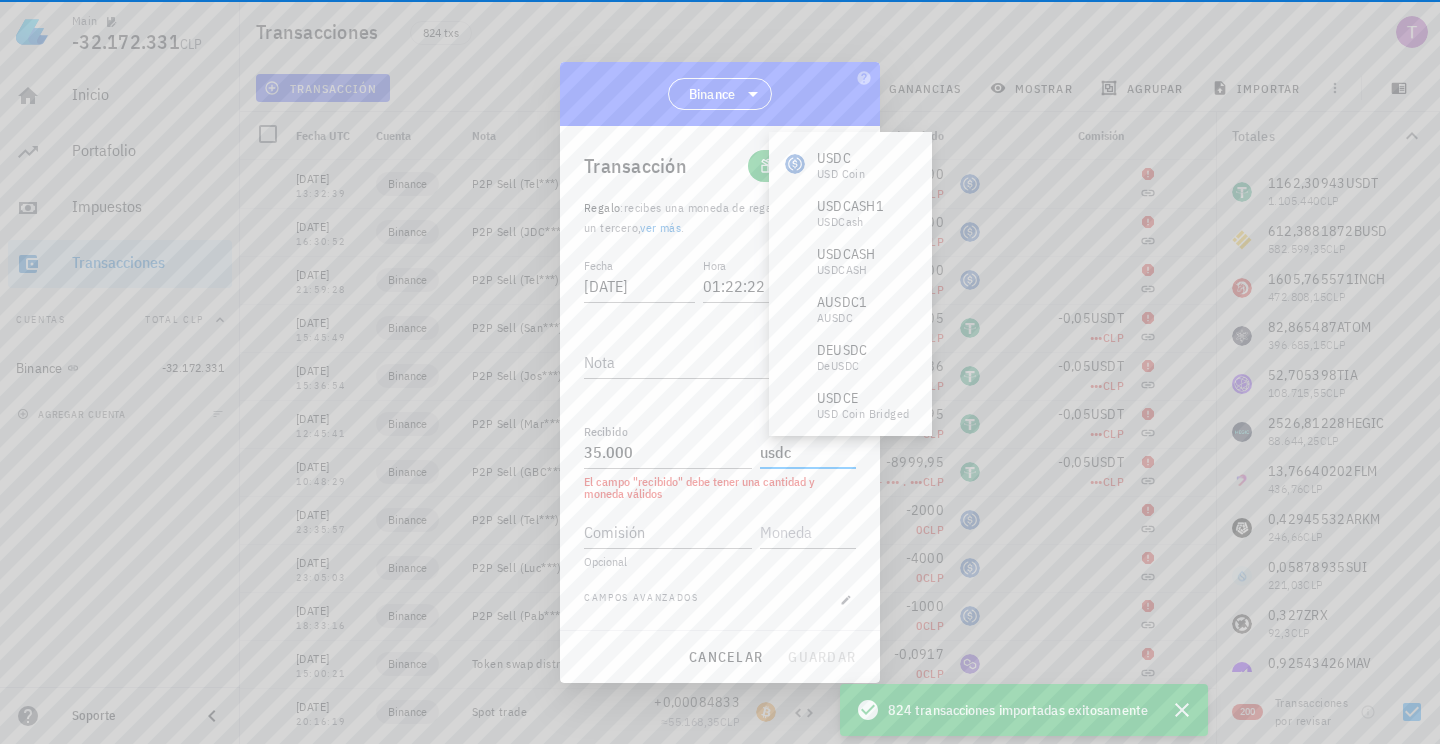 type on "USDC" 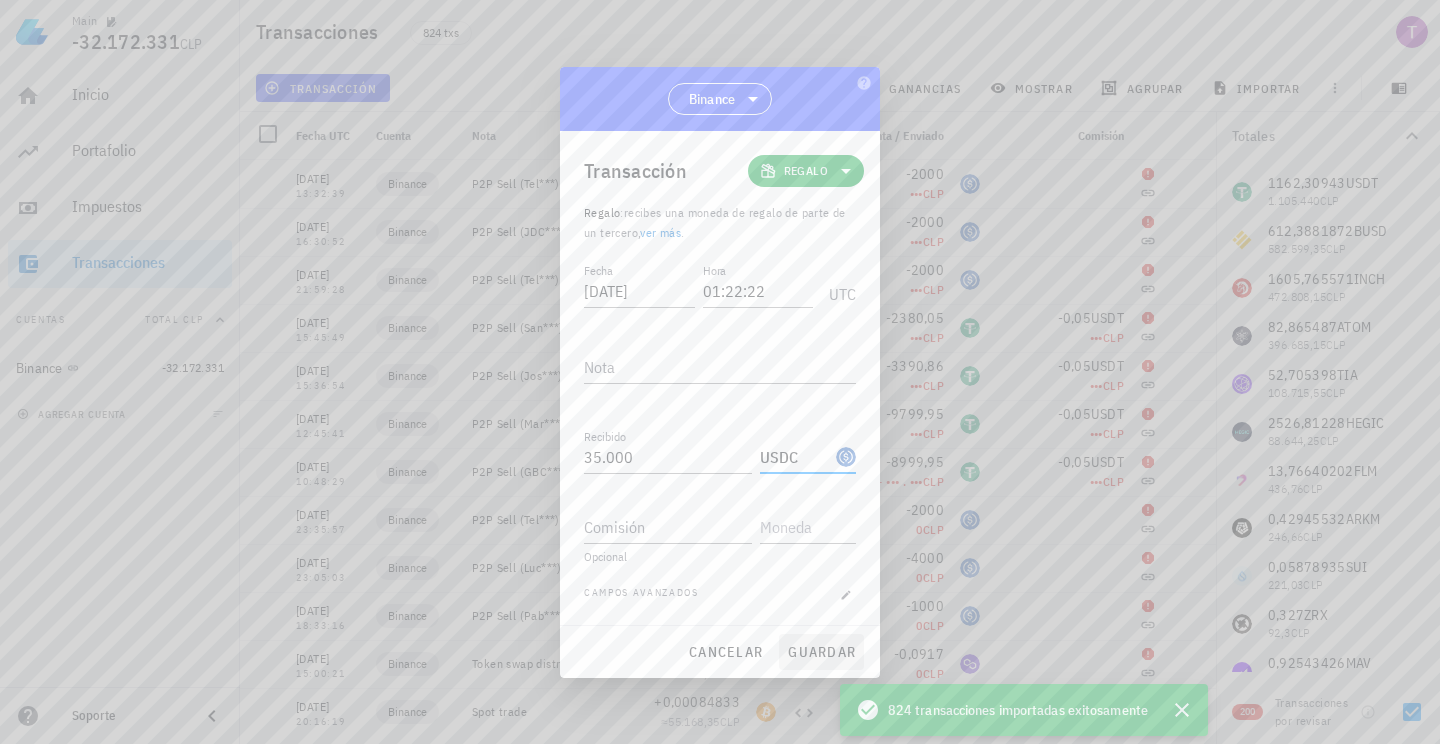 click on "guardar" at bounding box center (821, 652) 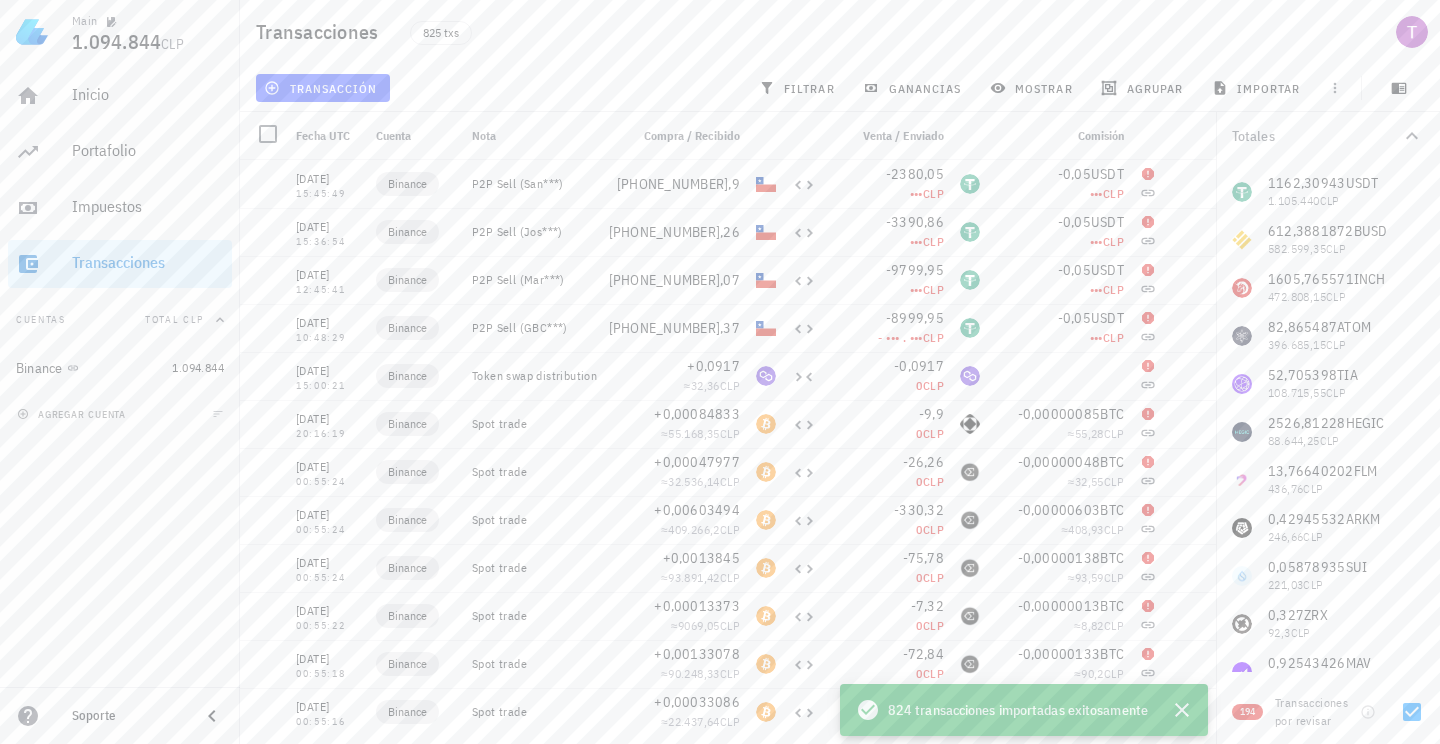 scroll, scrollTop: 0, scrollLeft: 0, axis: both 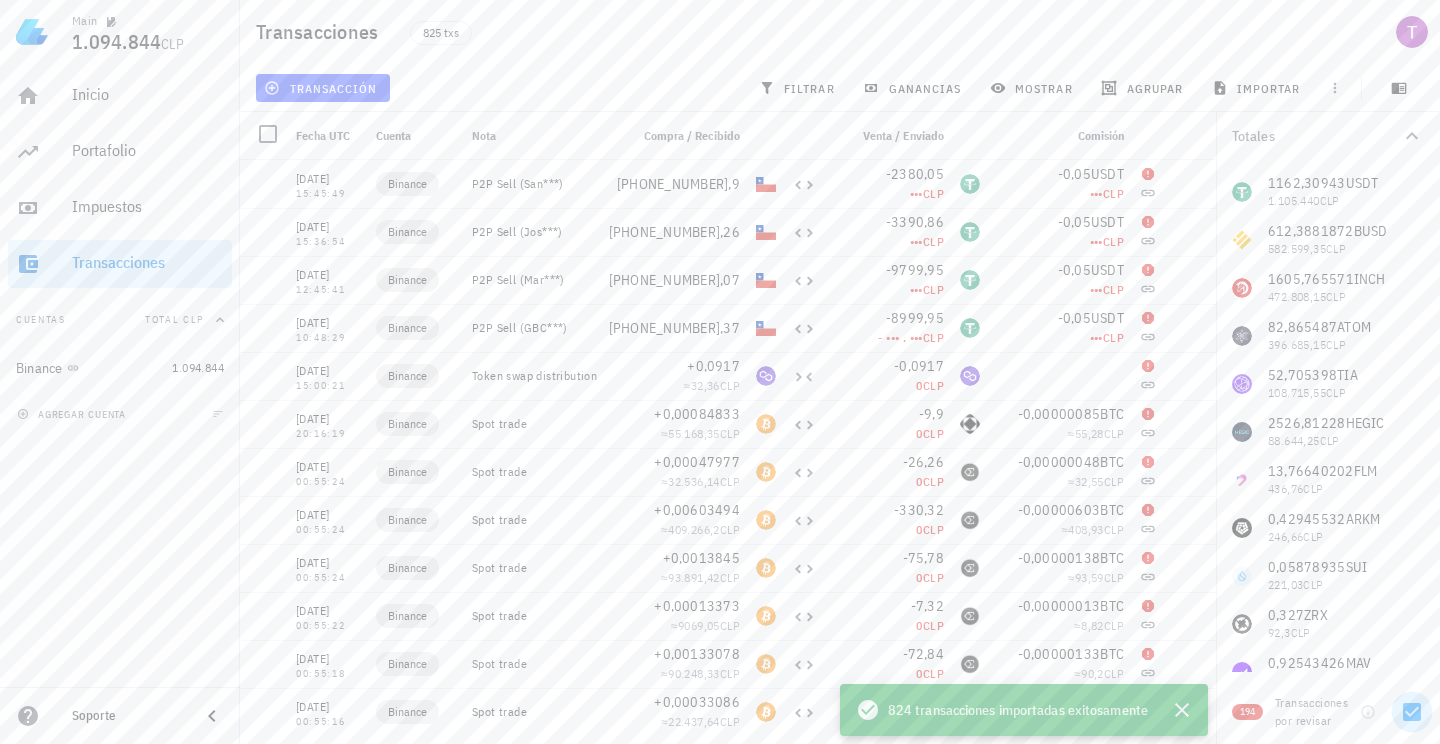 click at bounding box center [1412, 712] 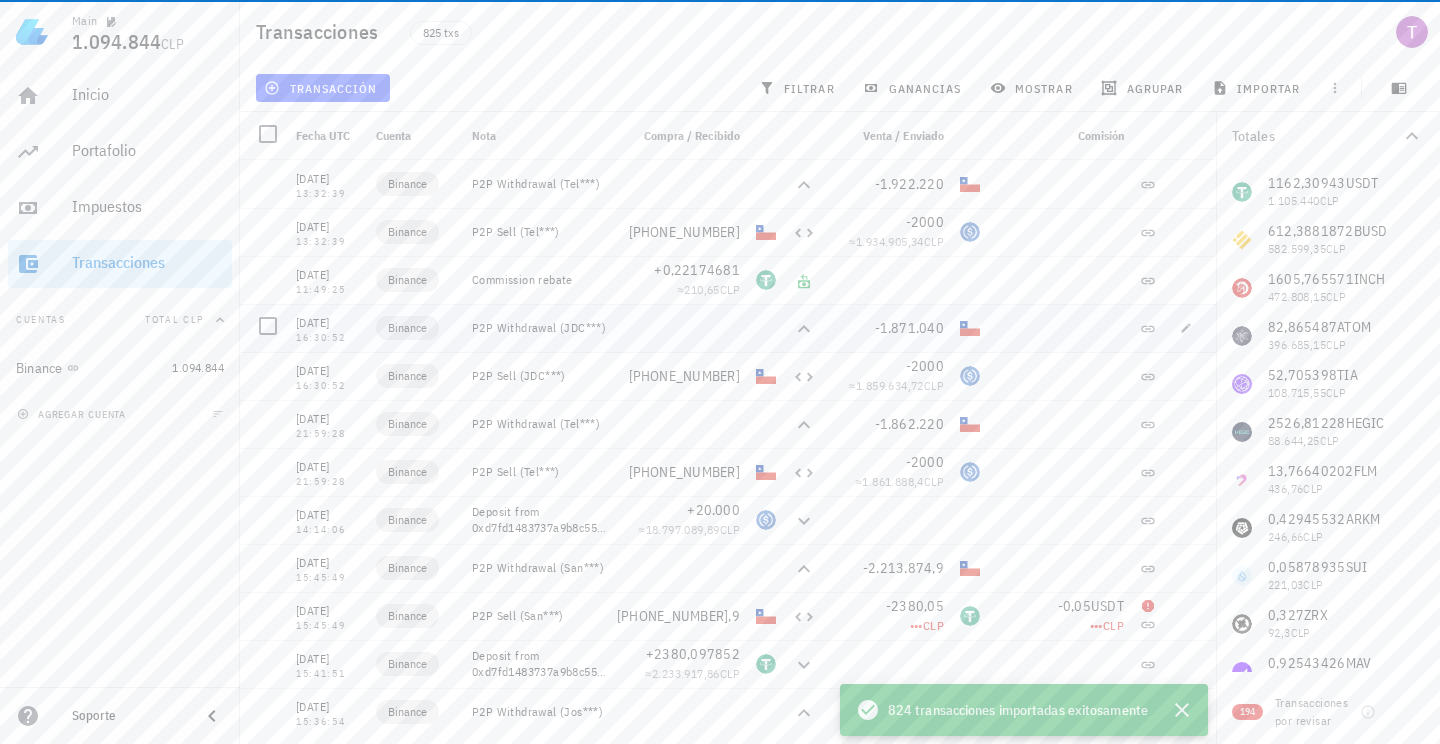 scroll, scrollTop: 0, scrollLeft: 0, axis: both 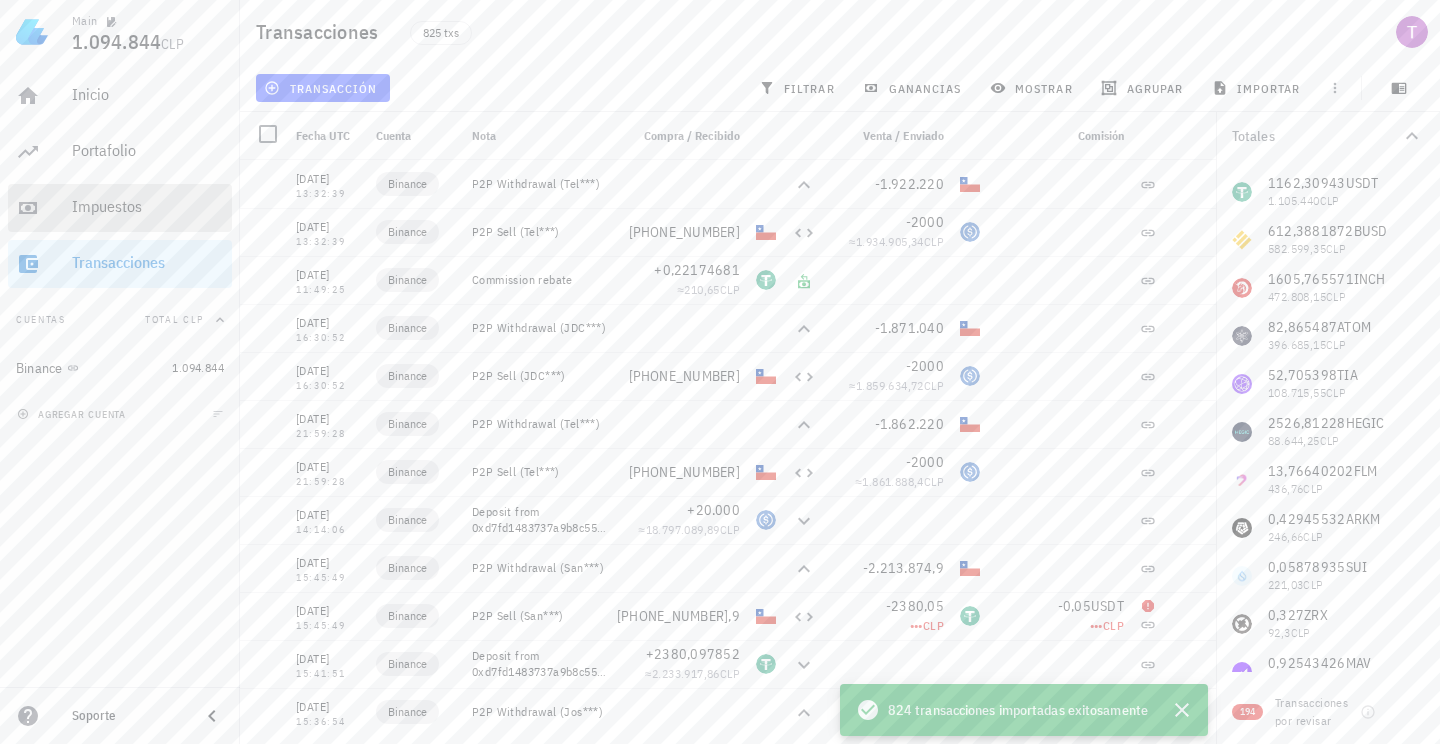click on "Impuestos" at bounding box center [148, 206] 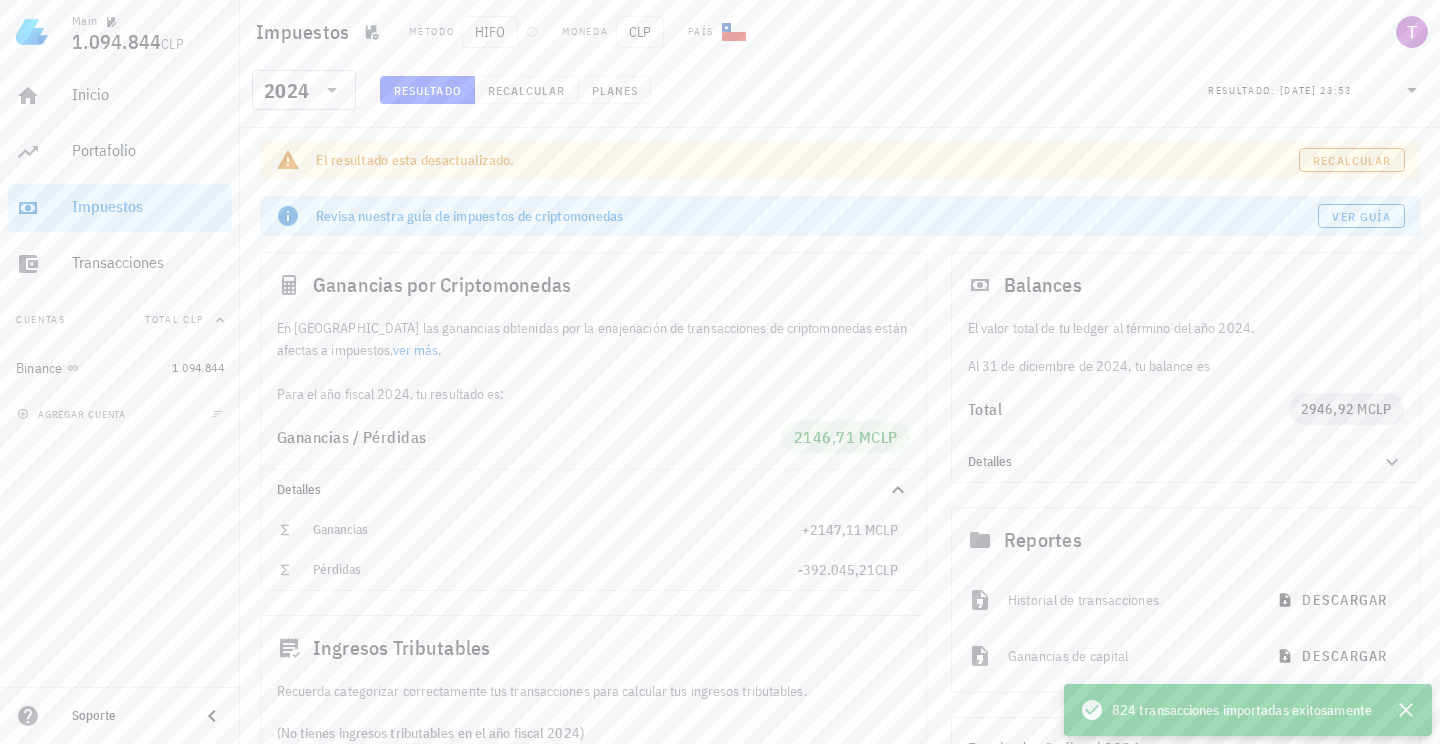 click on "Recalcular" at bounding box center [1351, 160] 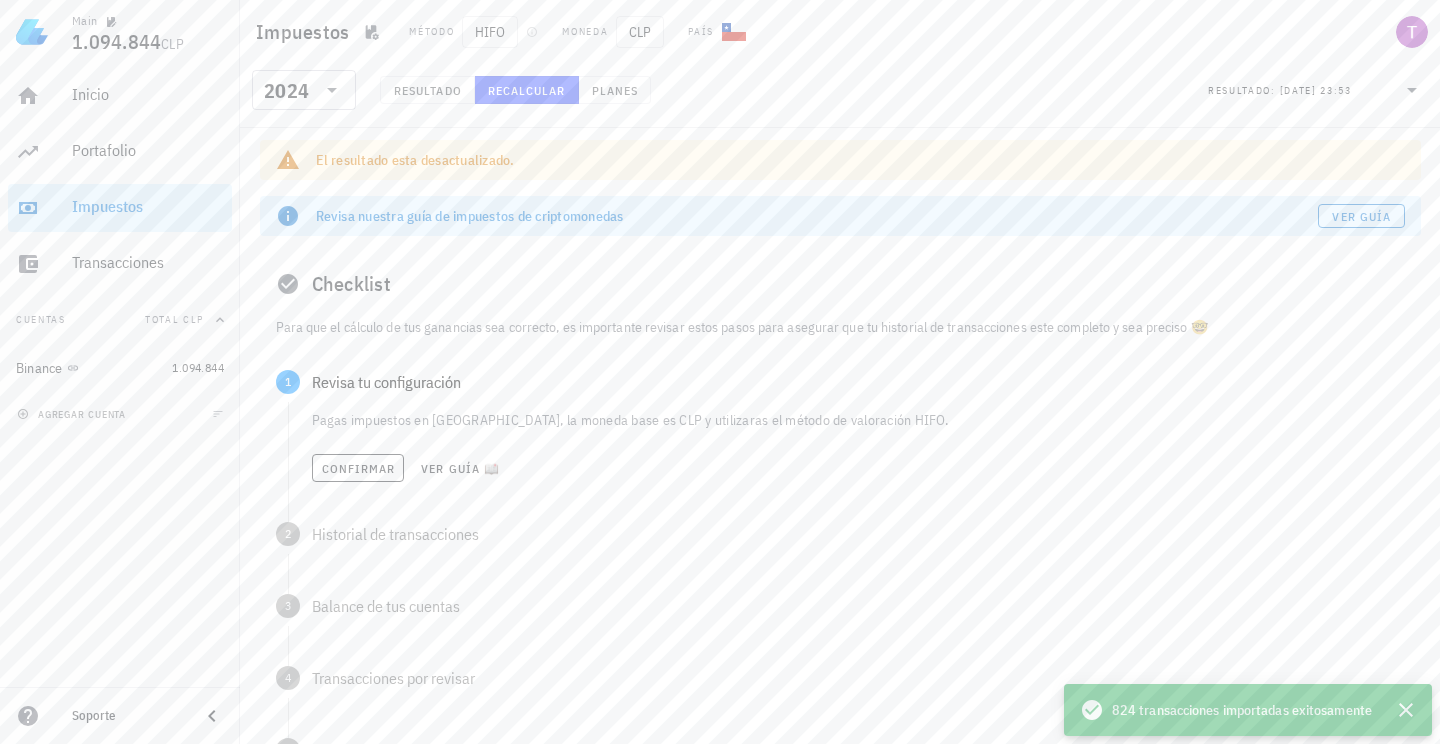click on "Confirmar
Ver guía 📖" at bounding box center [858, 468] 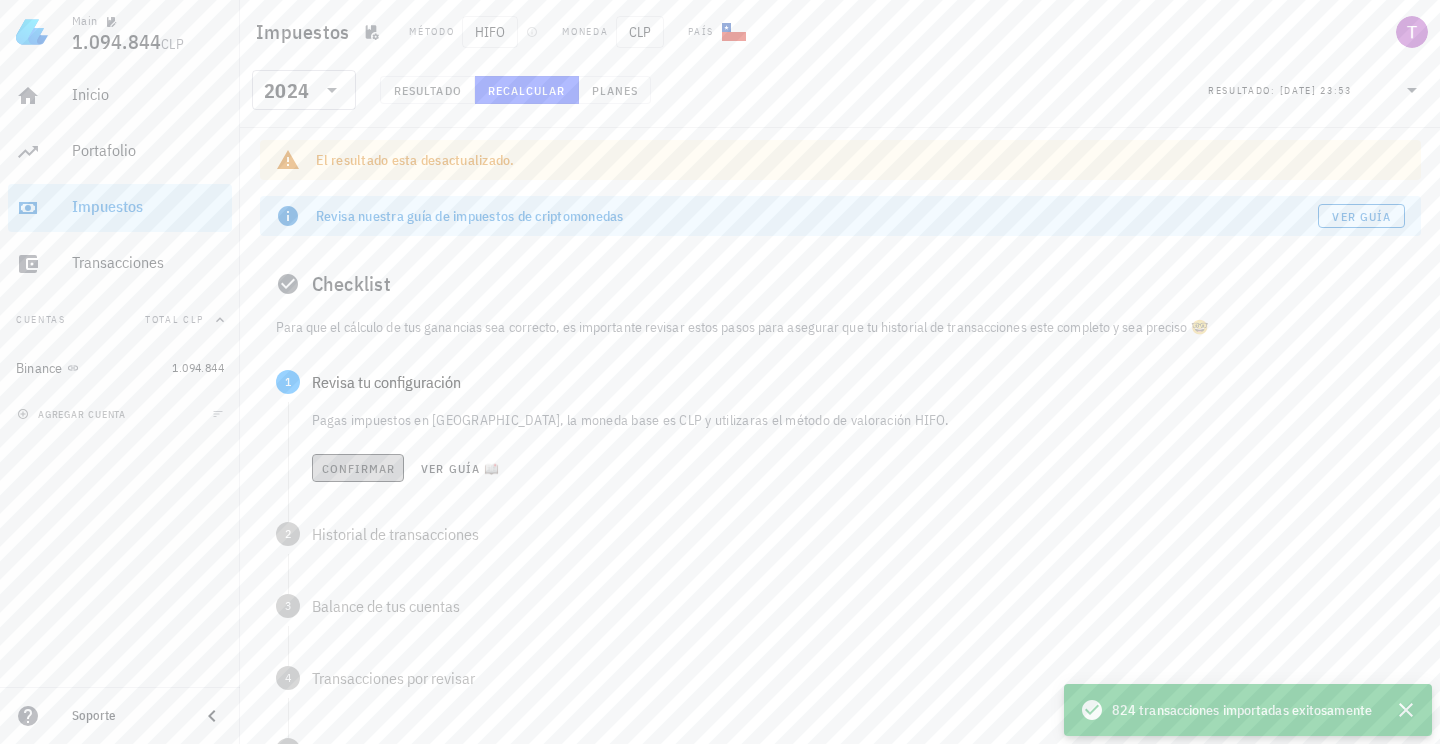 click on "Confirmar" at bounding box center (358, 468) 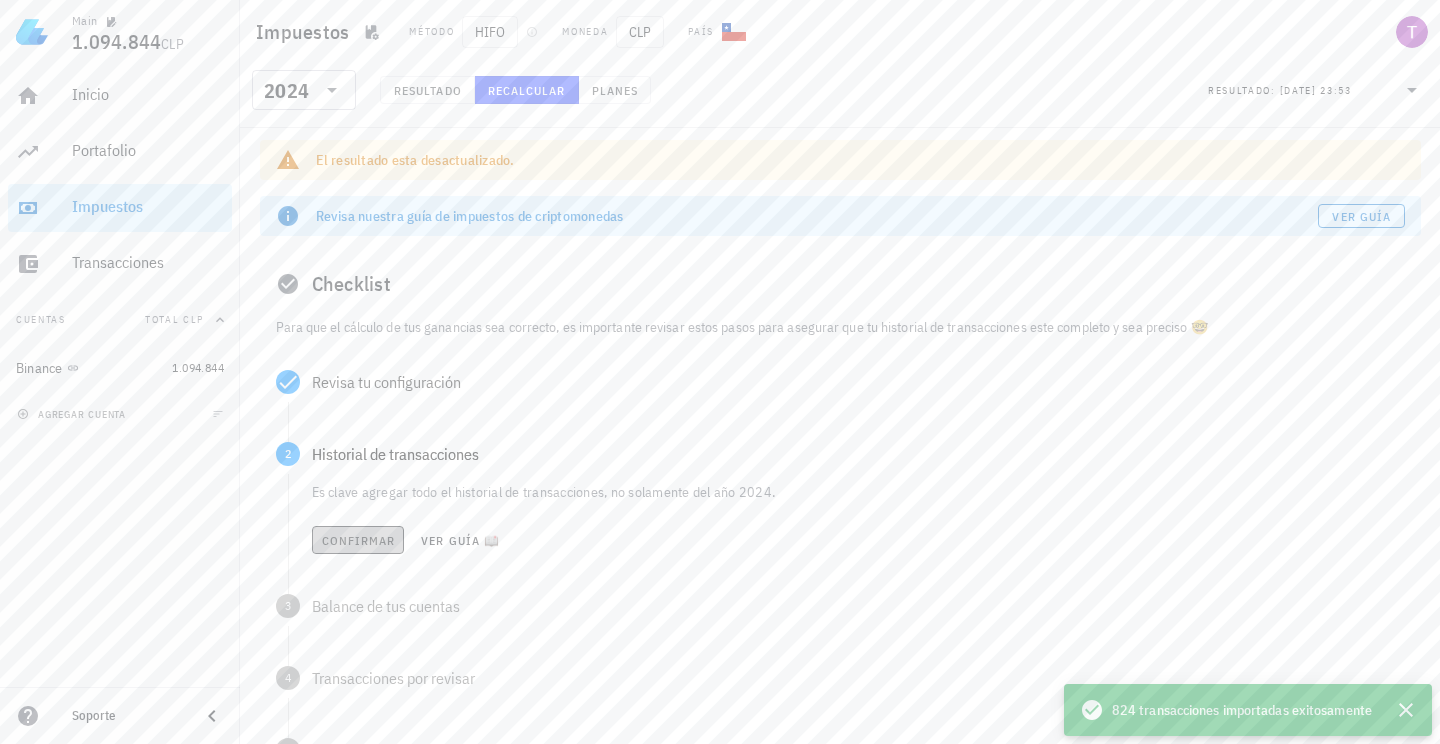 click on "Confirmar" at bounding box center [358, 540] 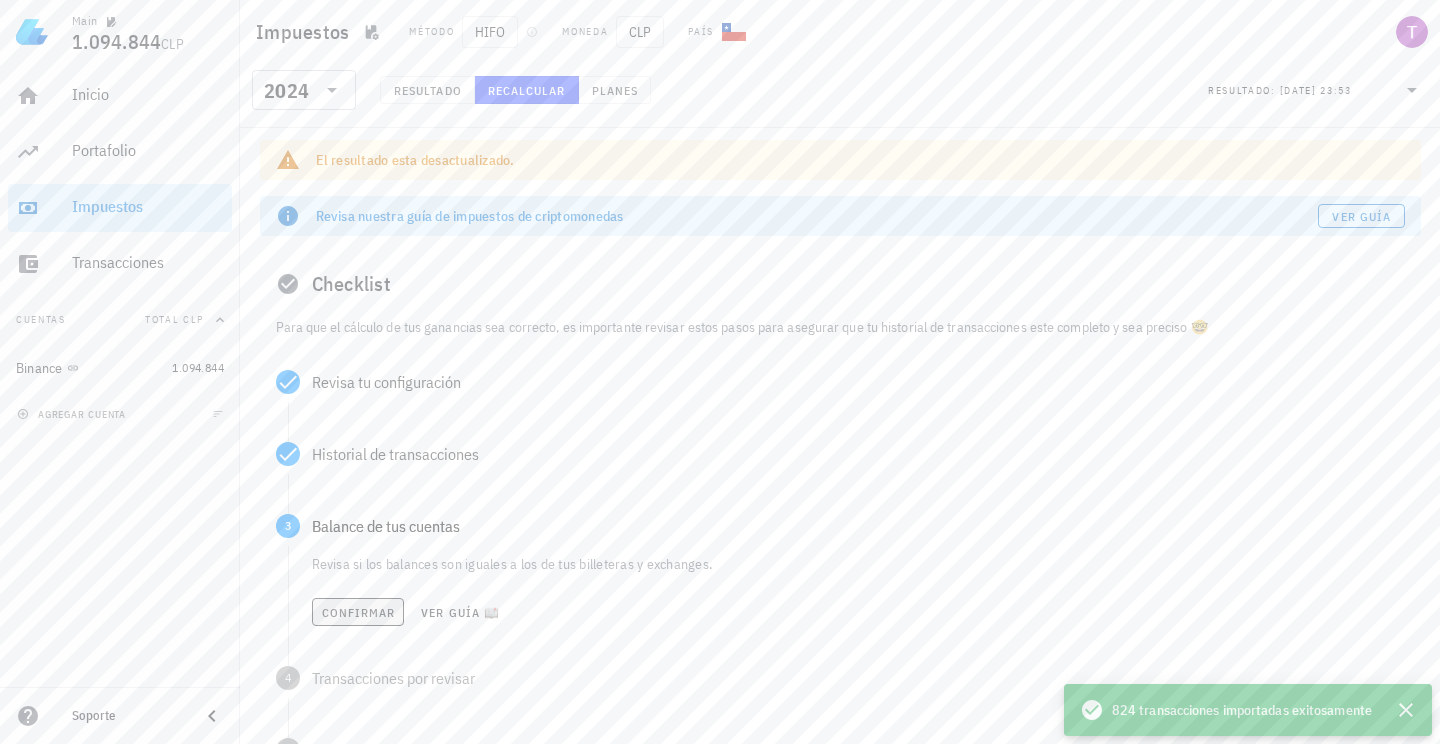 click on "Confirmar" at bounding box center [358, 612] 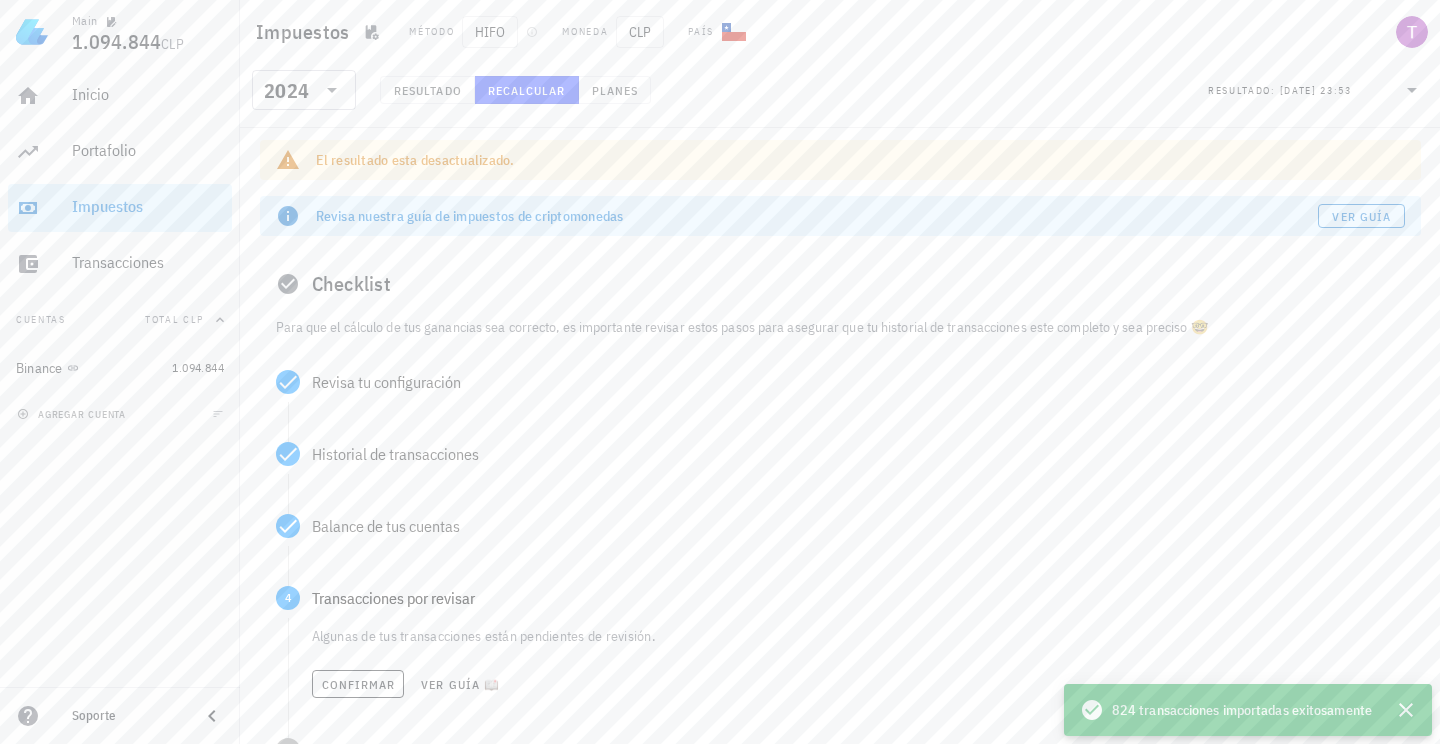 click on "Algunas de tus transacciones están pendientes de revisión.
Confirmar
Ver guía 📖" at bounding box center [854, 678] 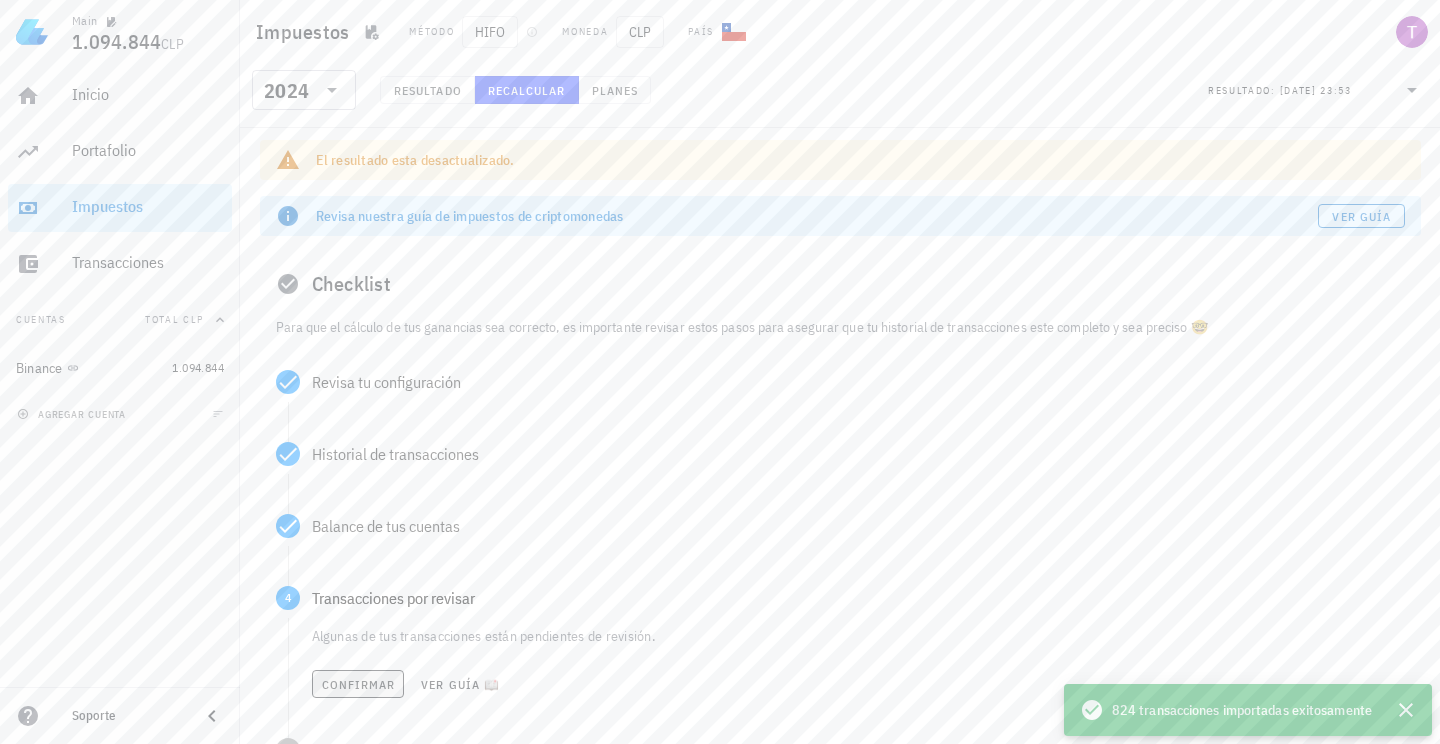 click on "Confirmar" at bounding box center (358, 684) 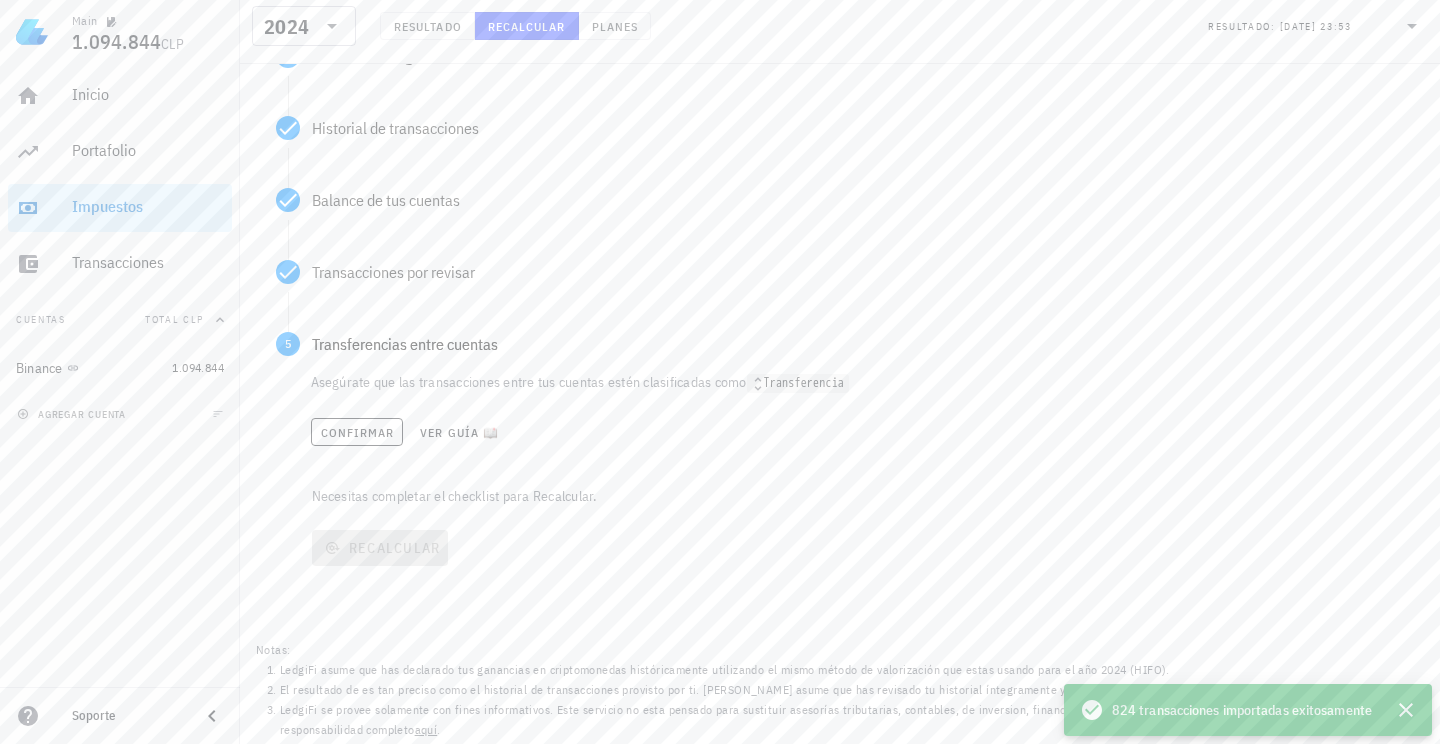 click on "Confirmar
Ver guía 📖" at bounding box center (858, 432) 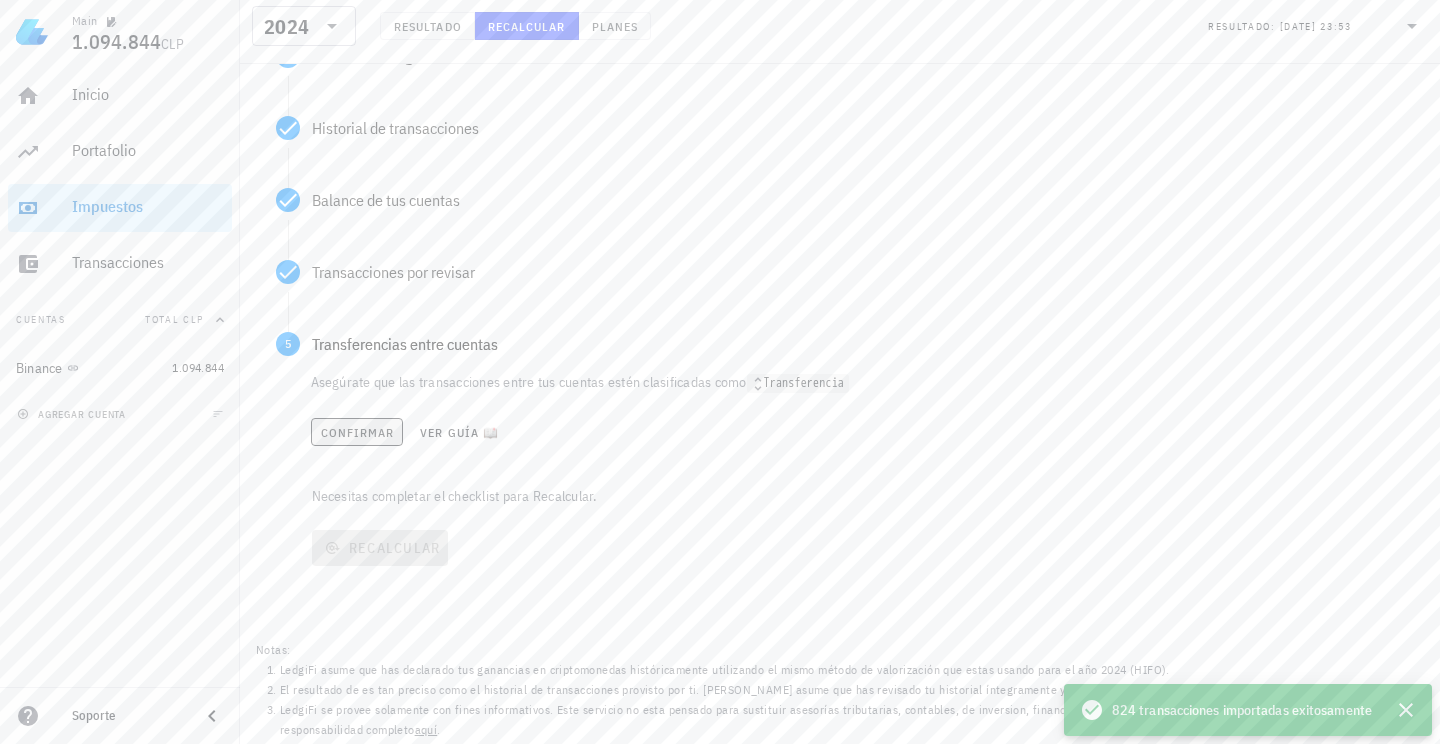click on "Confirmar" at bounding box center (357, 432) 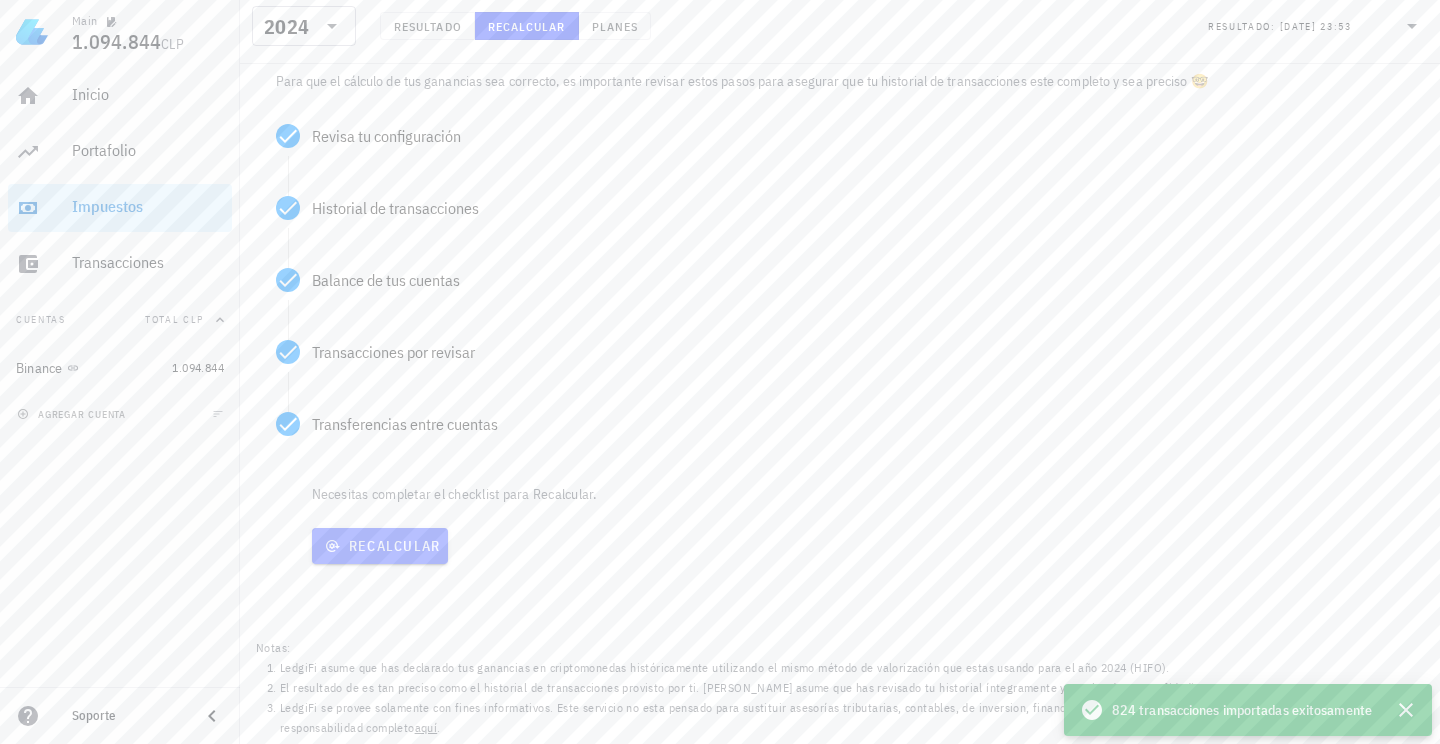 scroll, scrollTop: 246, scrollLeft: 0, axis: vertical 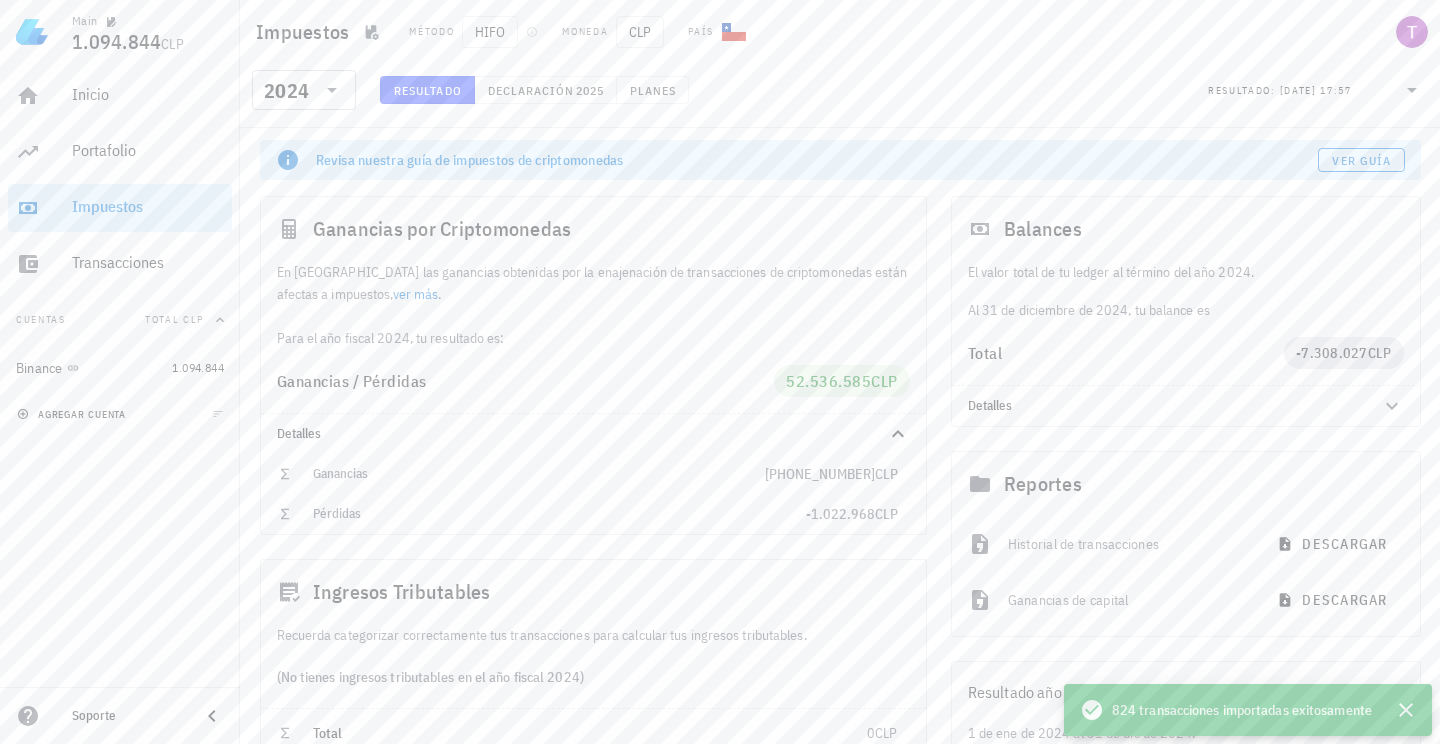 click on "agregar cuenta" at bounding box center [73, 414] 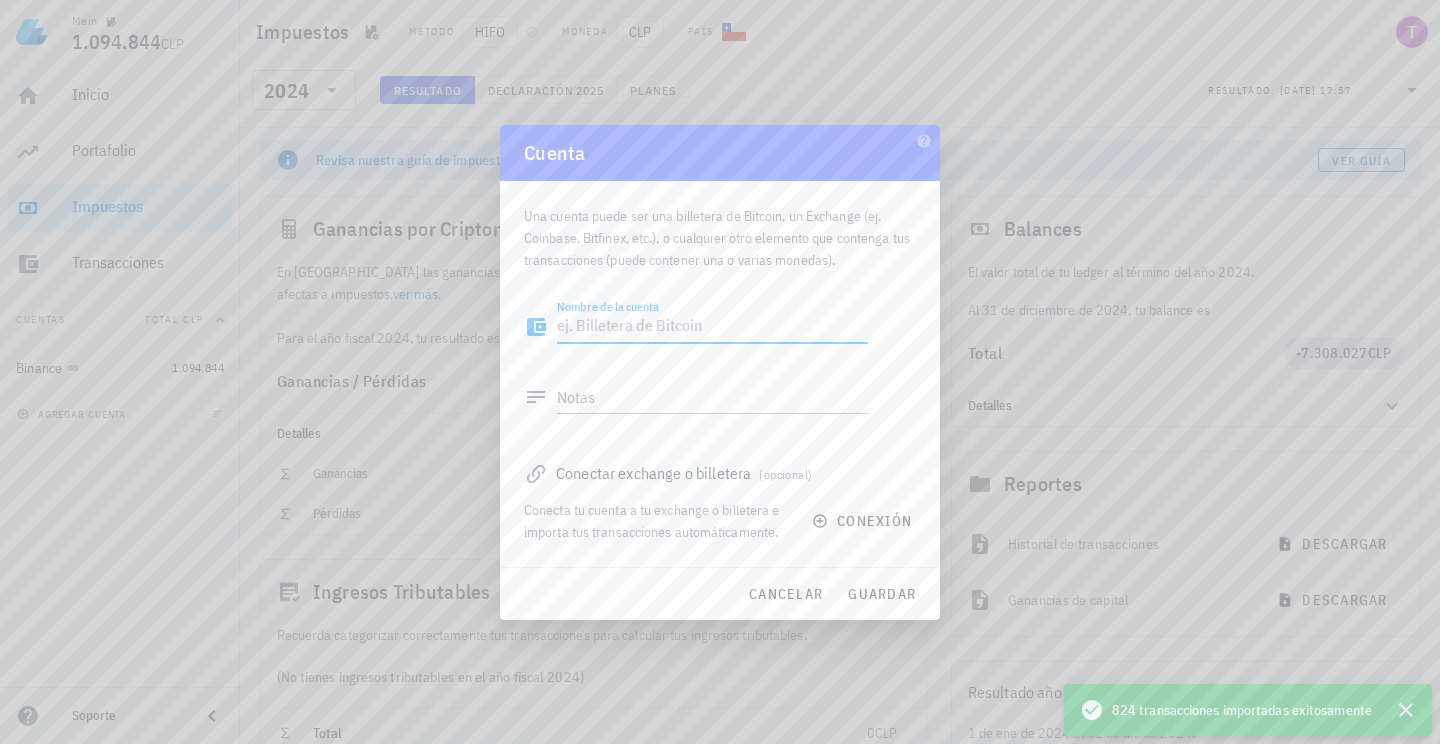 click on "Nombre de la cuenta" at bounding box center (712, 327) 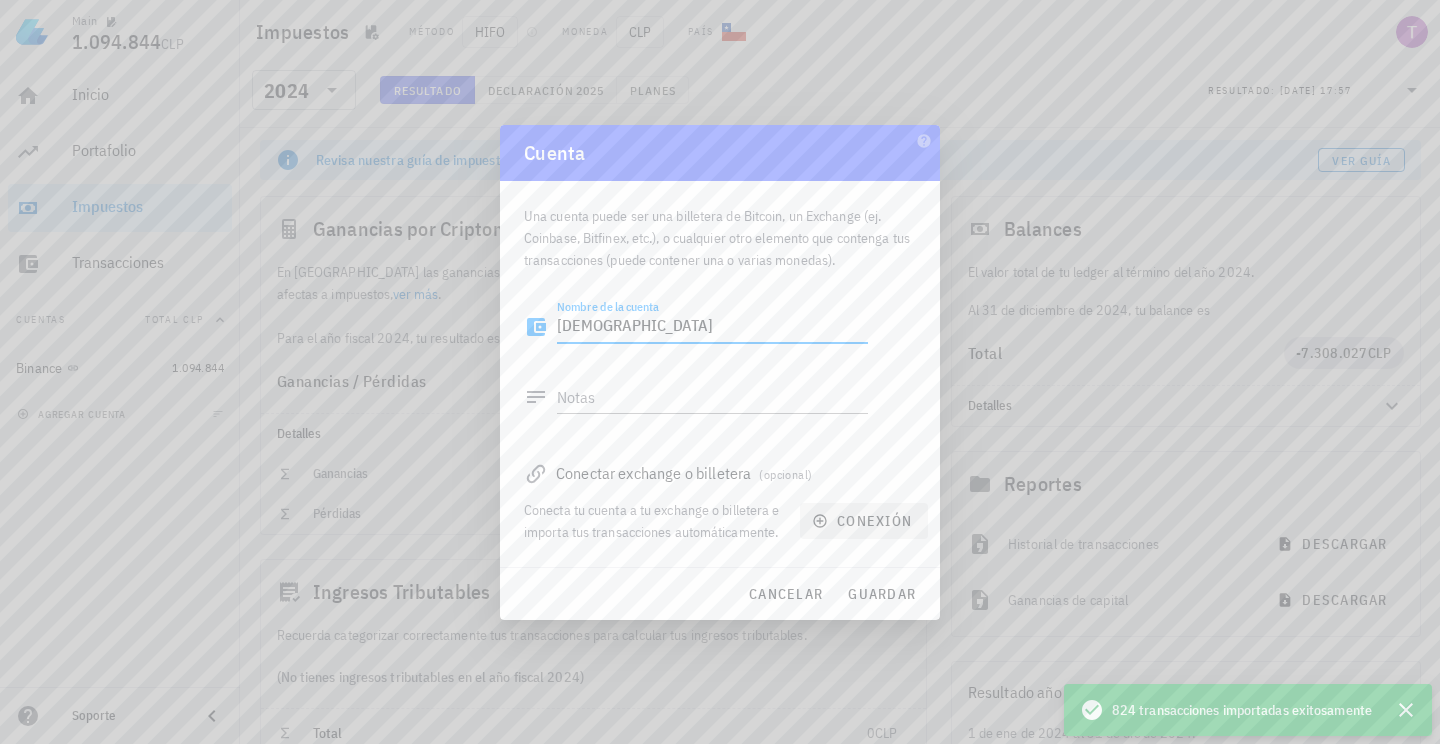 type on "[DEMOGRAPHIC_DATA]" 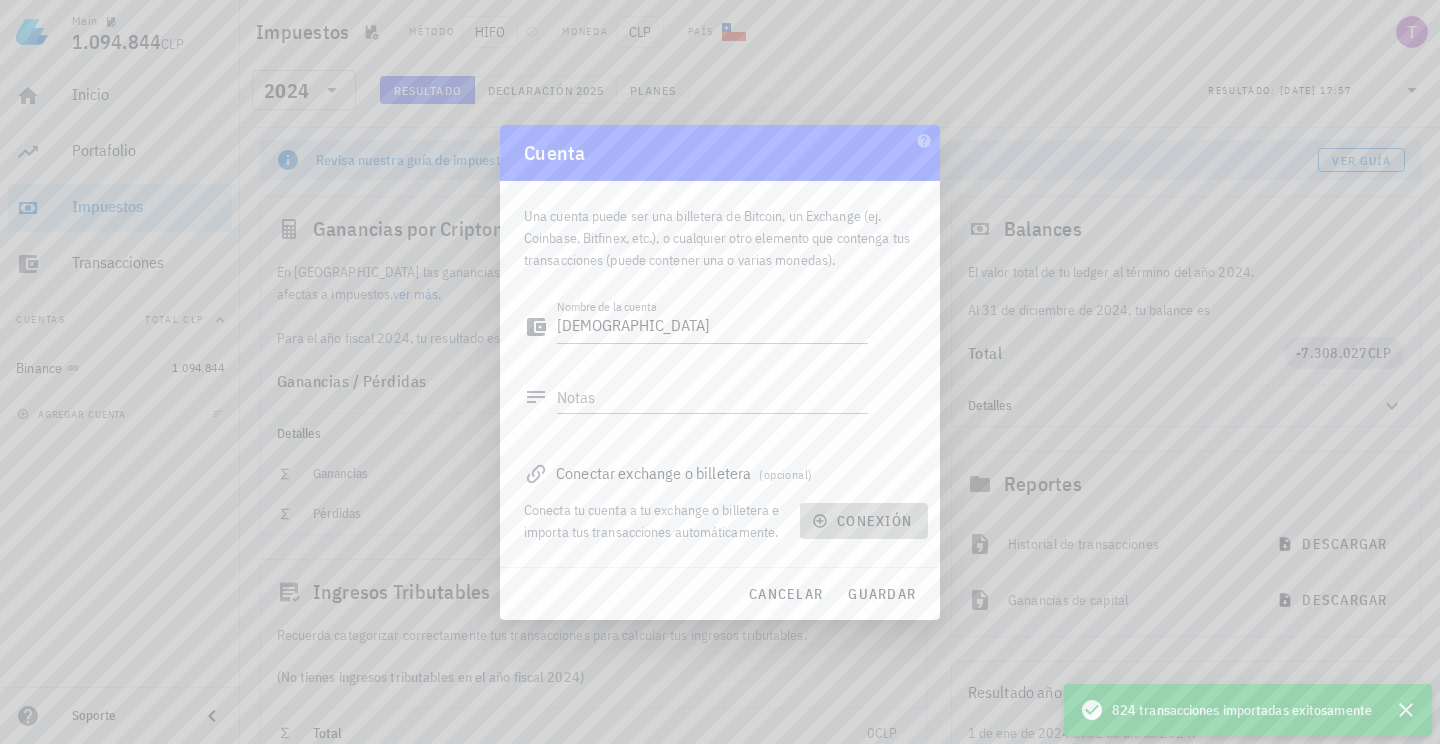 click on "conexión" at bounding box center (864, 521) 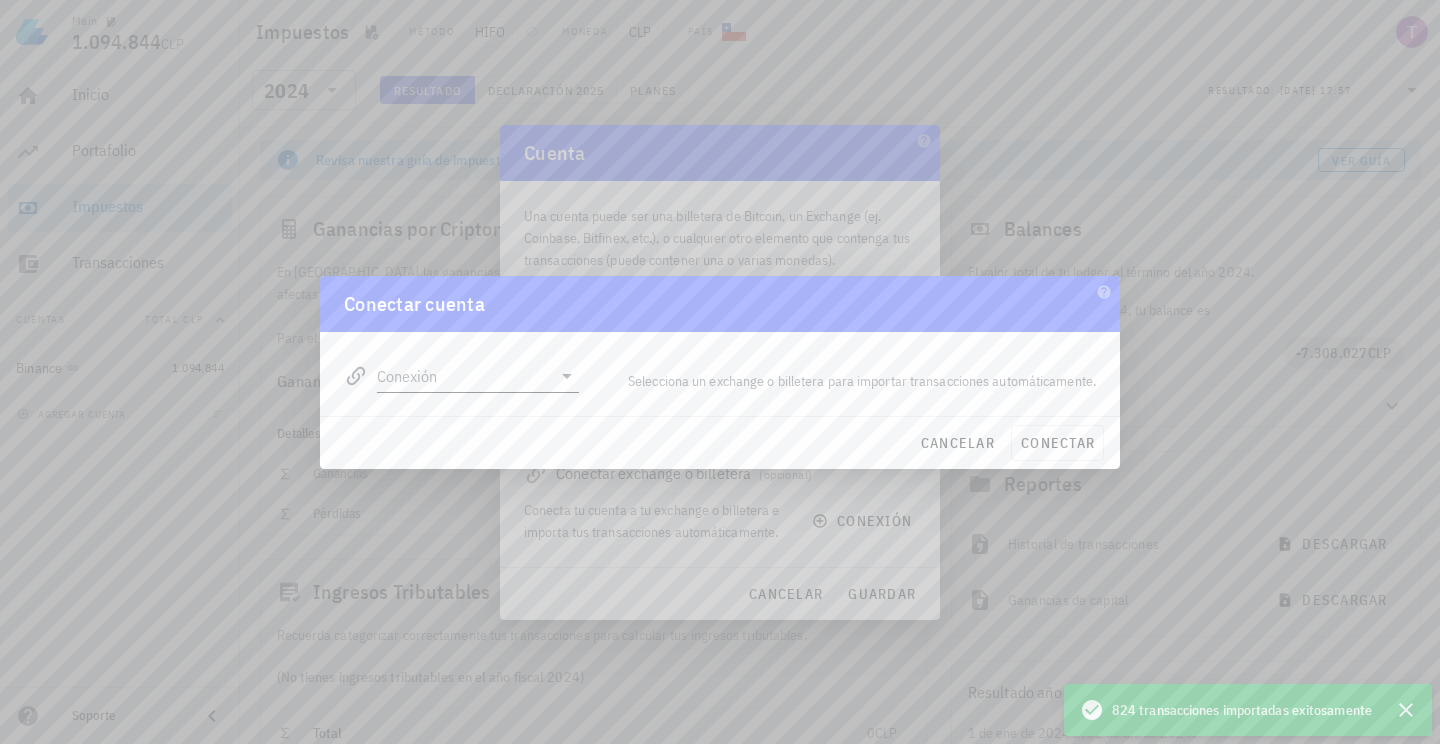 click on "Conexión" at bounding box center (464, 376) 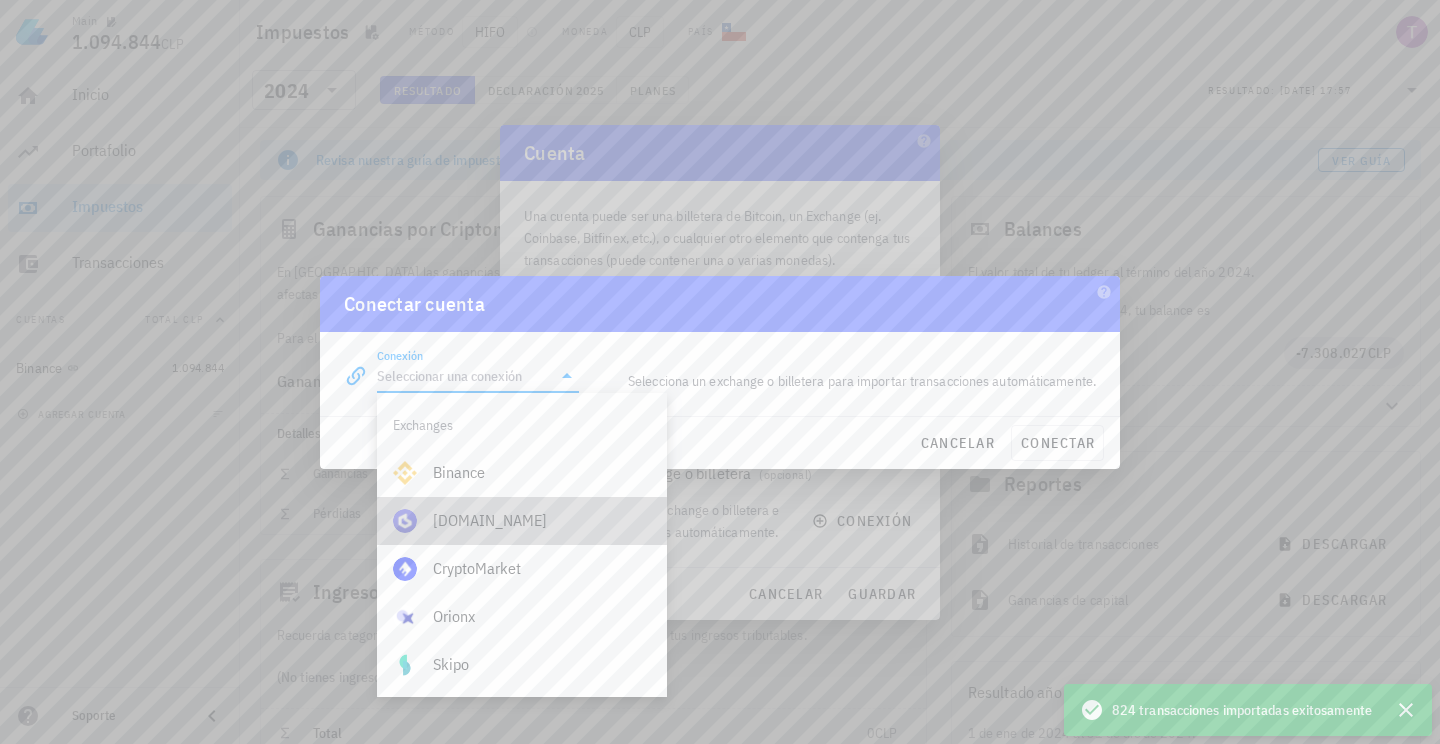click on "[DOMAIN_NAME]" at bounding box center (542, 520) 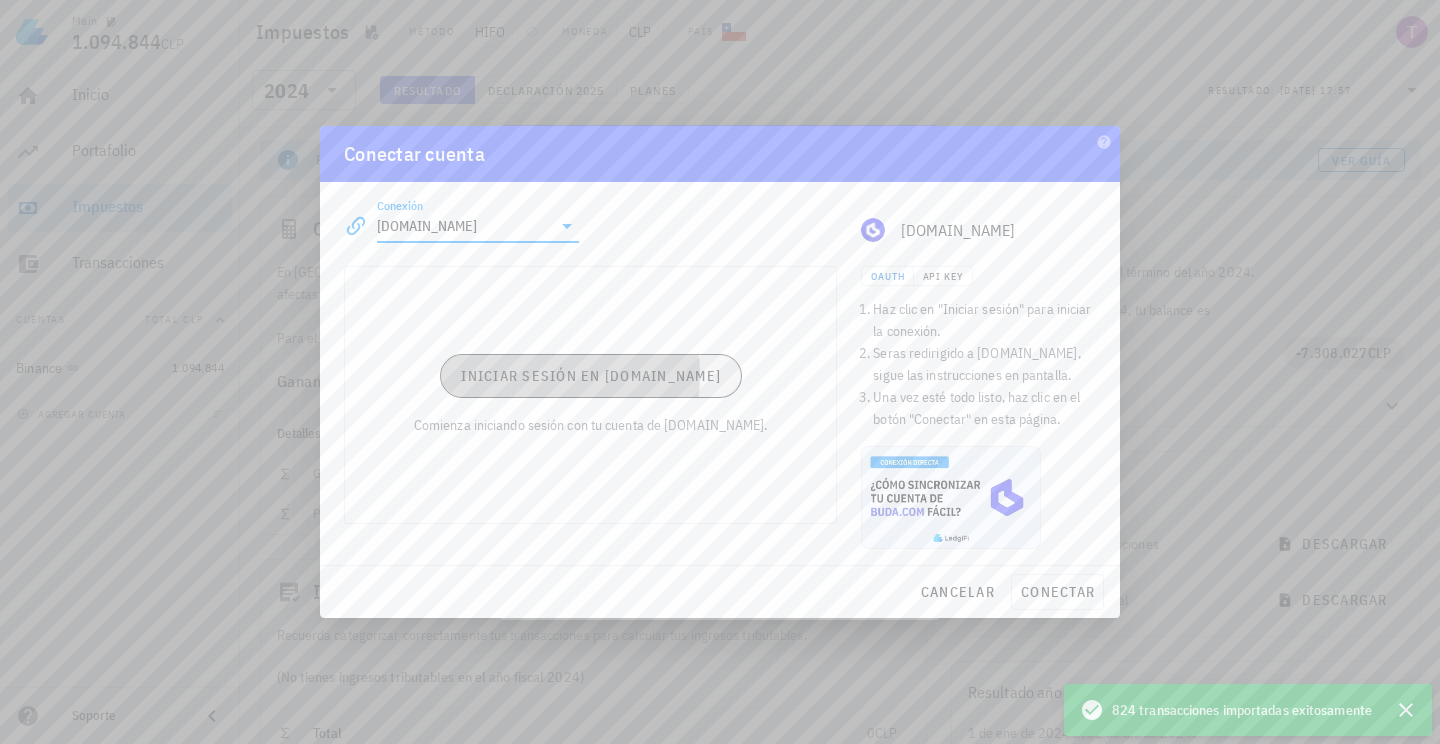 click on "Iniciar sesión en [DOMAIN_NAME]" at bounding box center [591, 376] 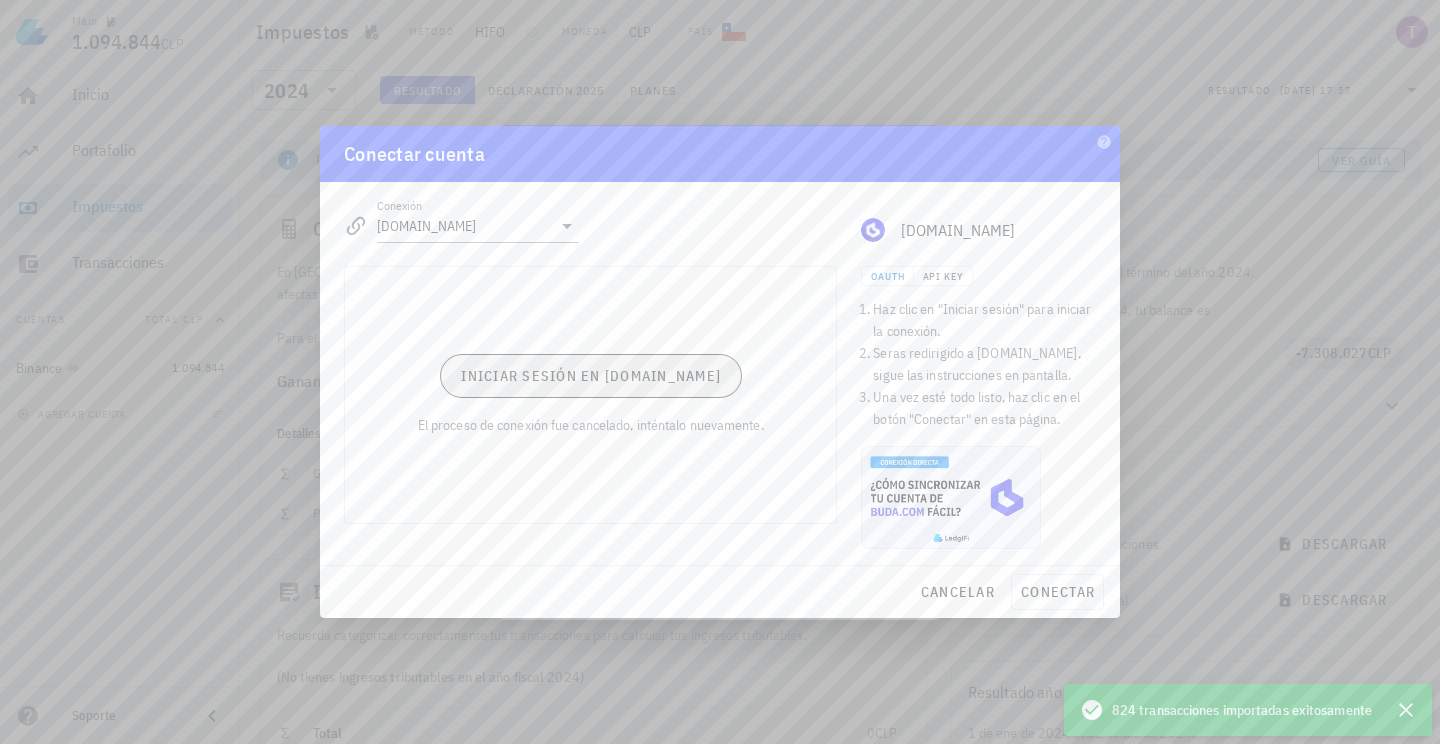 click on "Iniciar sesión en [DOMAIN_NAME]" at bounding box center (590, 376) 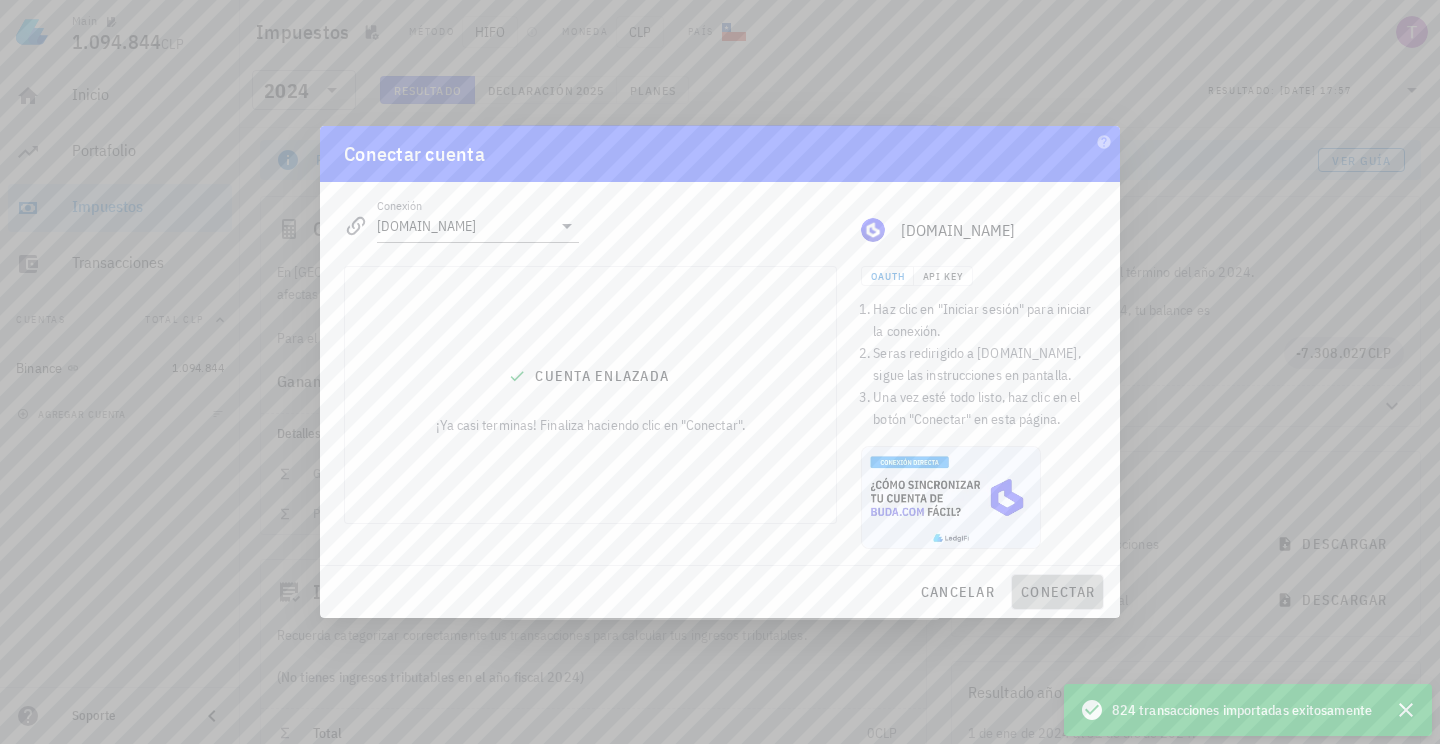 click on "conectar" at bounding box center (1057, 592) 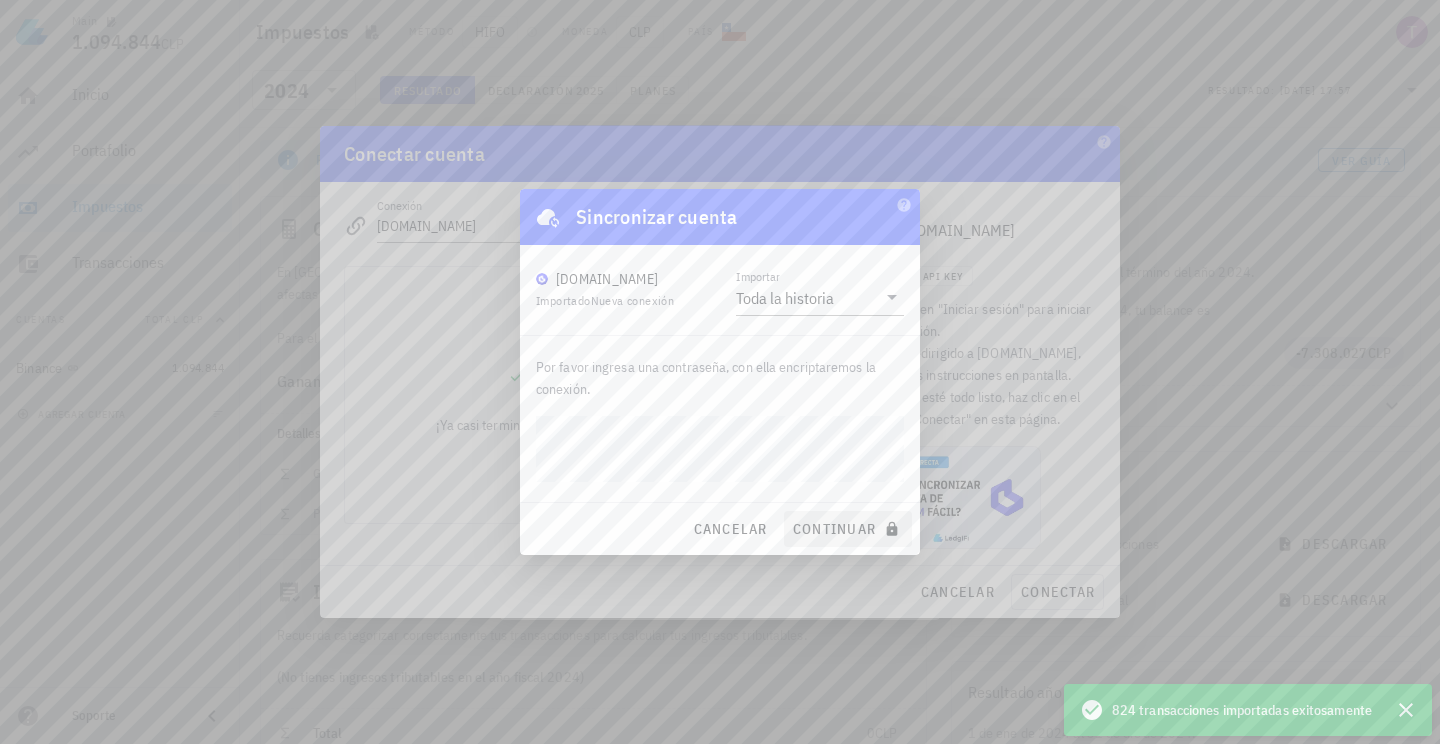 click on "continuar" at bounding box center [848, 529] 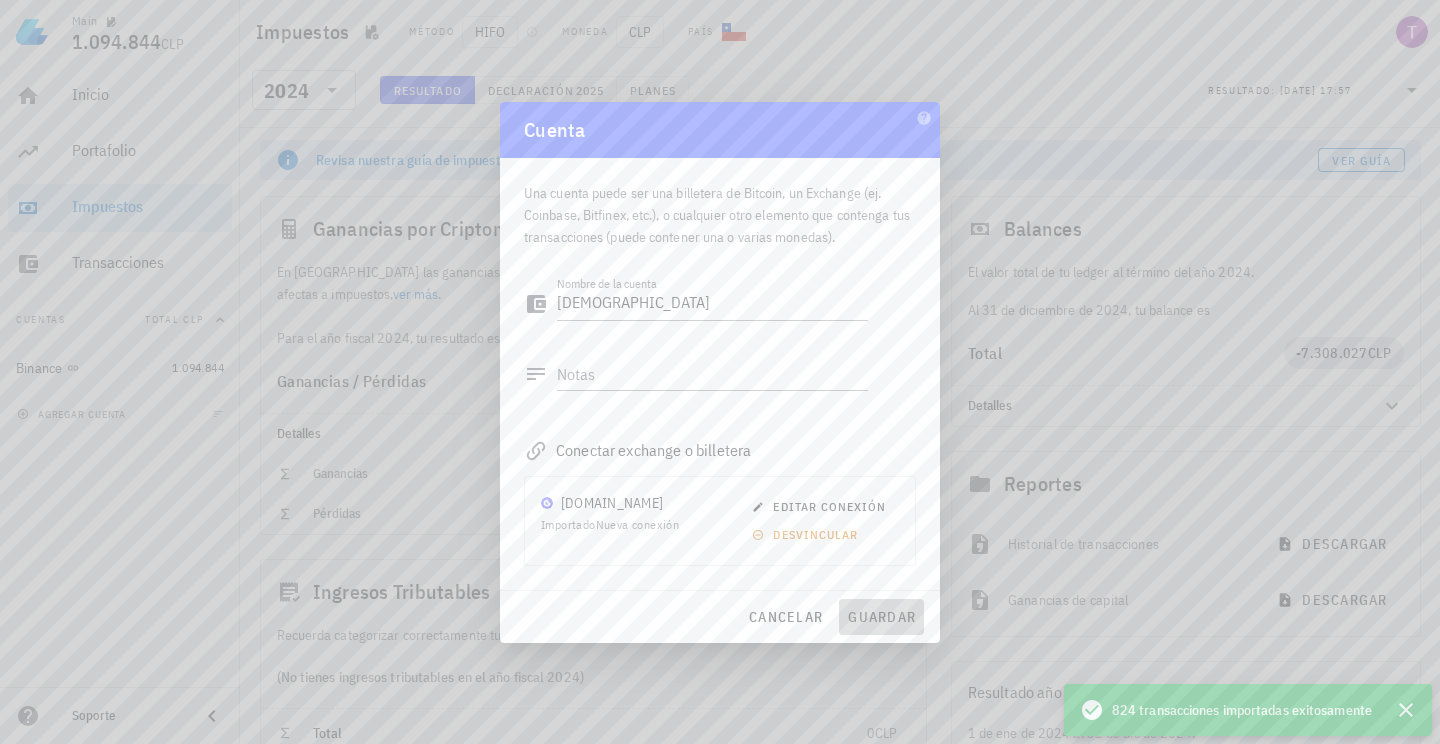 click on "guardar" at bounding box center [881, 617] 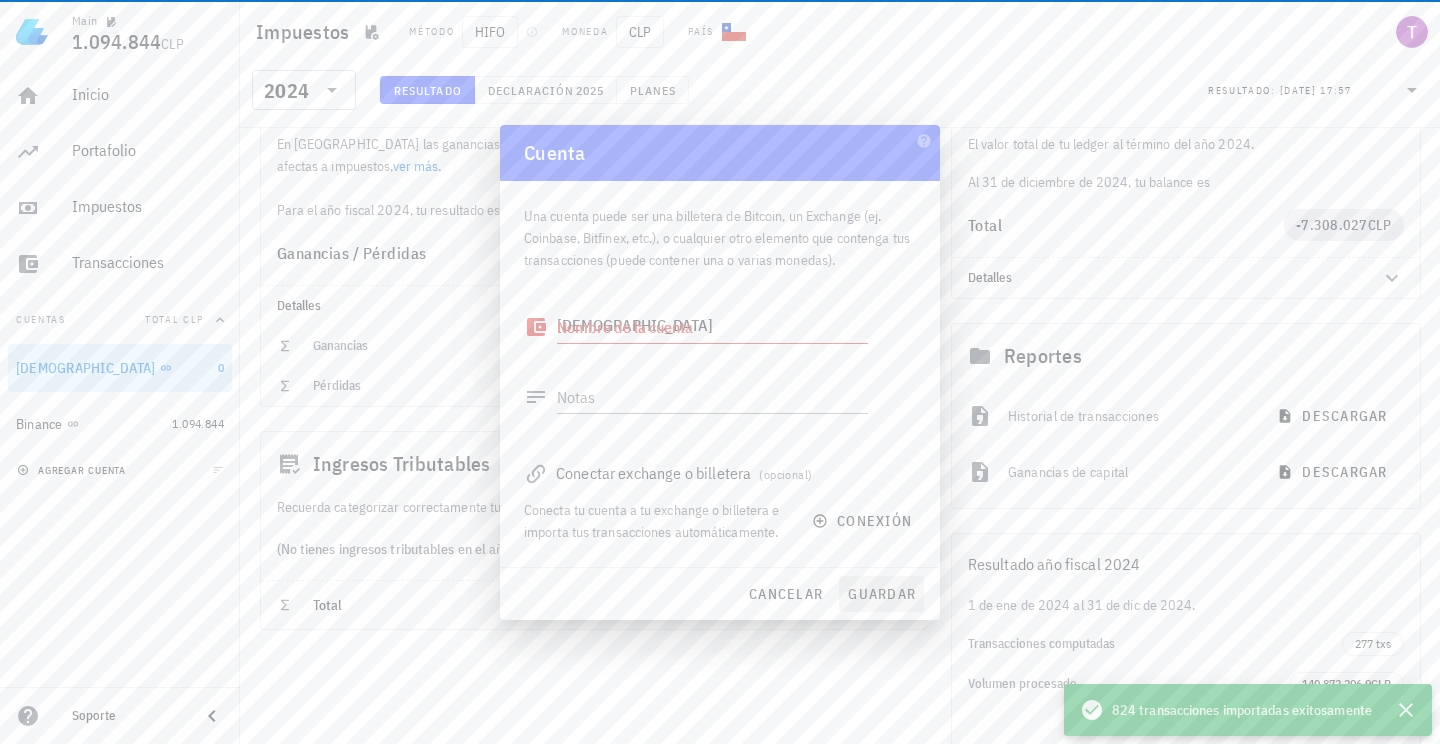 type 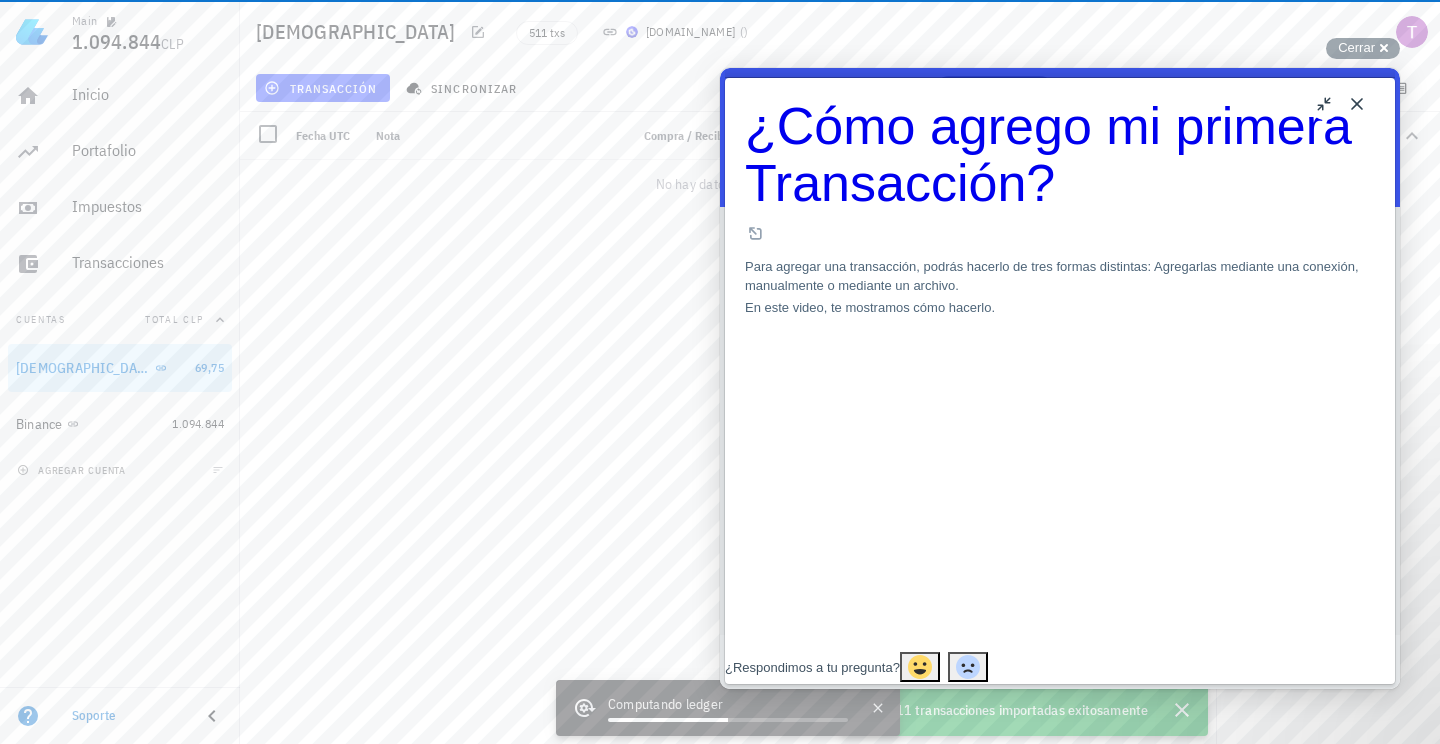 click on "Close" at bounding box center (1357, 104) 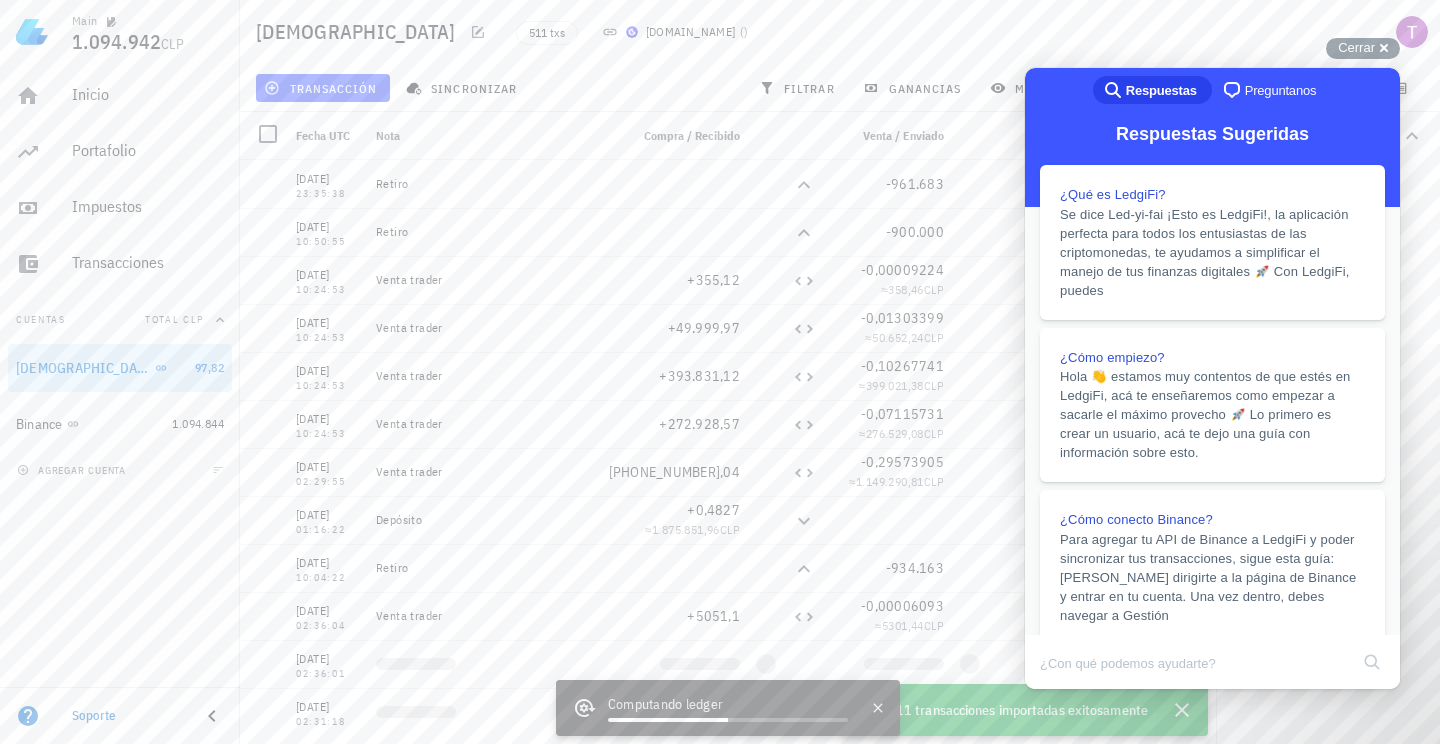 click on "buda
511 txs
[DOMAIN_NAME]   ( )" at bounding box center (840, 32) 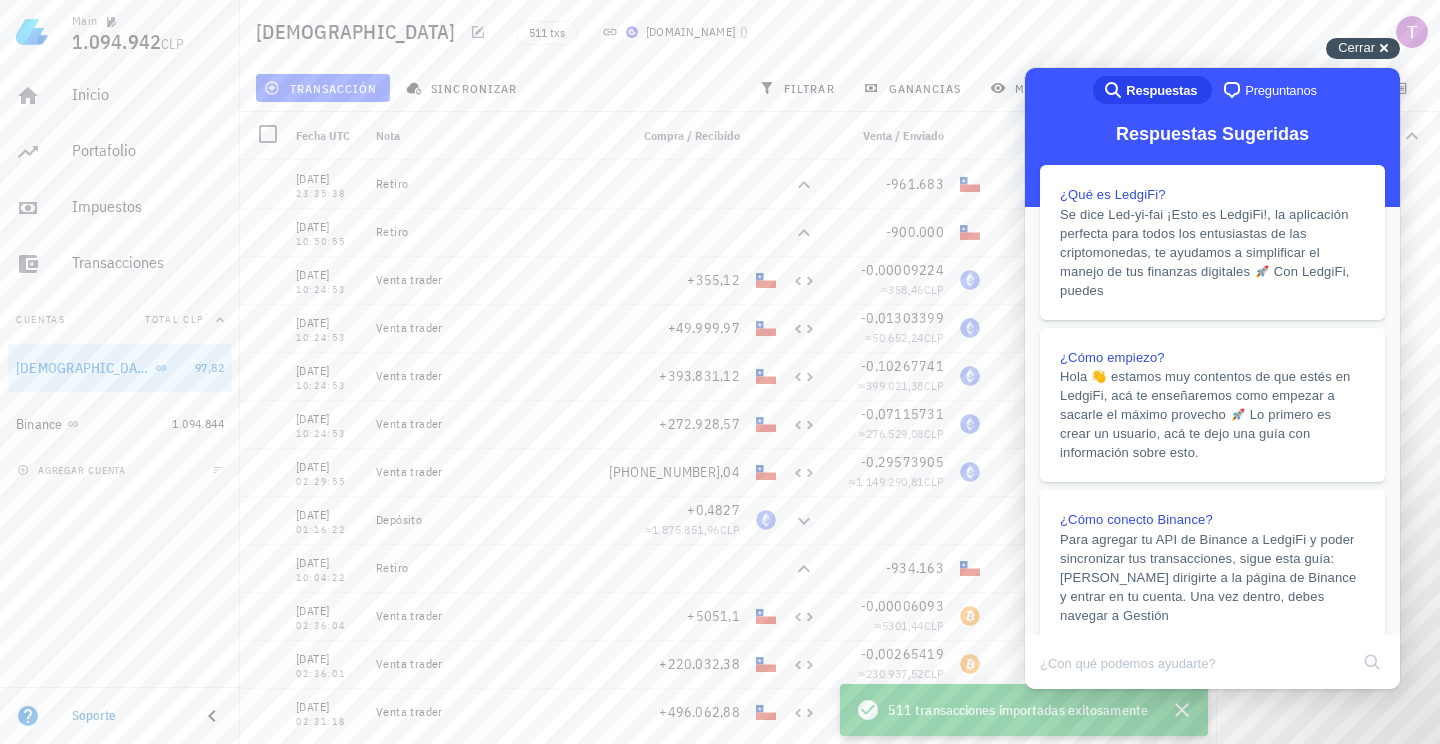 click on "Cerrar cross-small" at bounding box center (1363, 48) 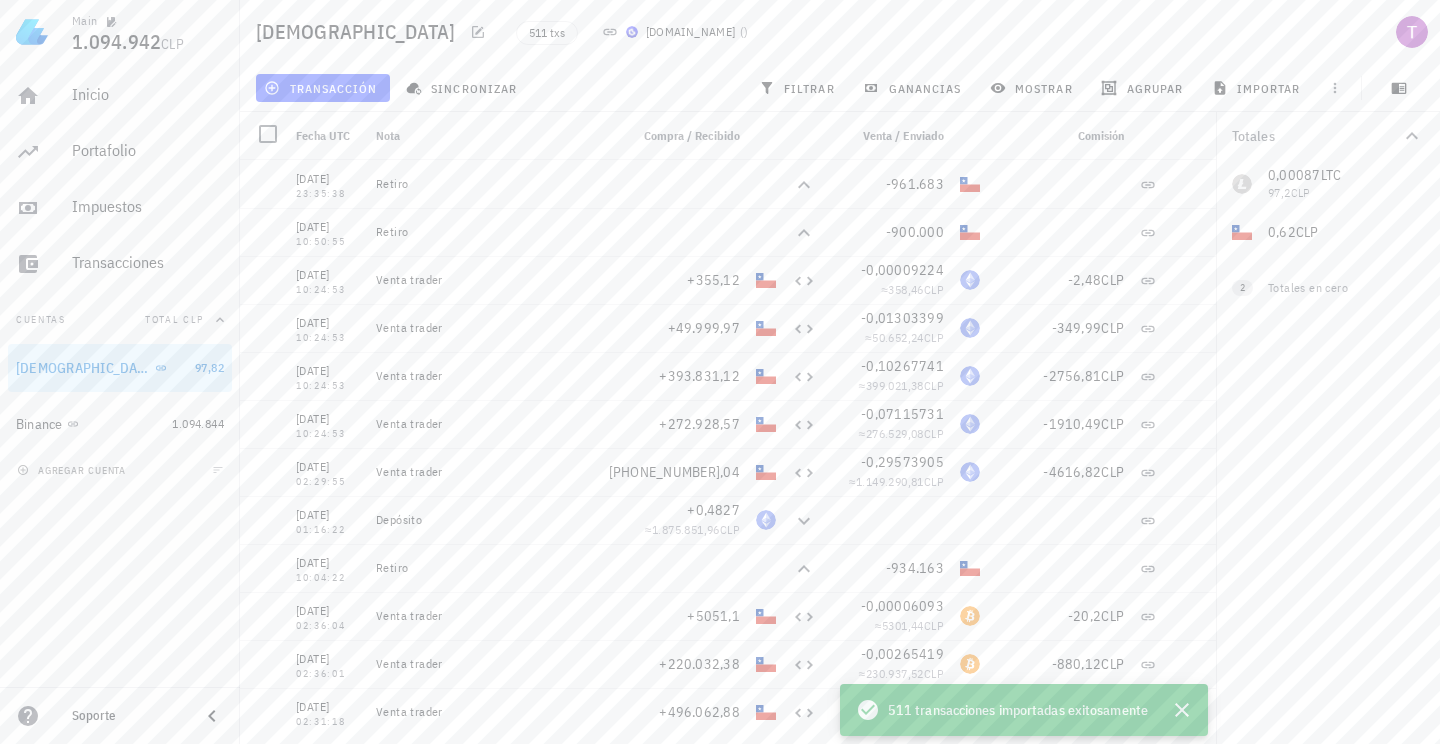 scroll, scrollTop: 0, scrollLeft: 0, axis: both 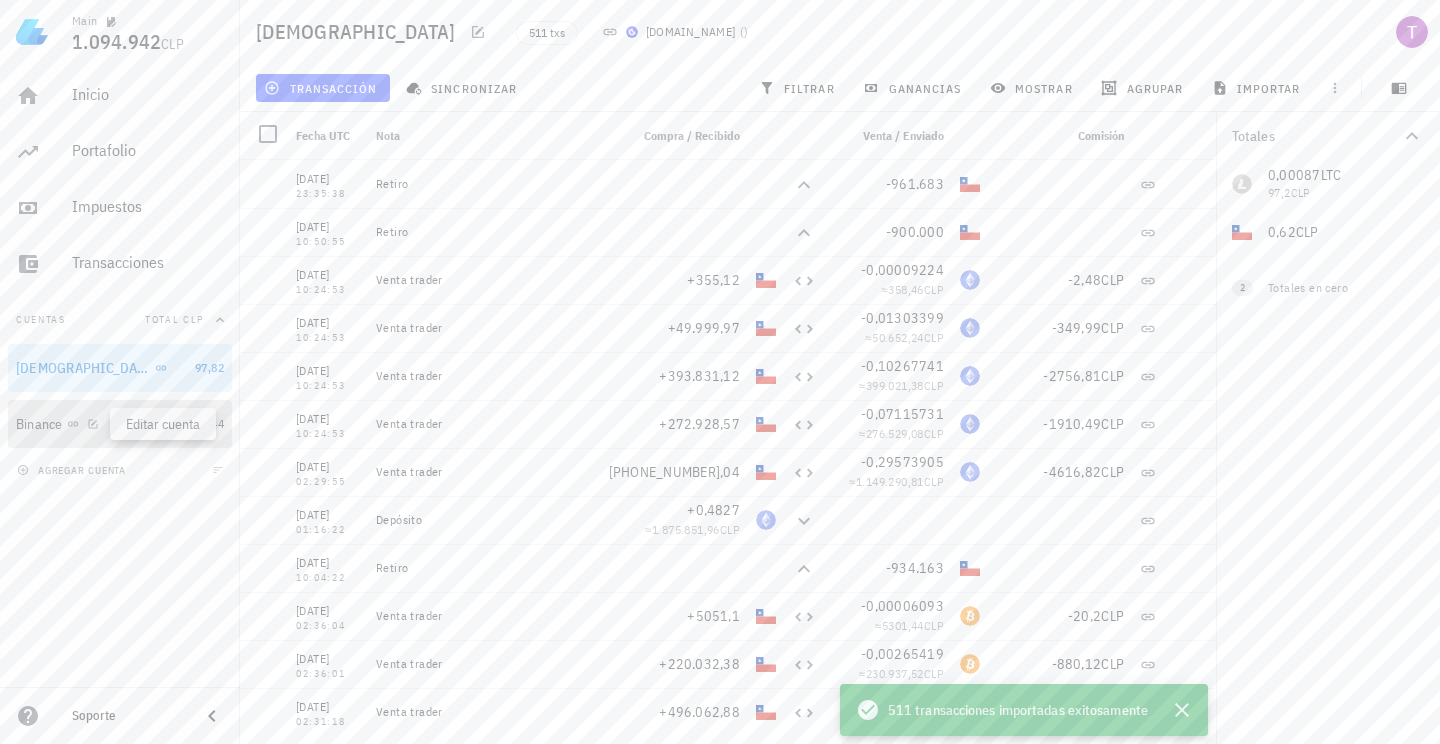 click 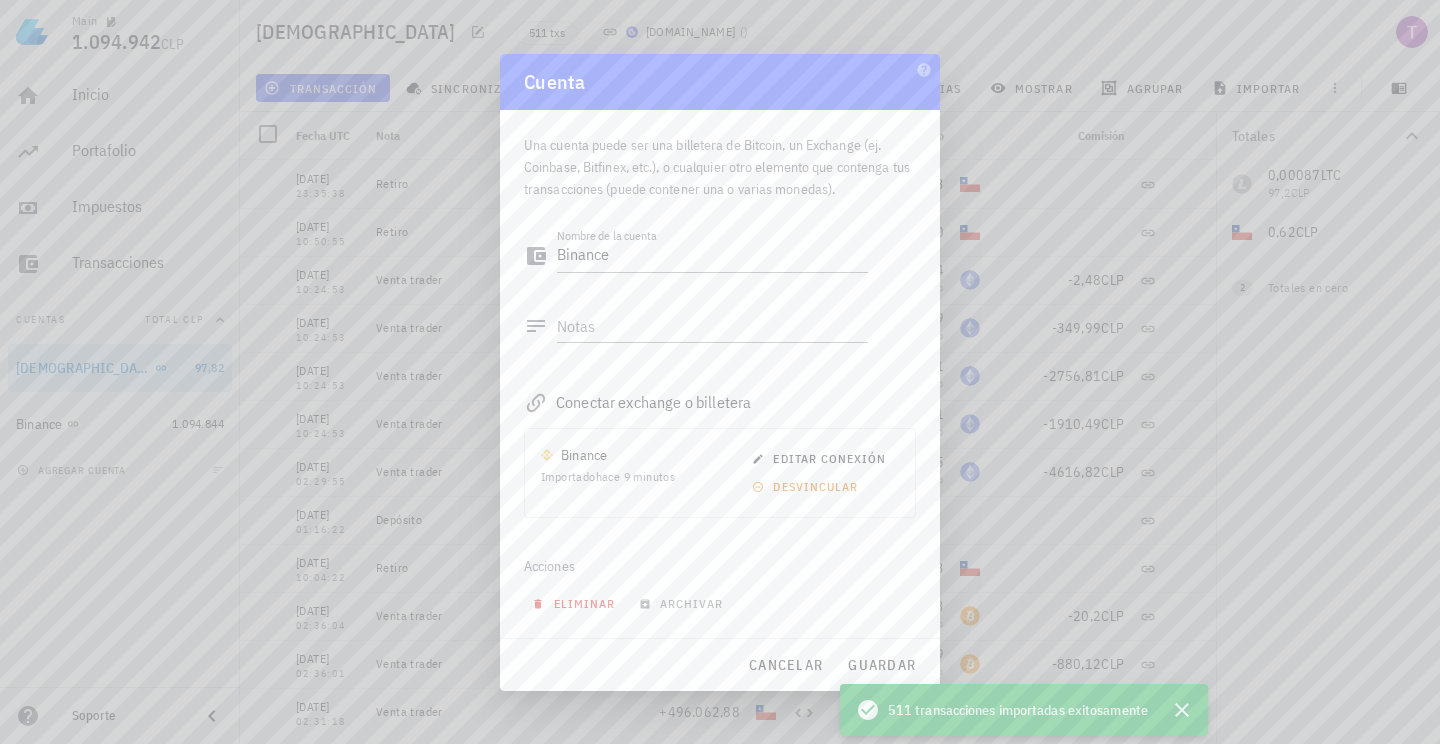 click on "eliminar" at bounding box center (575, 603) 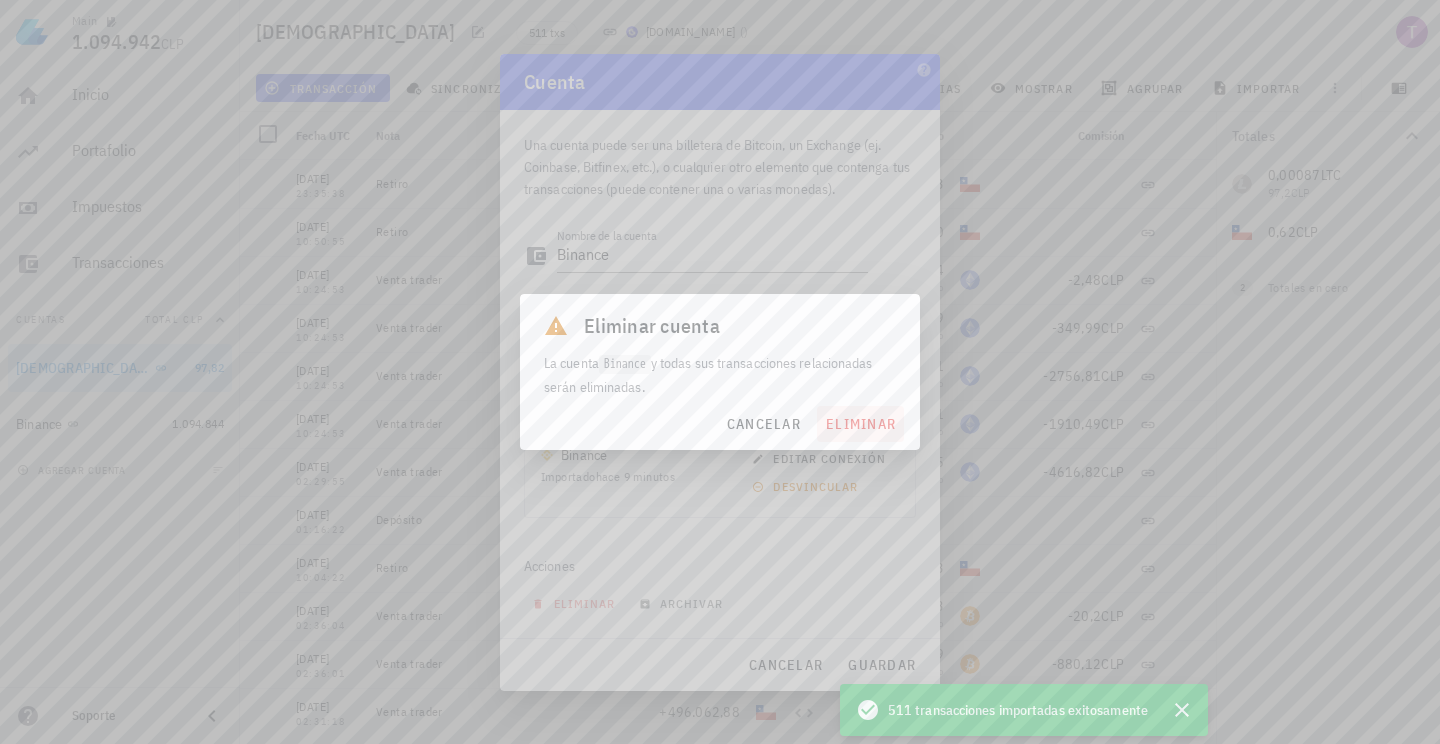 click on "eliminar" at bounding box center [860, 424] 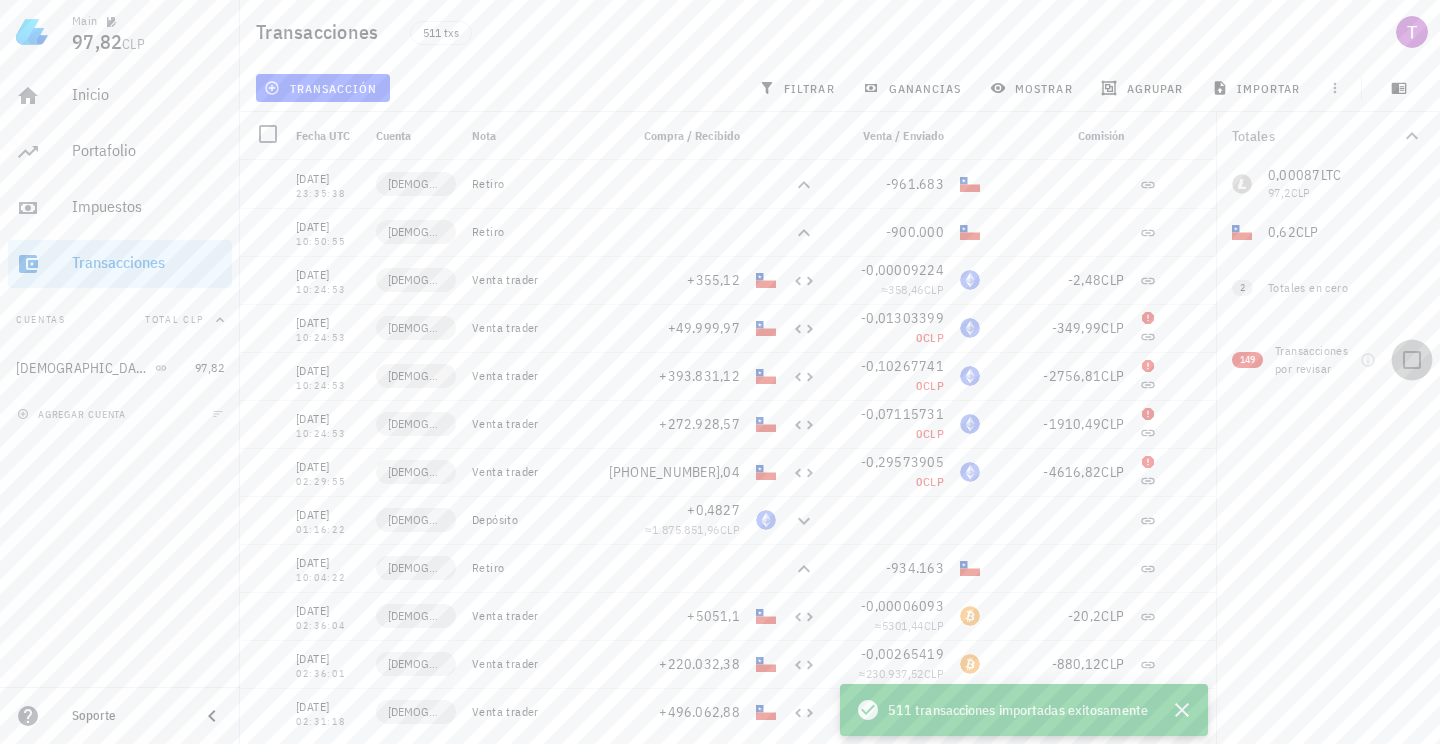 click at bounding box center (1412, 360) 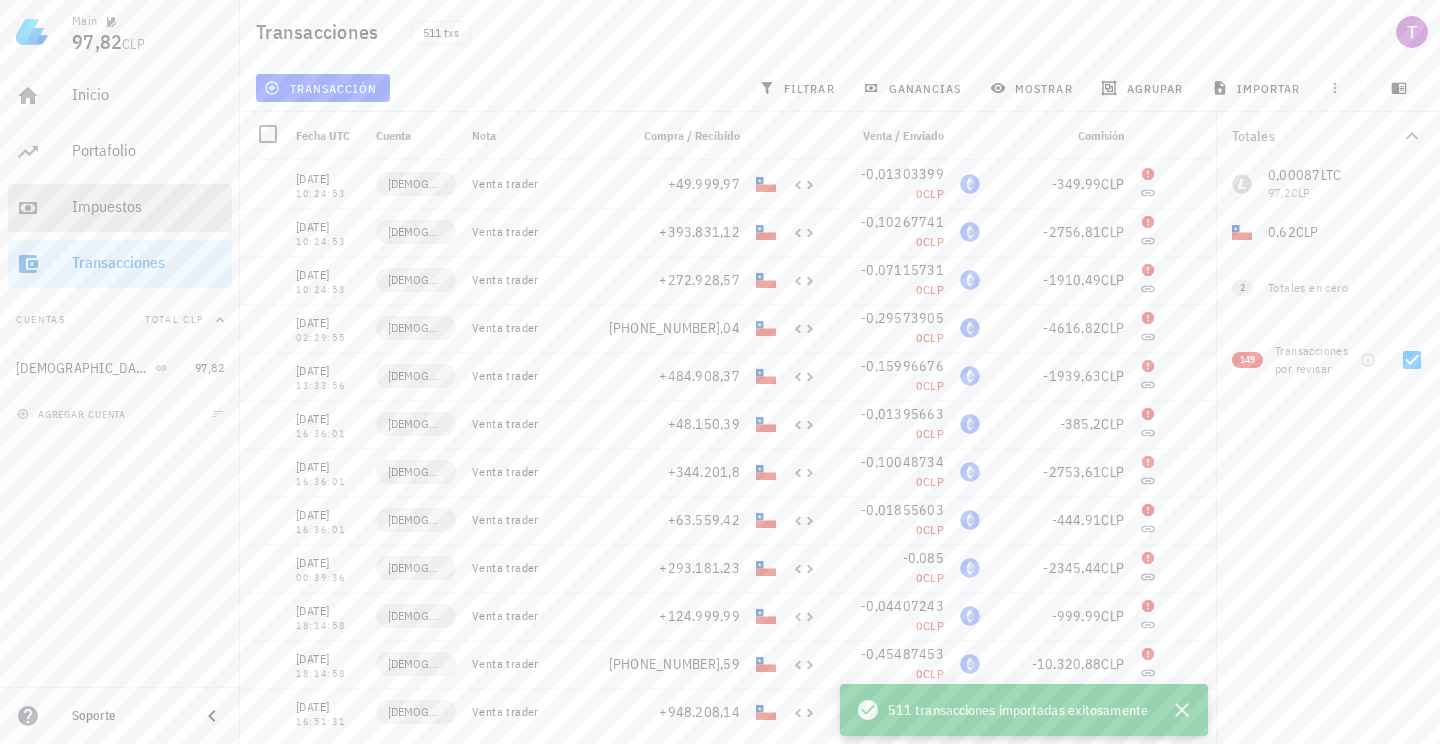 click on "Impuestos" at bounding box center [148, 206] 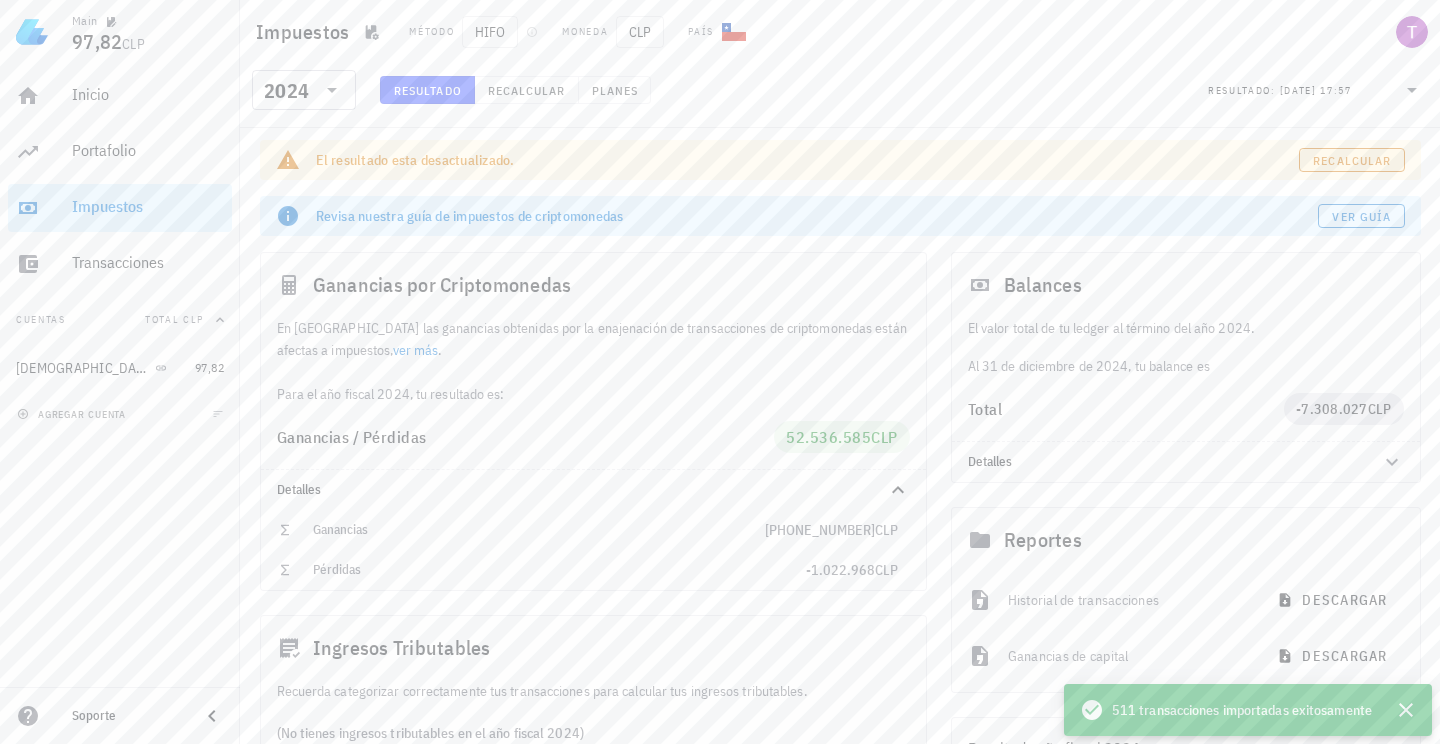 click on "Recalcular" at bounding box center [1351, 160] 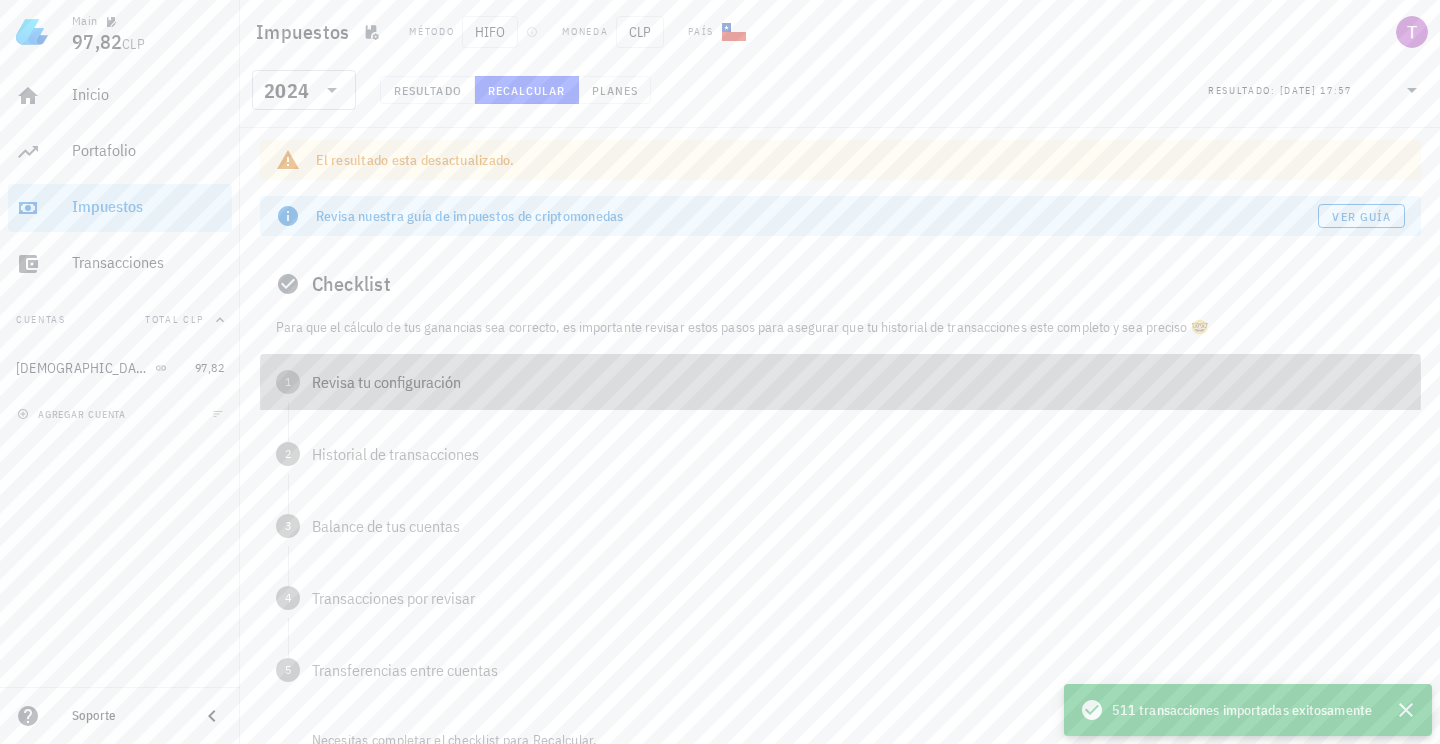 click on "Revisa tu configuración" at bounding box center (858, 382) 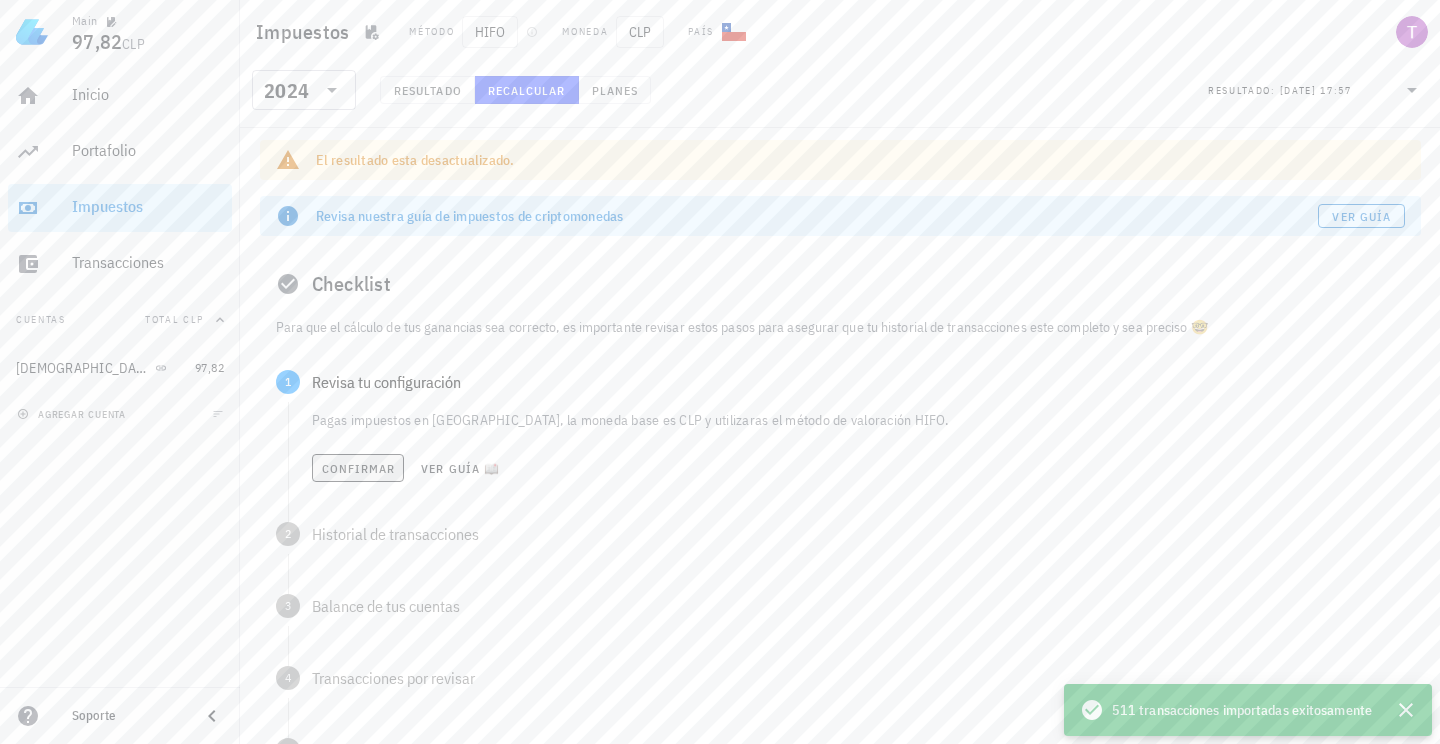 click on "Confirmar" at bounding box center [358, 468] 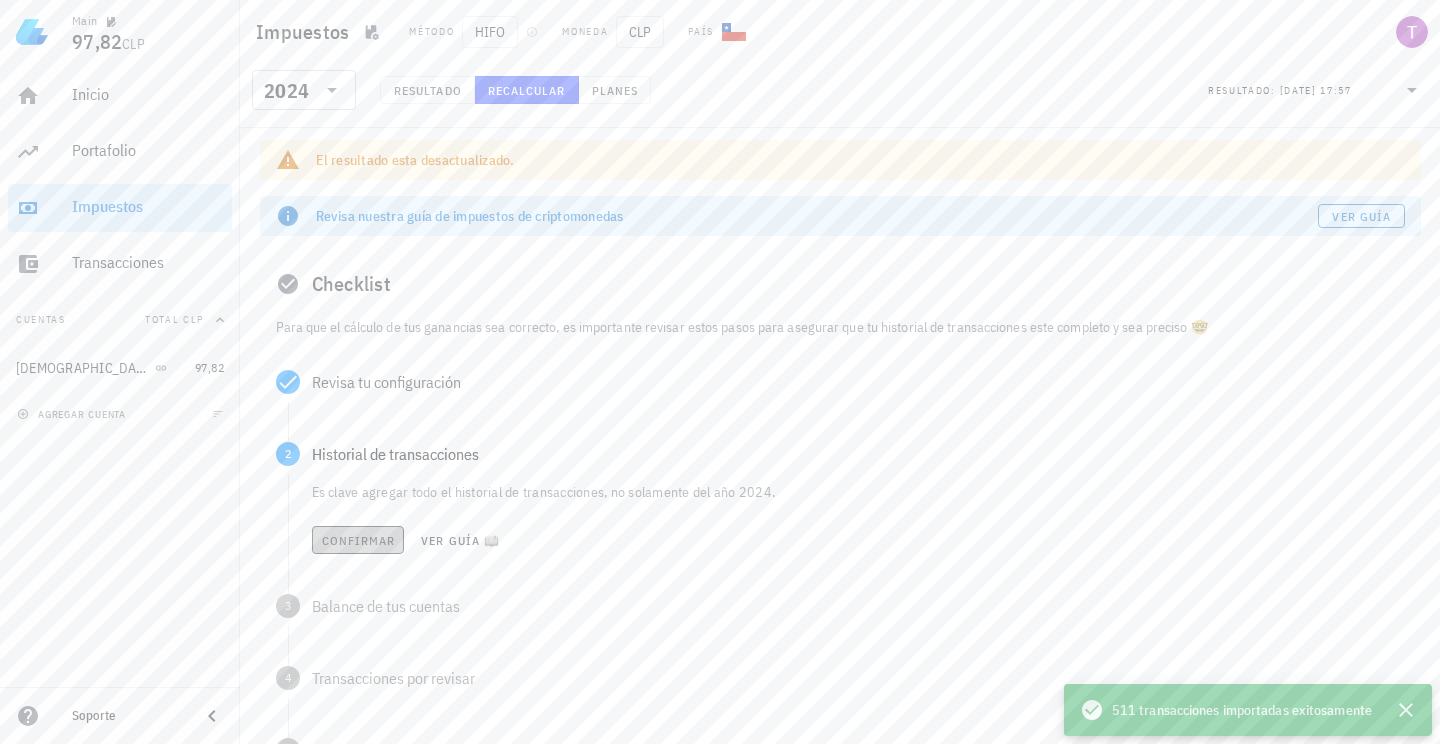 click on "Confirmar" at bounding box center [358, 540] 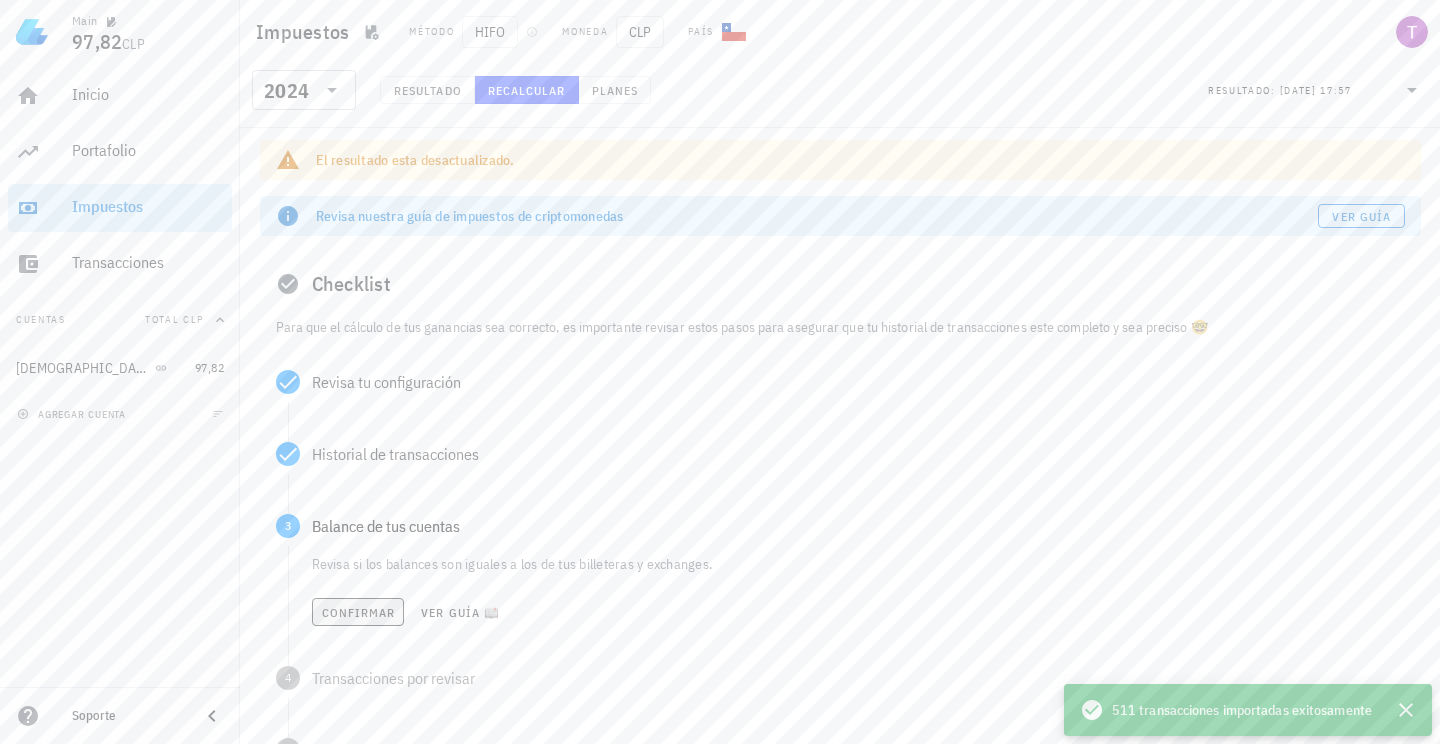 click on "Confirmar" at bounding box center [358, 612] 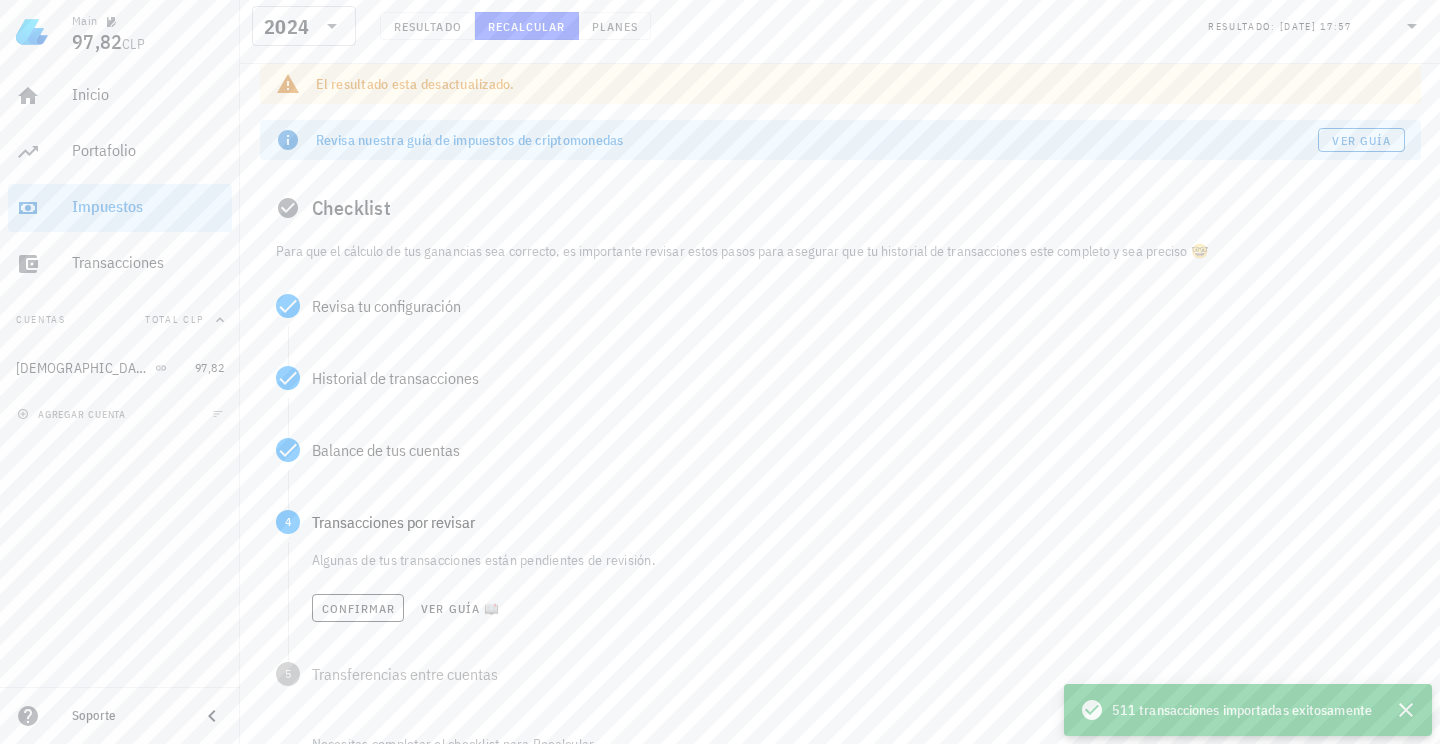 scroll, scrollTop: 289, scrollLeft: 0, axis: vertical 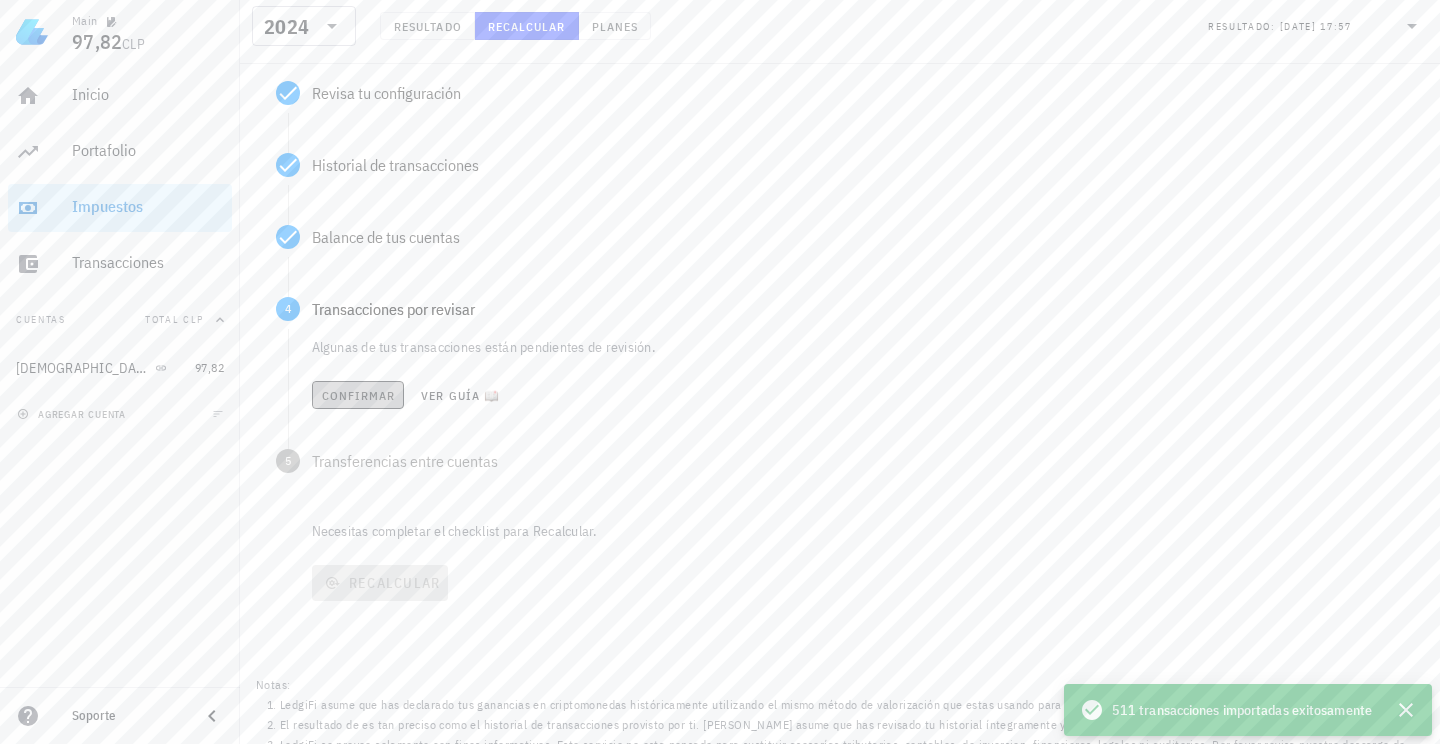 click on "Confirmar" at bounding box center [358, 395] 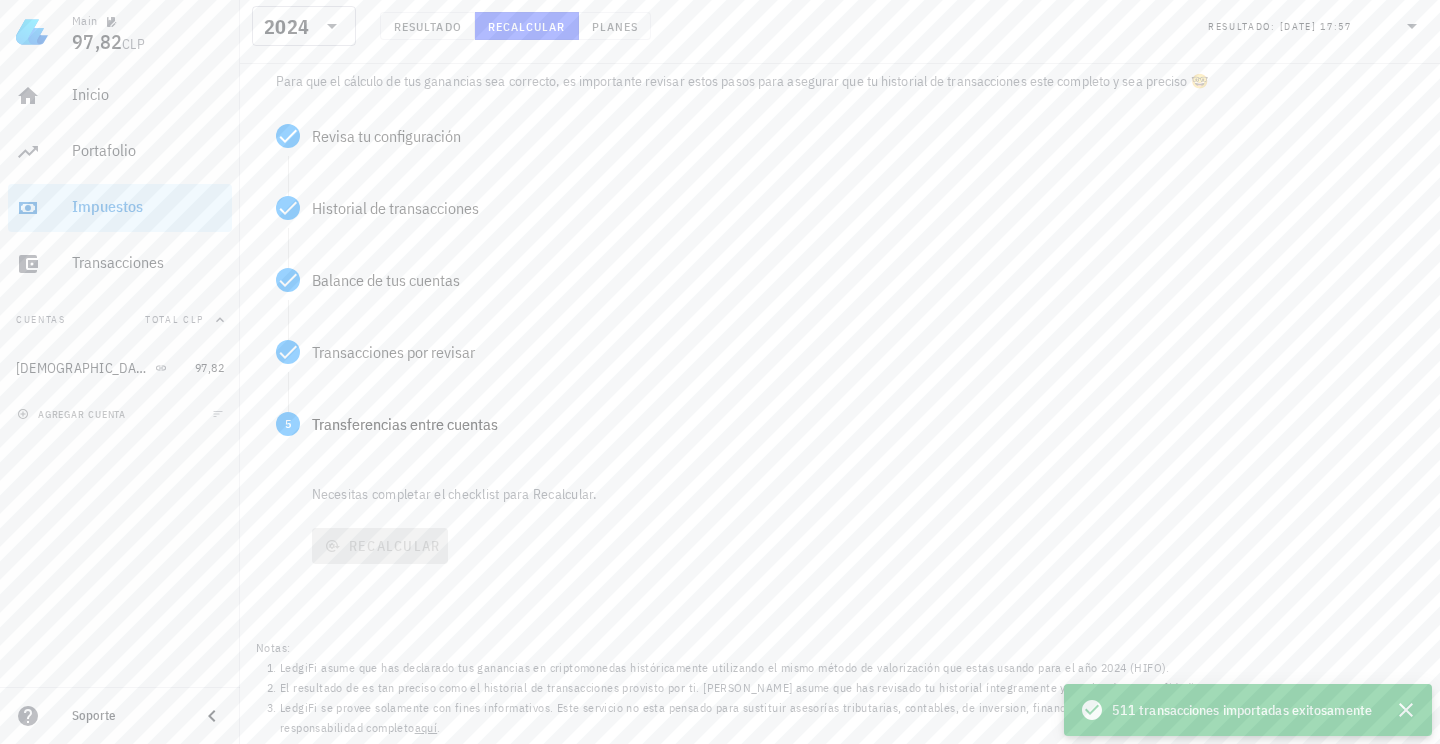 scroll, scrollTop: 246, scrollLeft: 0, axis: vertical 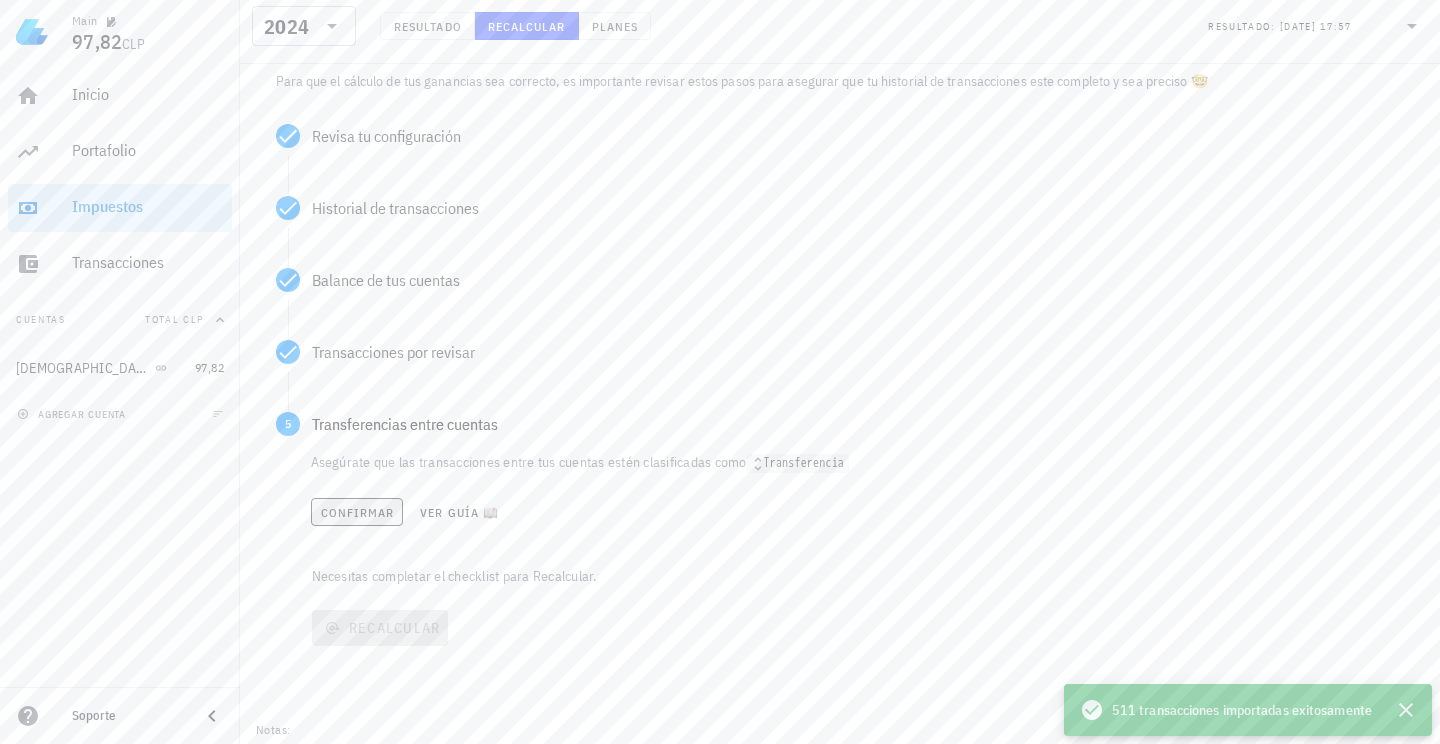 click on "Confirmar" at bounding box center (357, 512) 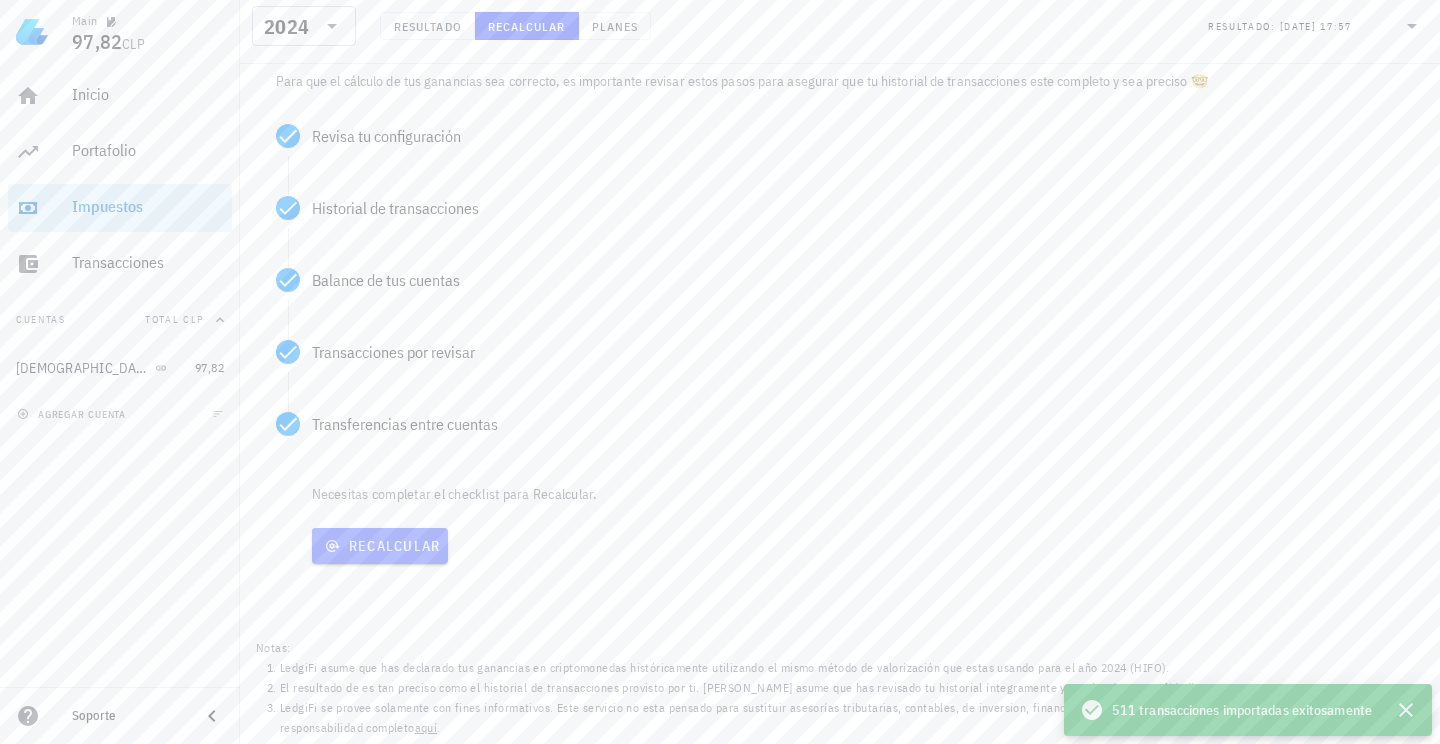 click on "Recalcular" at bounding box center [380, 546] 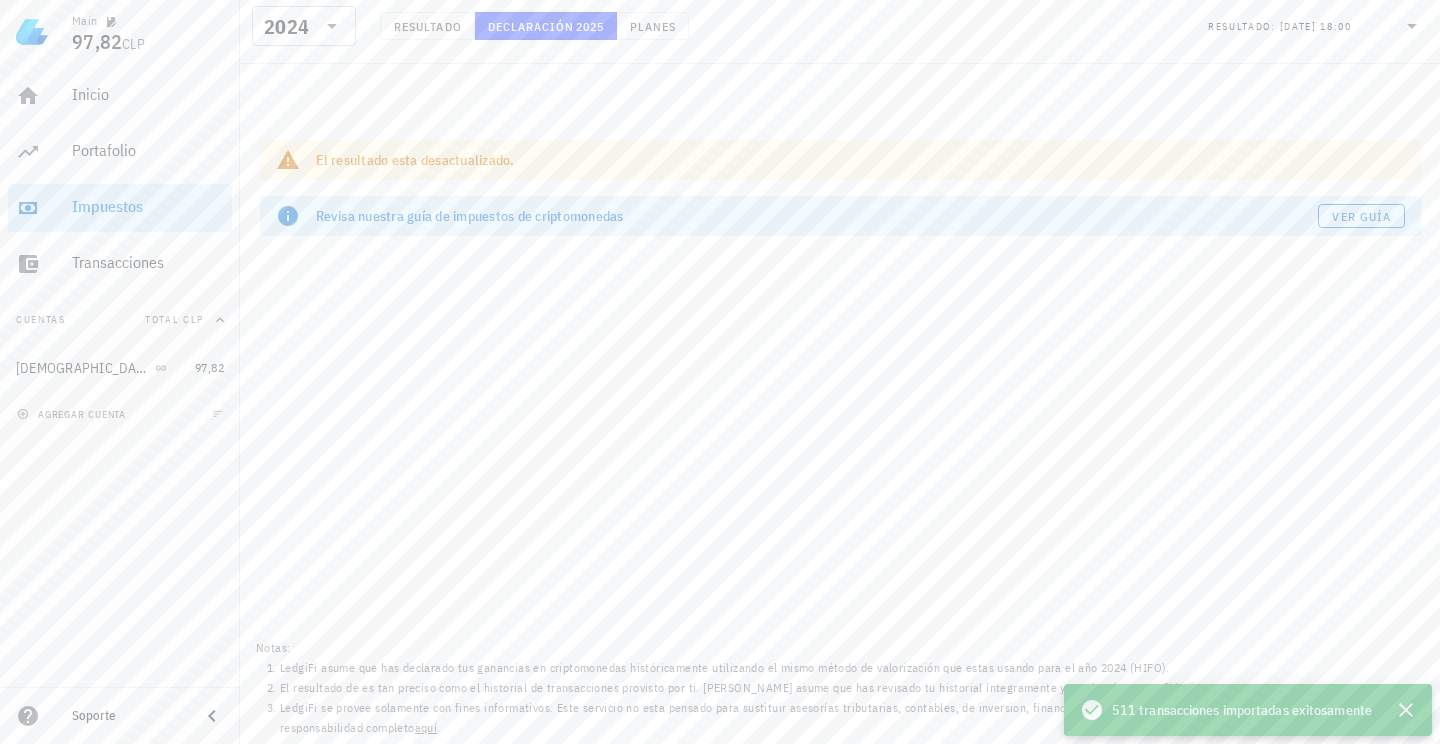scroll, scrollTop: 0, scrollLeft: 0, axis: both 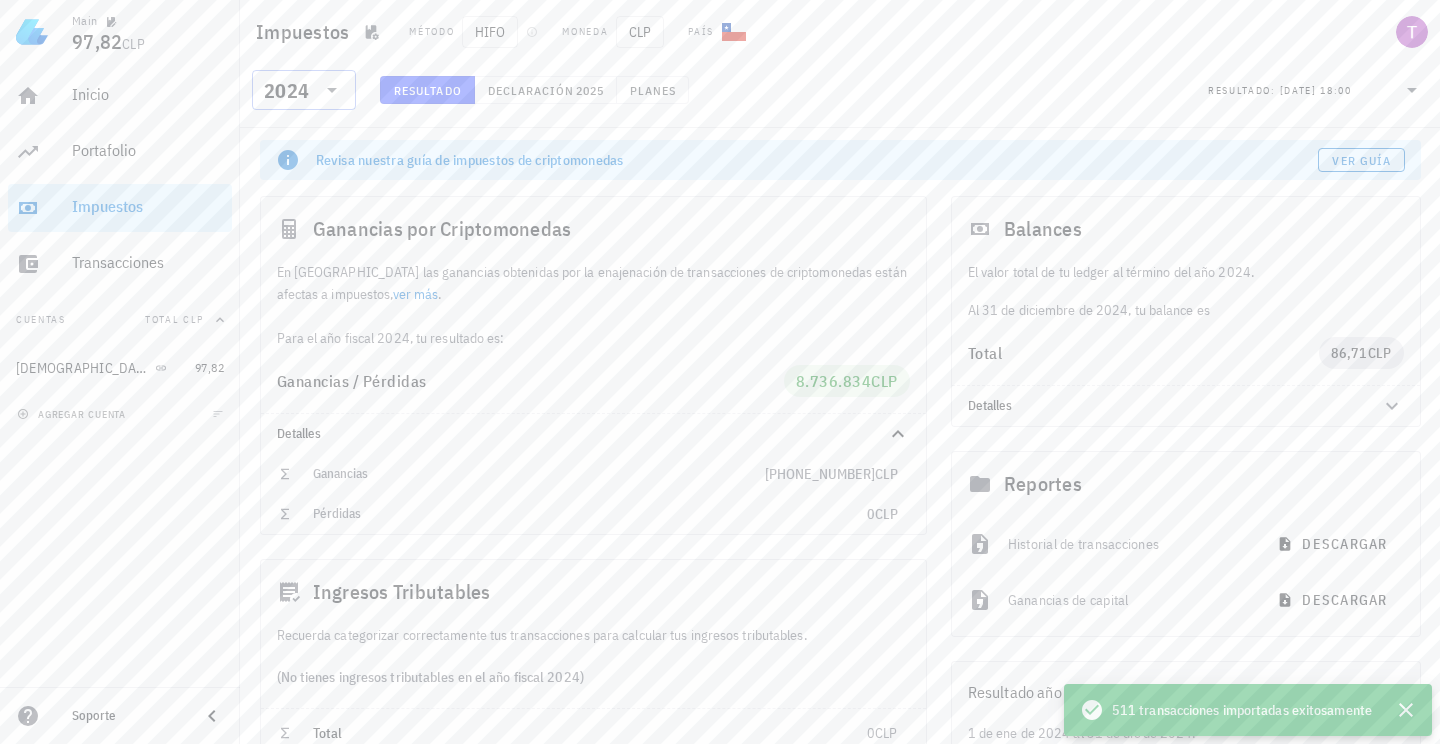 click 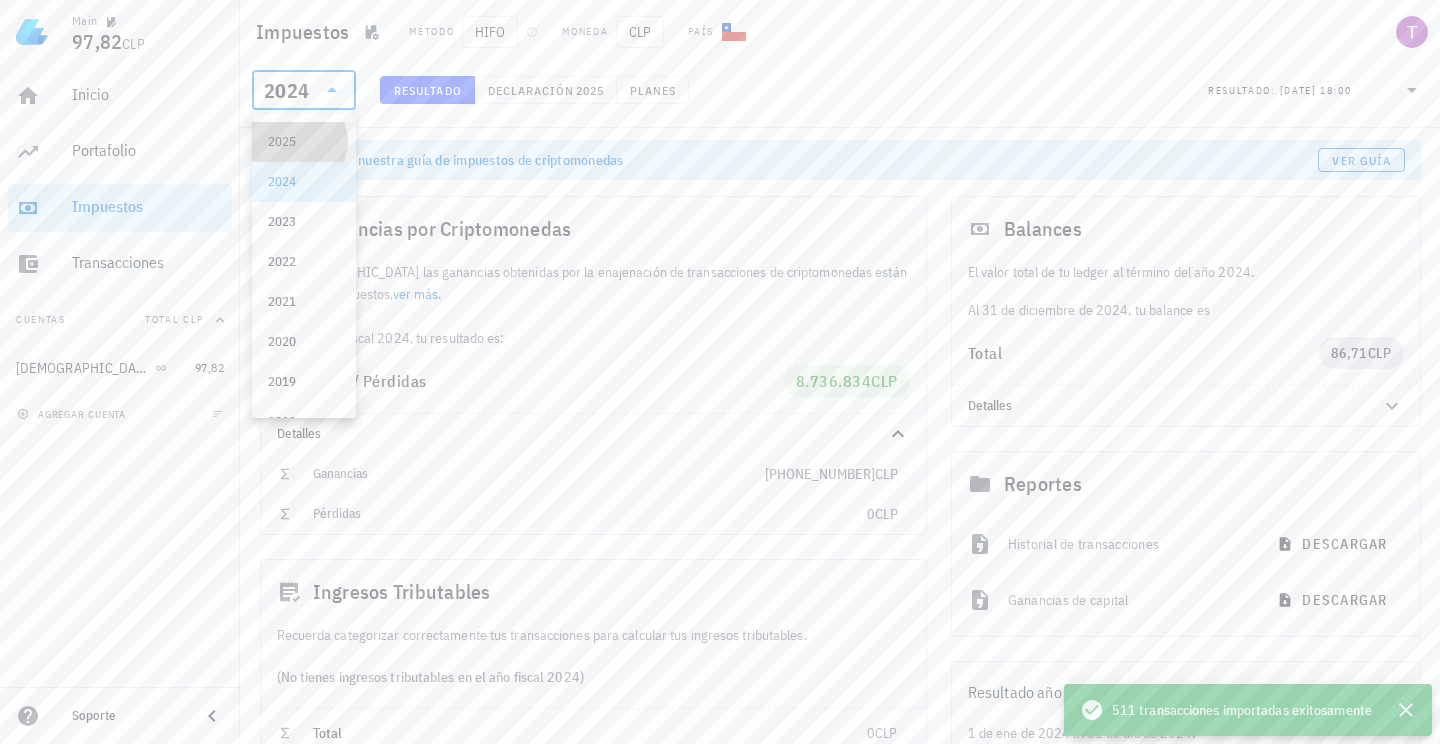 click on "2025" at bounding box center [304, 142] 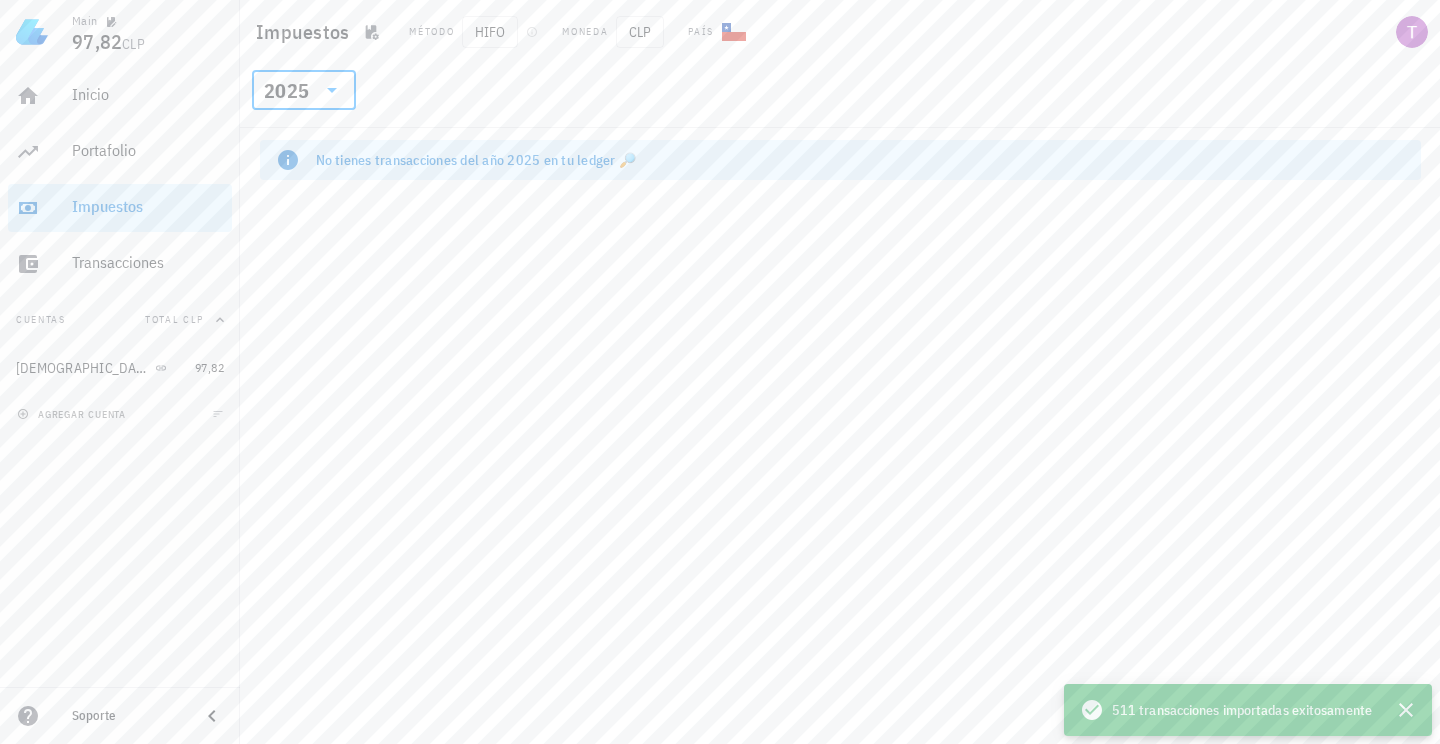 click at bounding box center [314, 90] 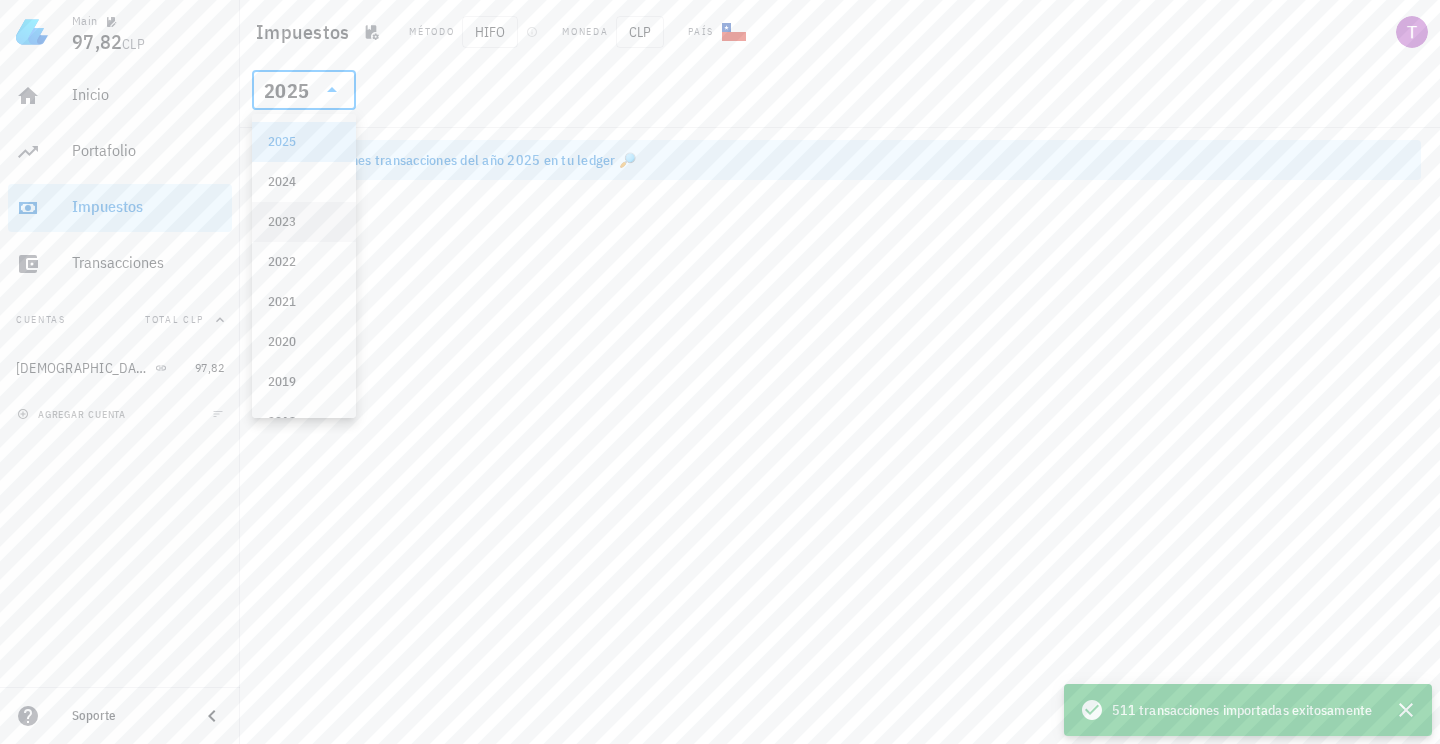 click on "2023" at bounding box center (304, 222) 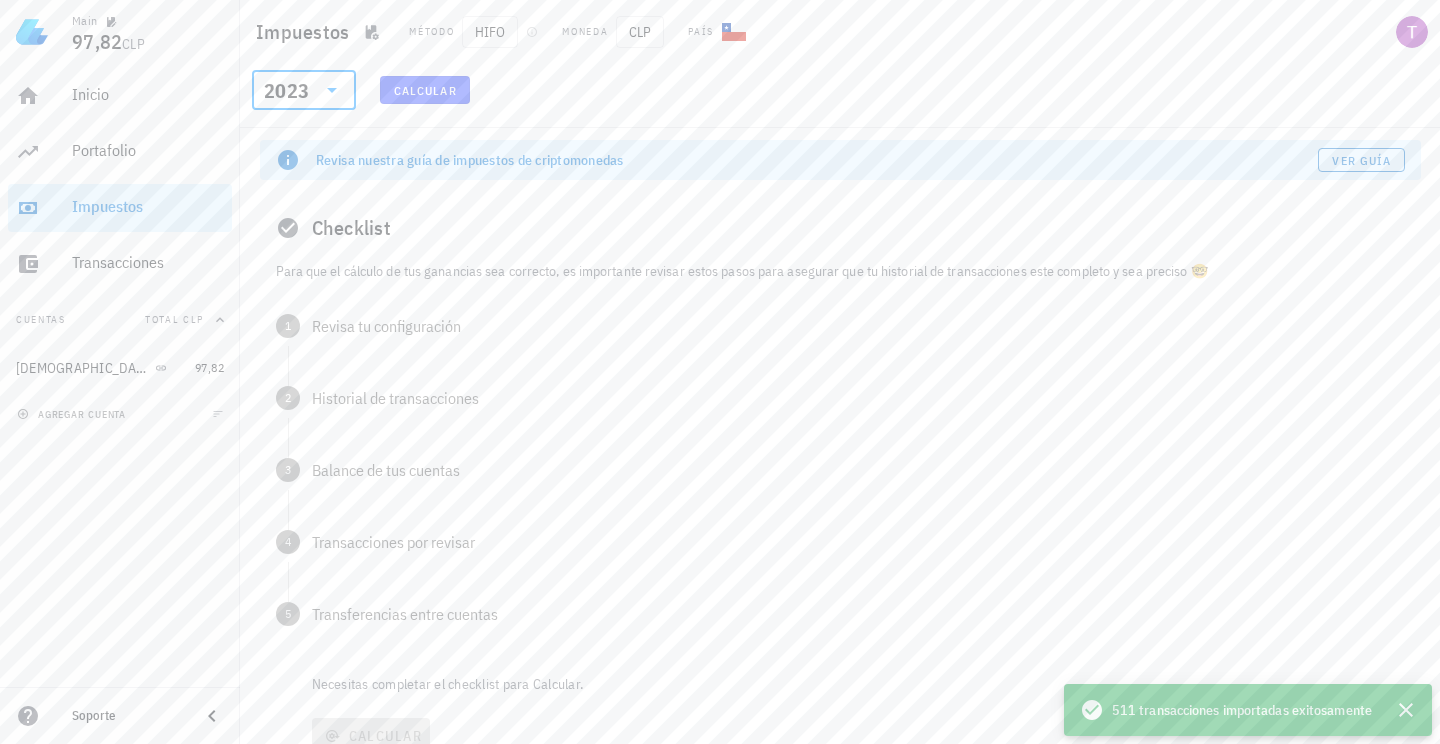 click on "2023" at bounding box center [286, 91] 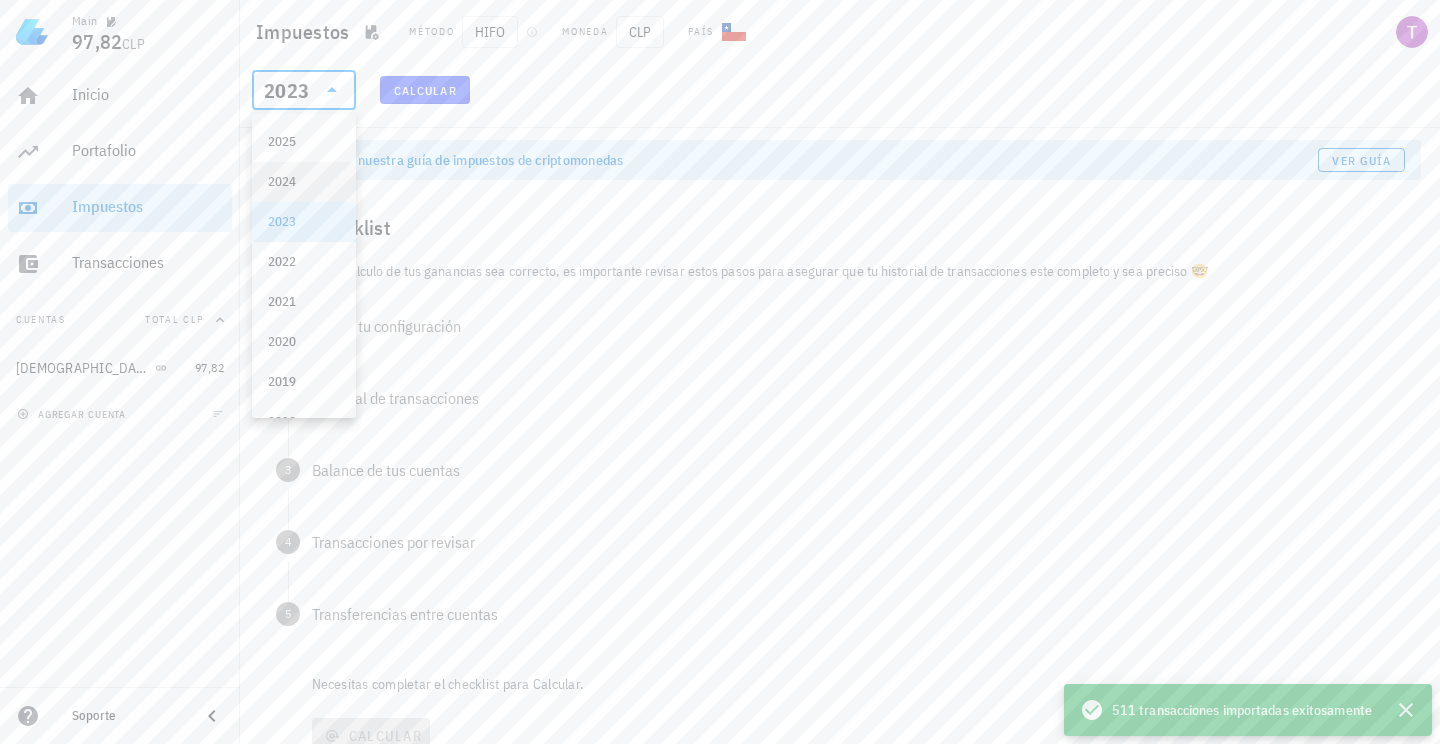 click on "2024" at bounding box center [304, 182] 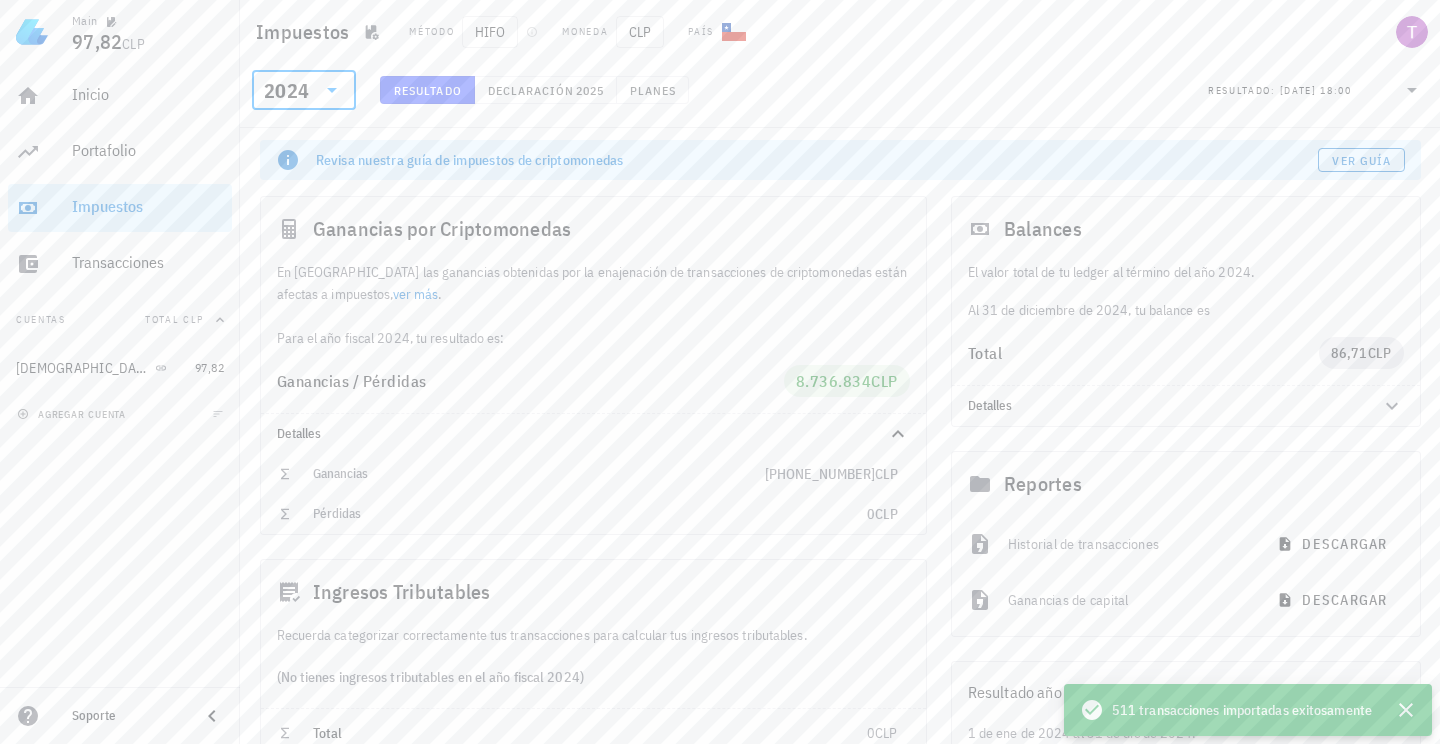 scroll, scrollTop: 0, scrollLeft: 0, axis: both 